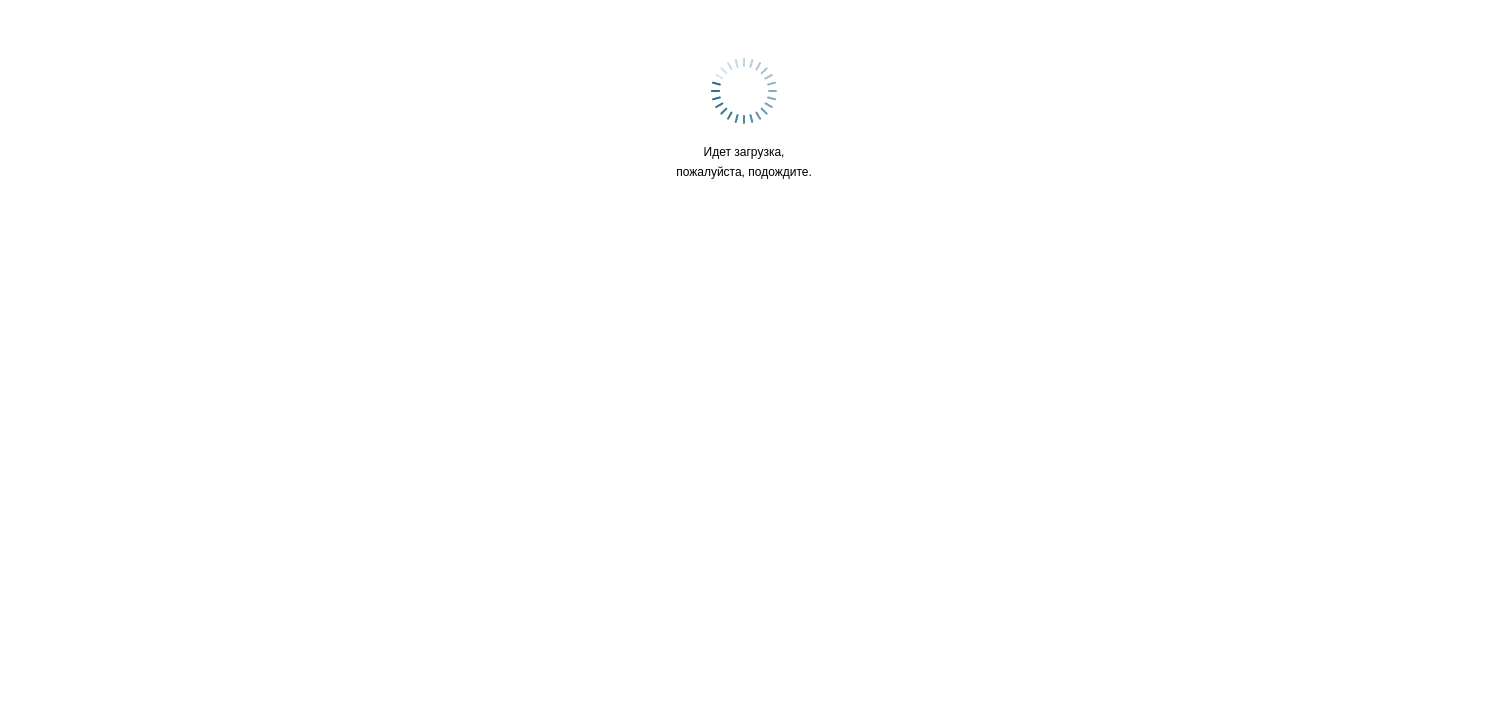 scroll, scrollTop: 0, scrollLeft: 0, axis: both 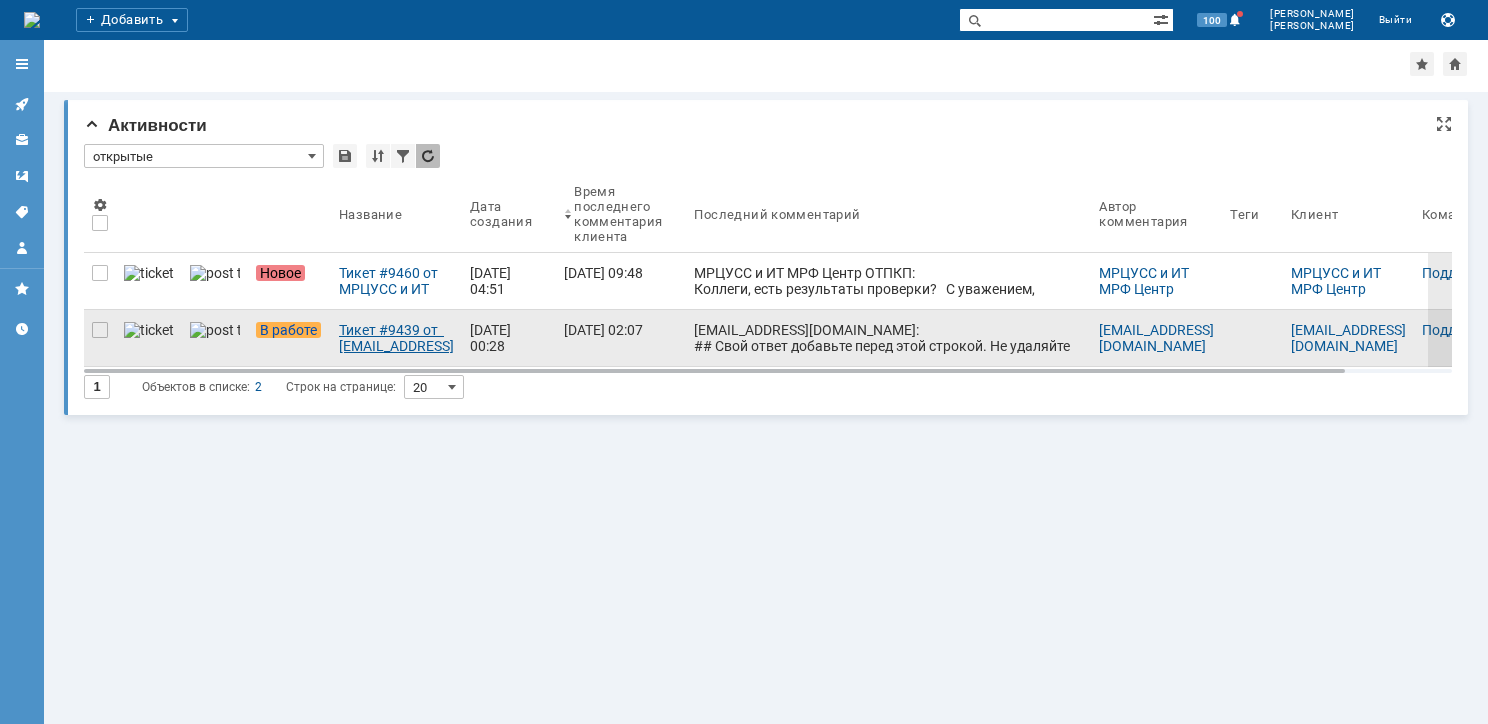 click on "Тикет #9439 от  [EMAIL_ADDRESS][DOMAIN_NAME] (статус: В работе)" at bounding box center (396, 338) 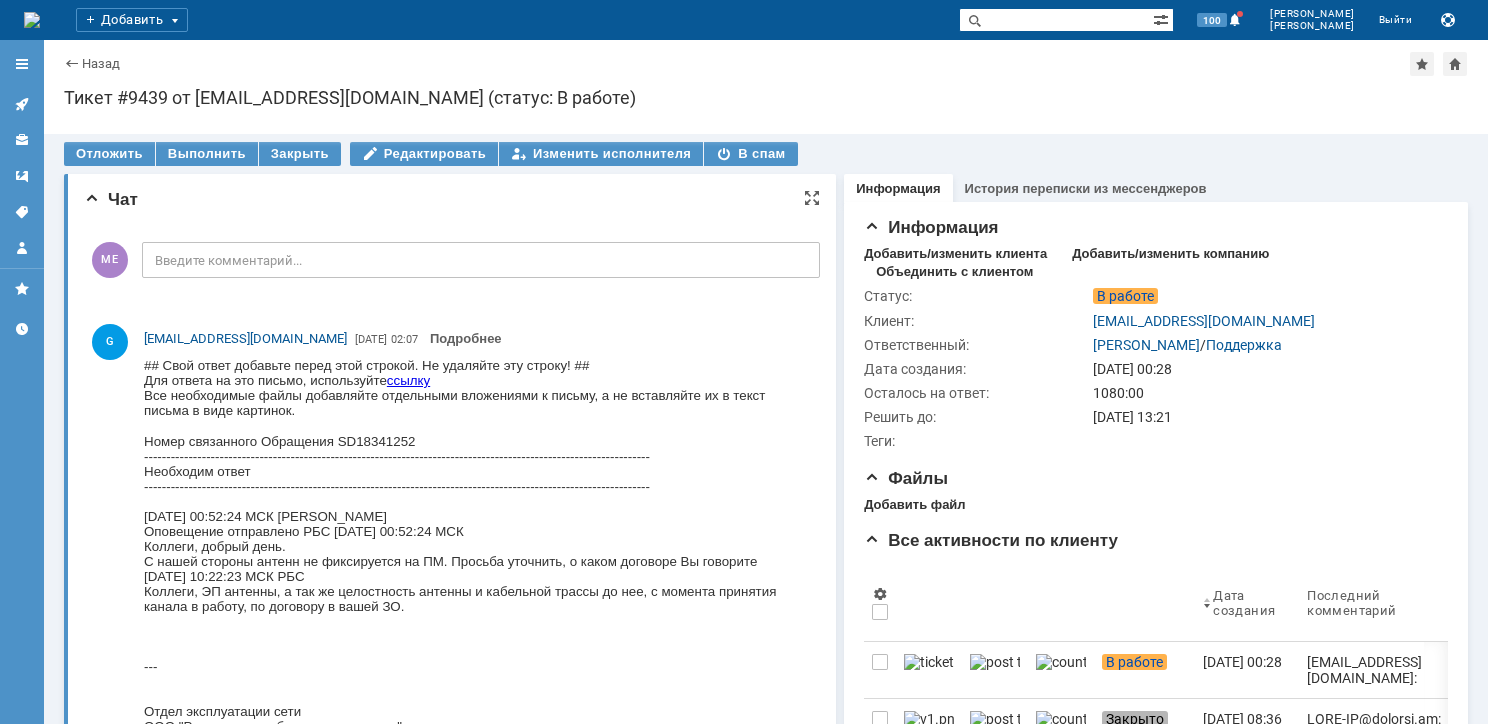 scroll, scrollTop: 0, scrollLeft: 0, axis: both 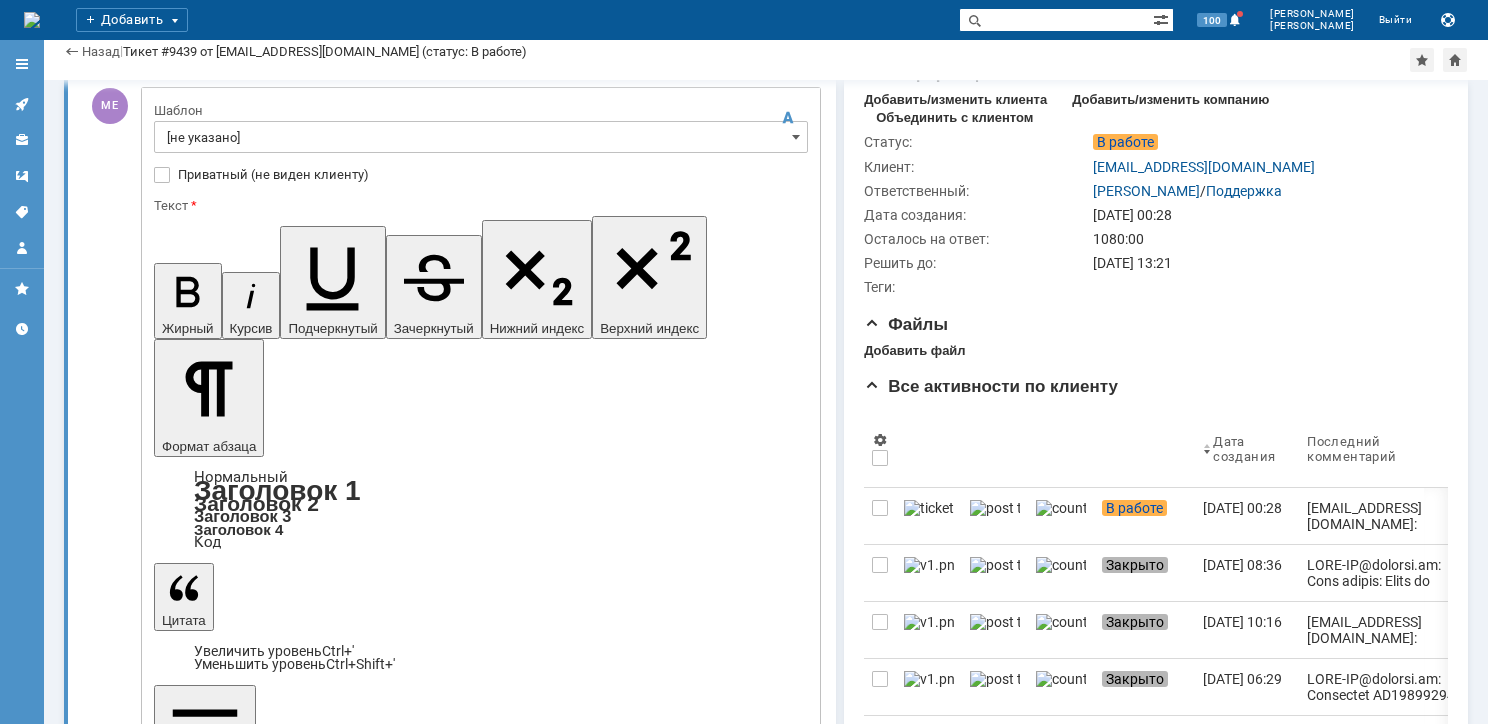 type 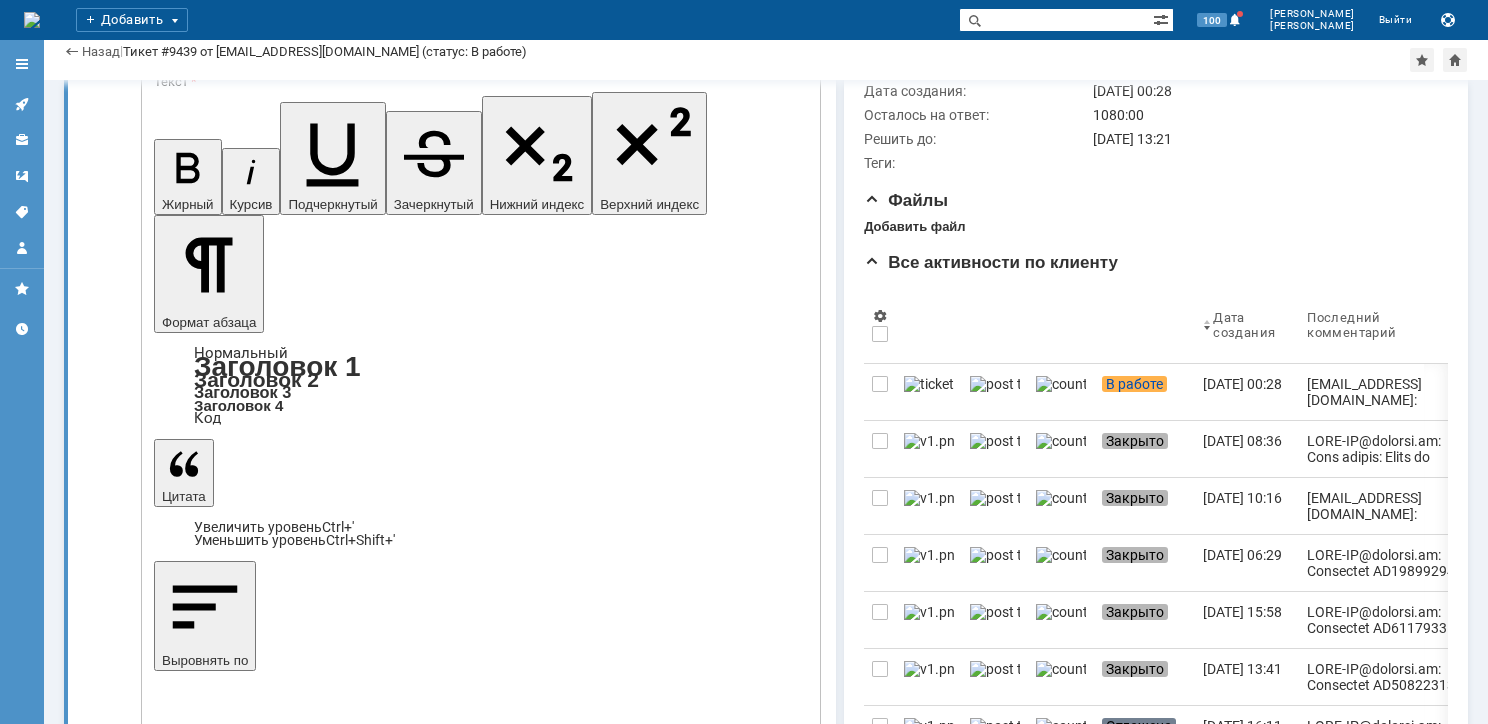 scroll, scrollTop: 200, scrollLeft: 0, axis: vertical 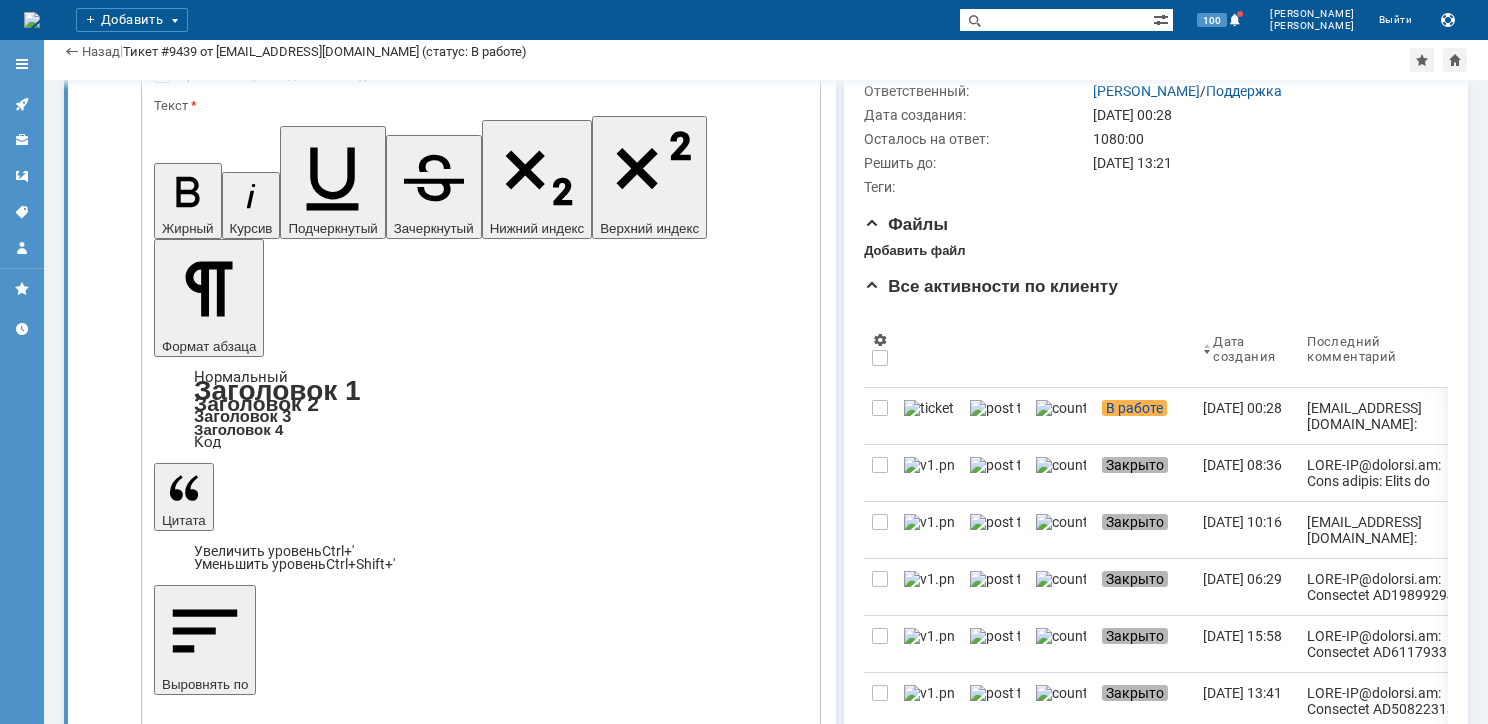 click on "Отправить" at bounding box center [206, 4979] 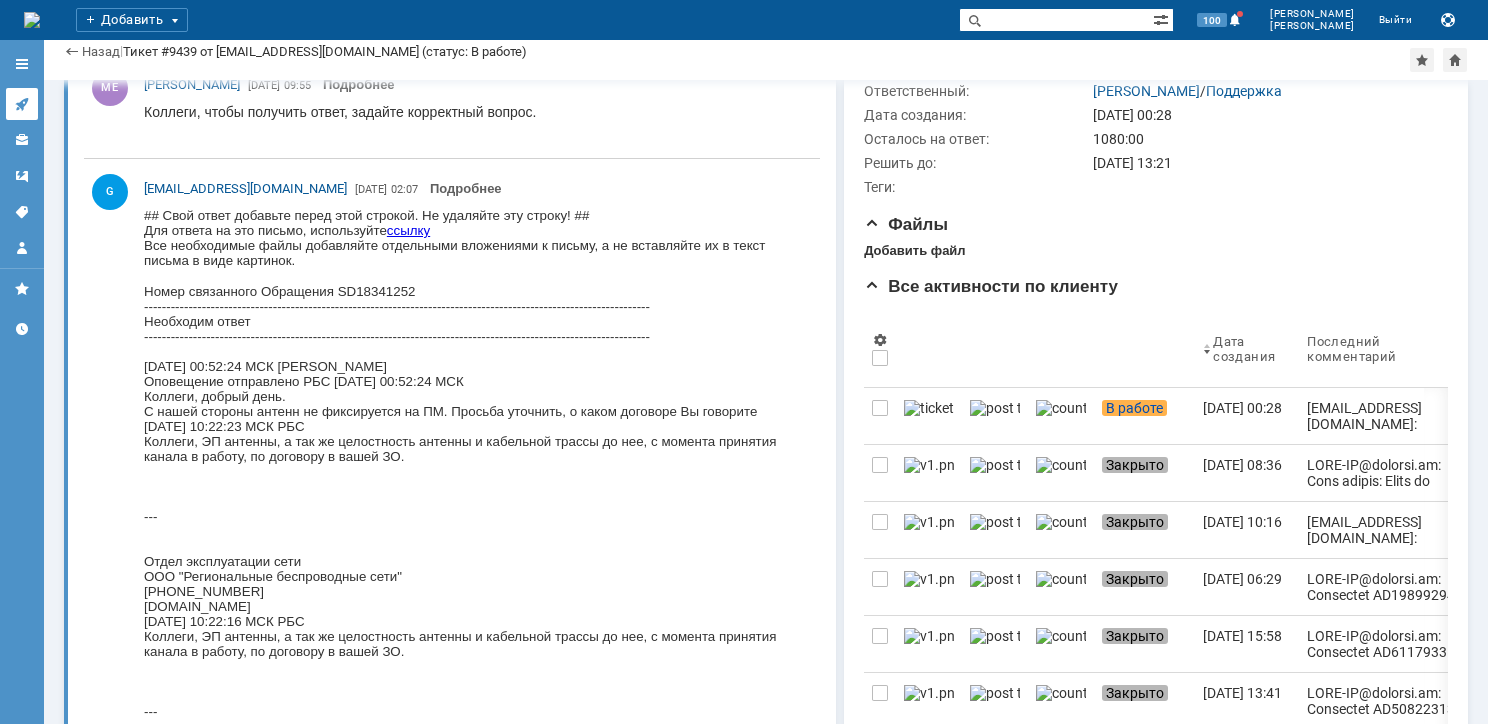 scroll, scrollTop: 0, scrollLeft: 0, axis: both 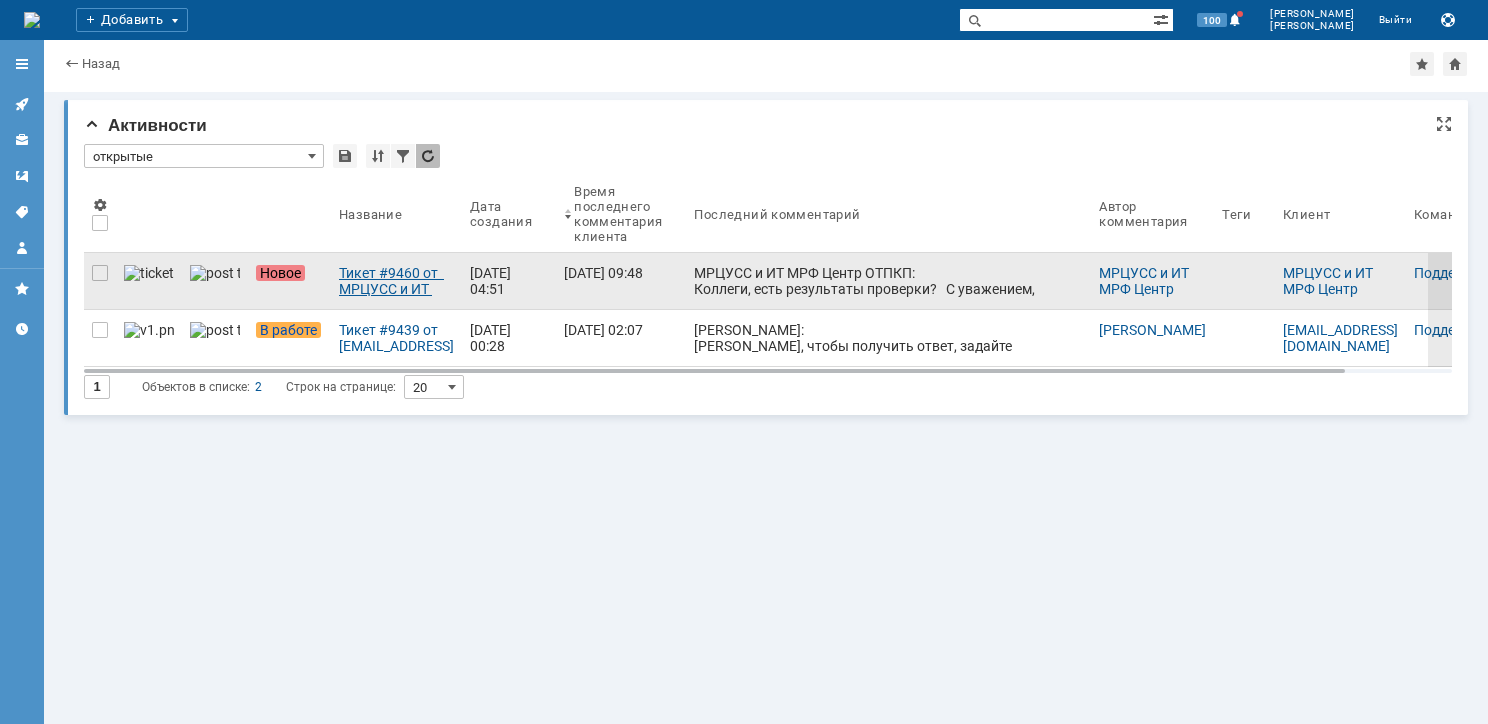 click on "Тикет #9460 от  МРЦУСС и ИТ МРФ Центр ОТПКП (статус: Новое)" at bounding box center (396, 281) 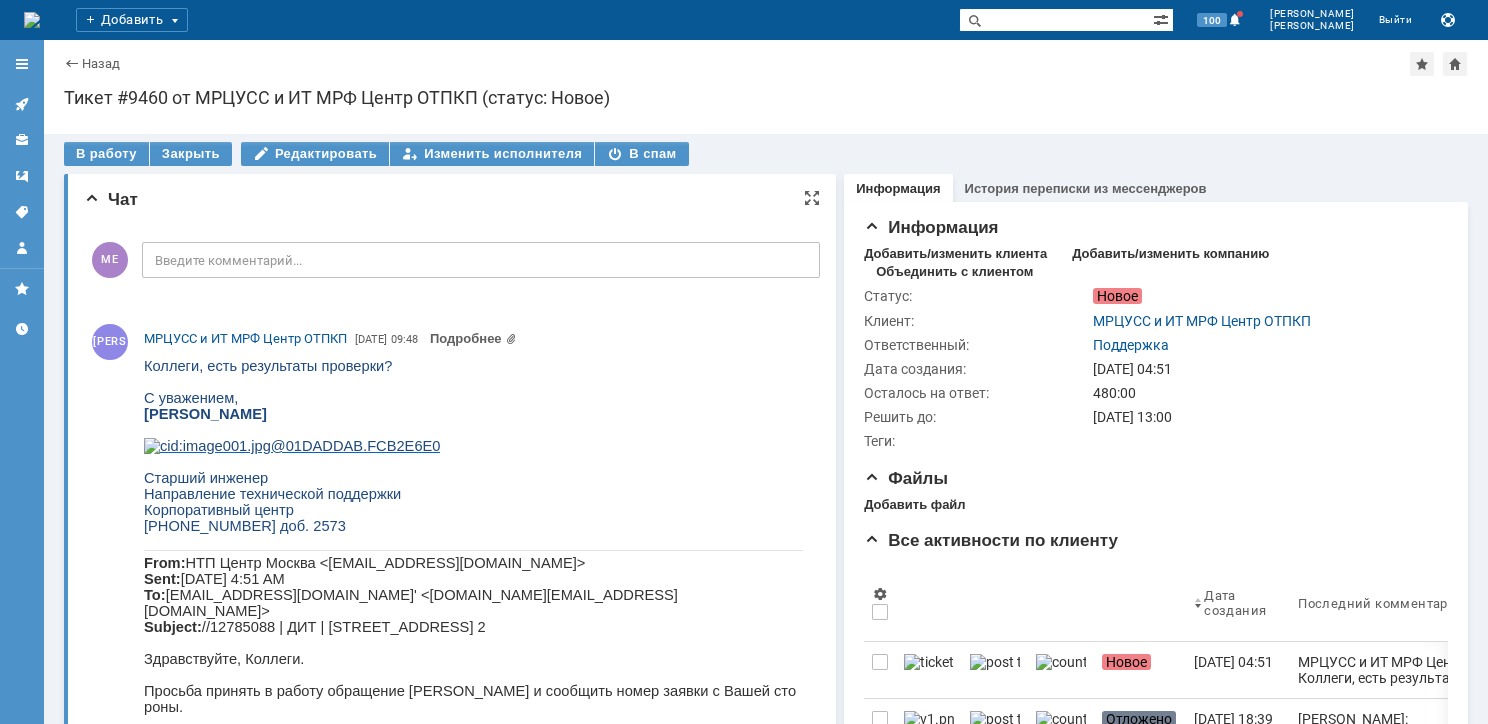 scroll, scrollTop: 0, scrollLeft: 0, axis: both 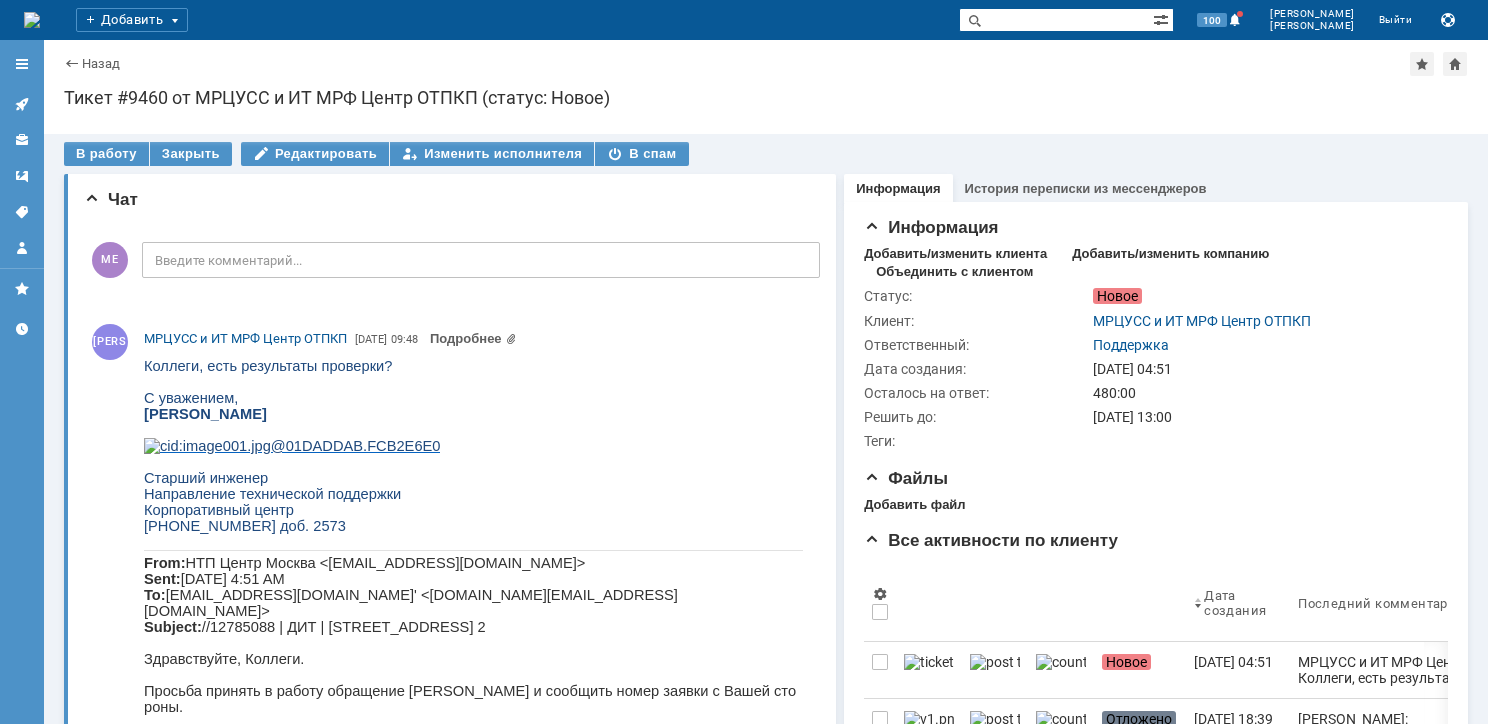 click on "Чат
НАПИСАТЬ В ЧАТ             МЕ Введите комментарий... 1       Всего комментариев:   3  Строк на странице:        20       Ми МРЦУСС и ИТ МРФ Центр ОТПКП 11.07.2025 09:48 Подробнее Система 11.07.2025 04:51 Подробнее Ми МРЦУСС и ИТ МРФ Центр ОТПКП 11.07.2025 04:51 Подробнее 1       Всего комментариев:   3  Строк на странице:        20" at bounding box center (450, 1753) 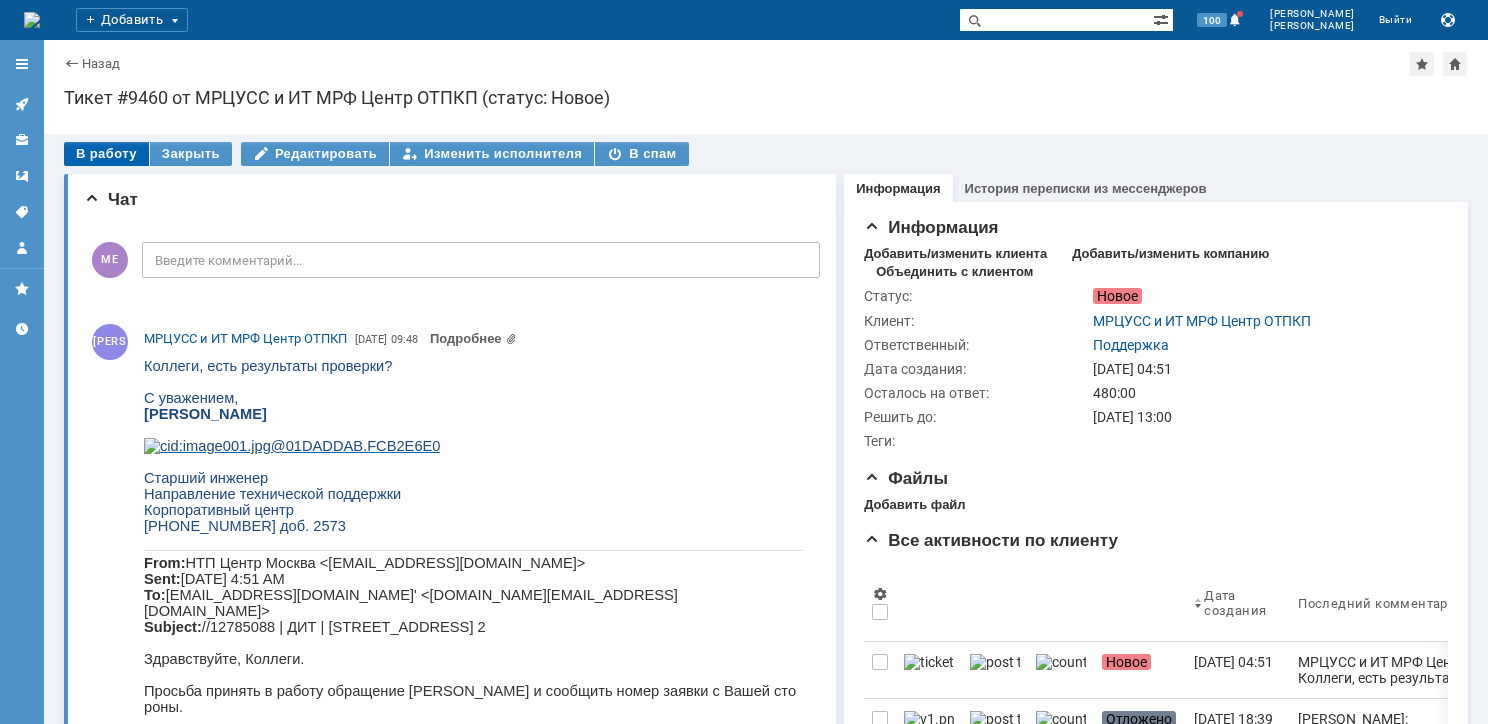 click on "В работу" at bounding box center (106, 154) 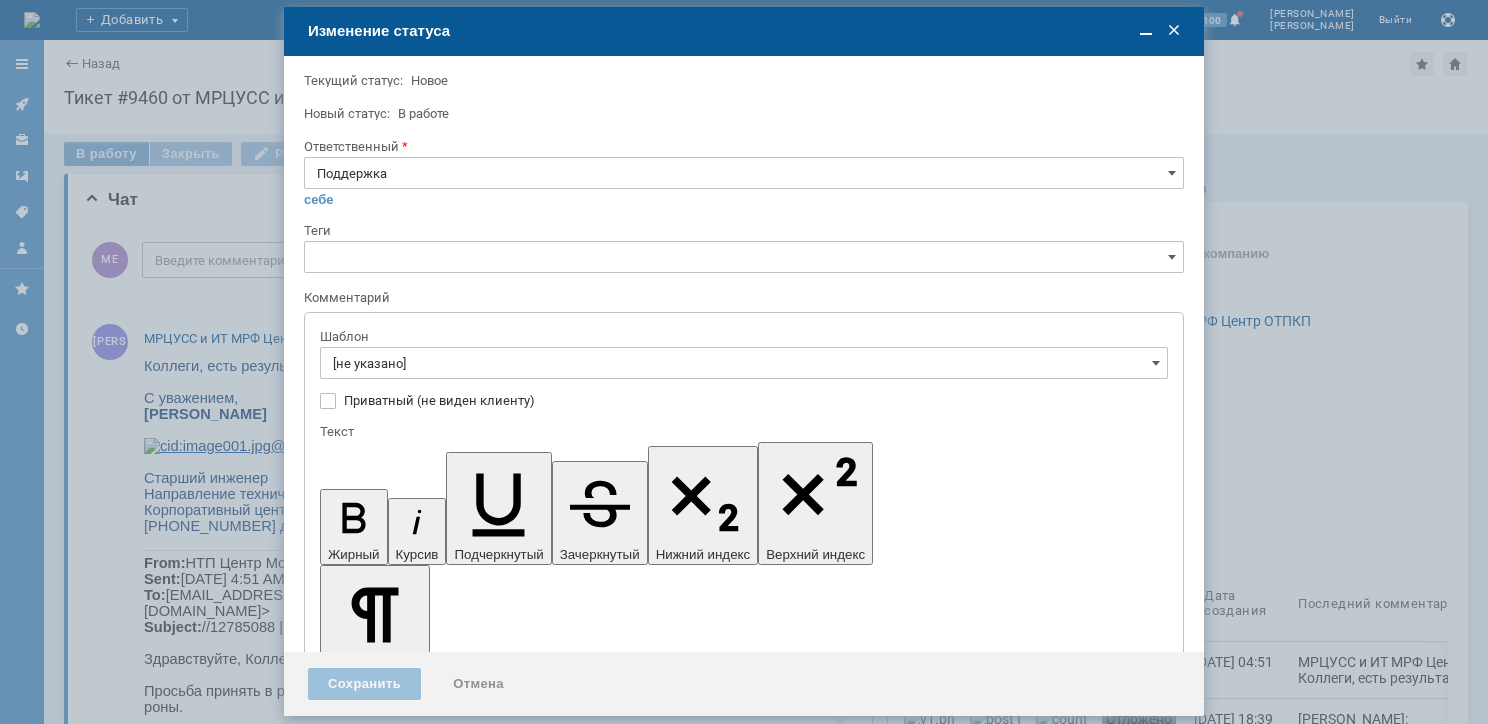 scroll, scrollTop: 0, scrollLeft: 0, axis: both 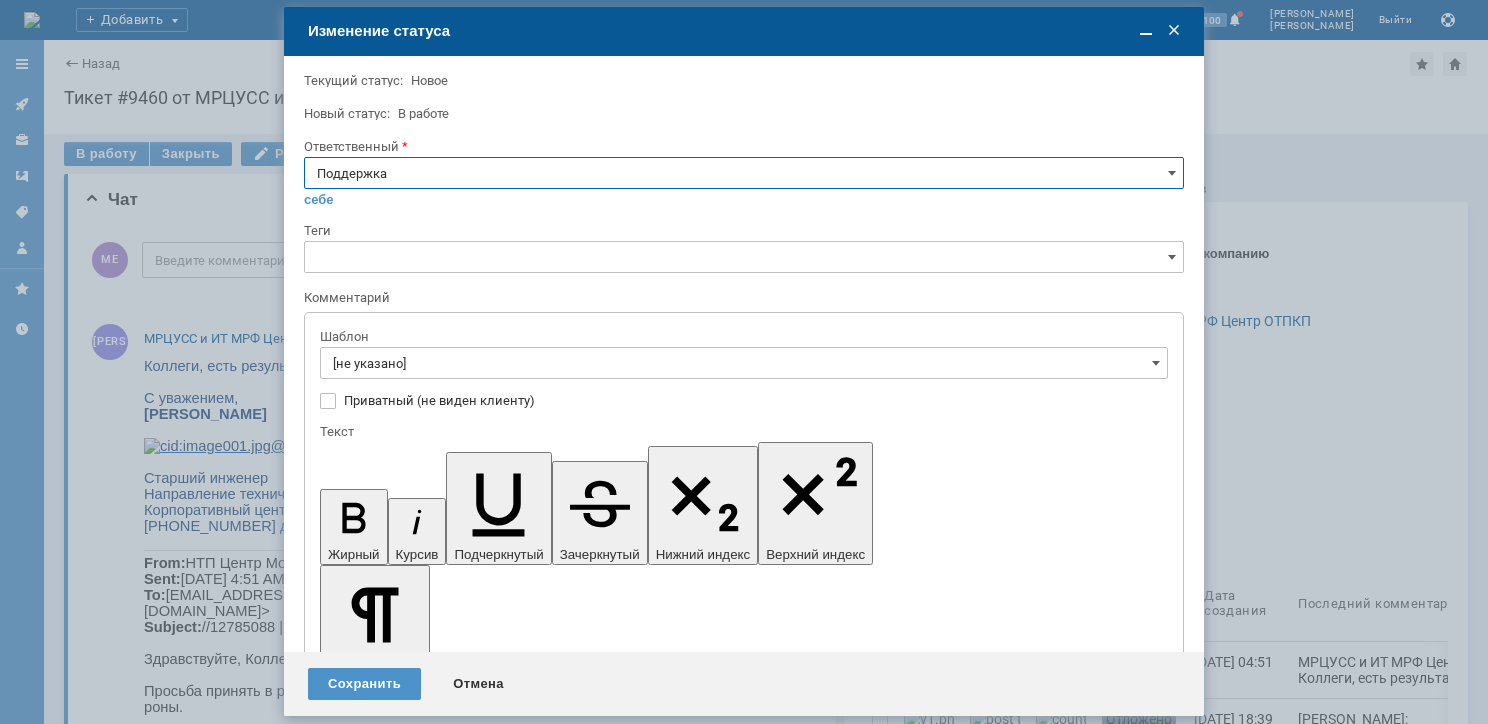 click on "Поддержка" at bounding box center (744, 173) 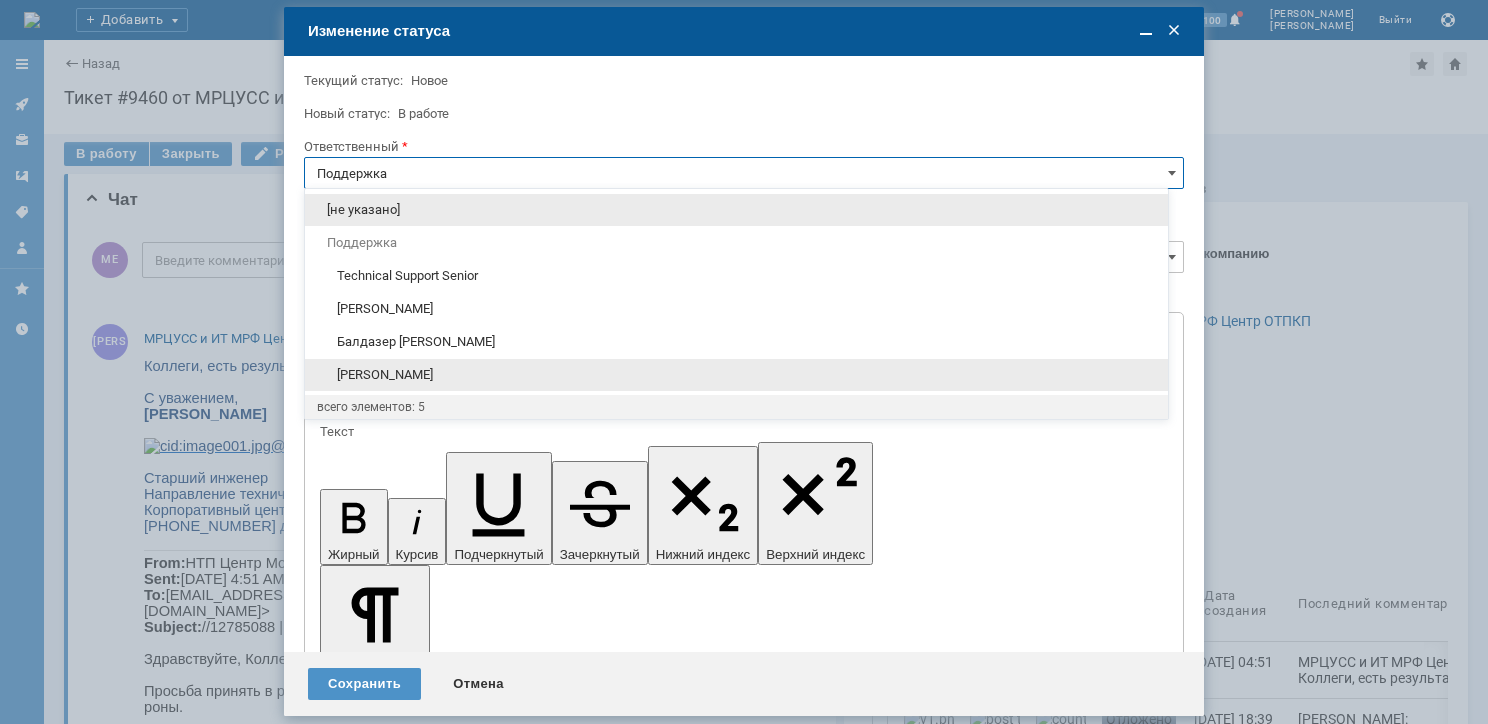 click on "[PERSON_NAME]" at bounding box center (736, 375) 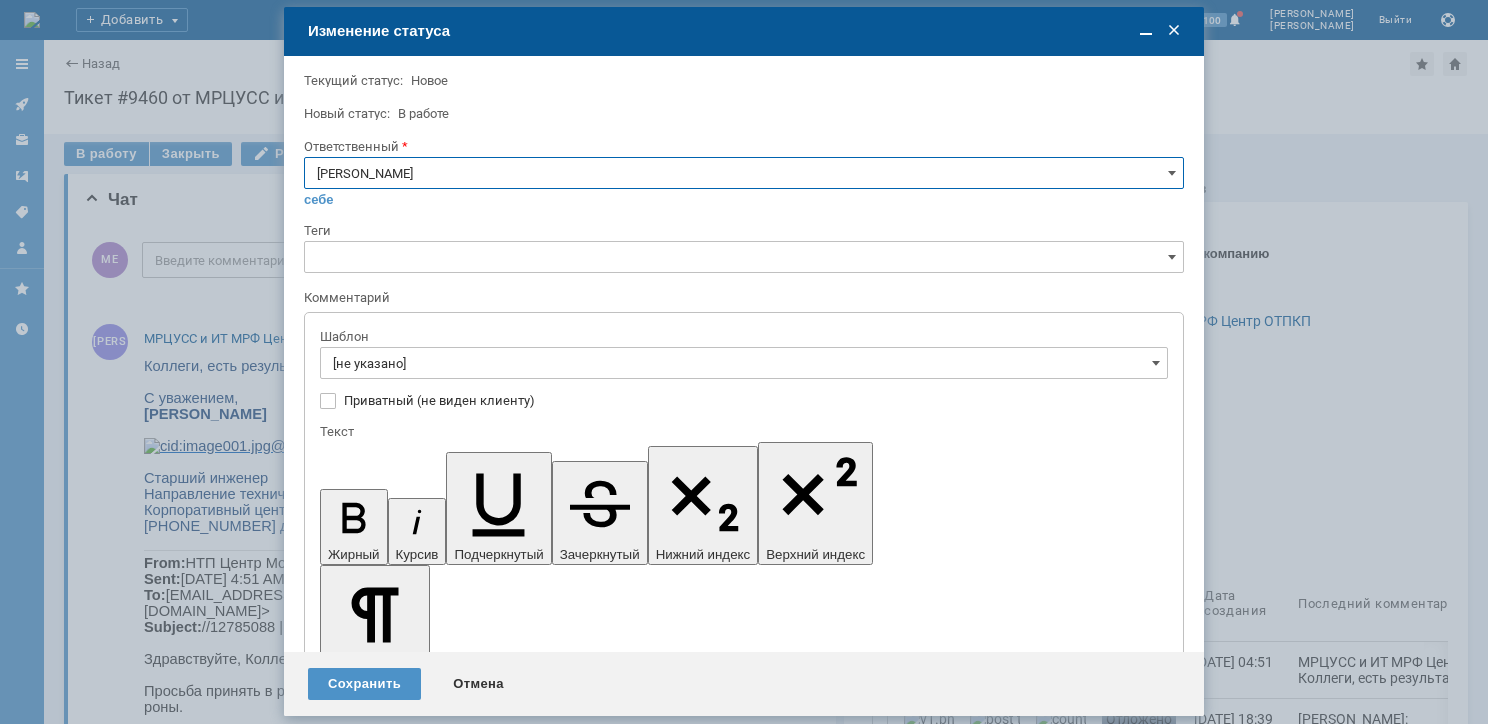 type on "[PERSON_NAME]" 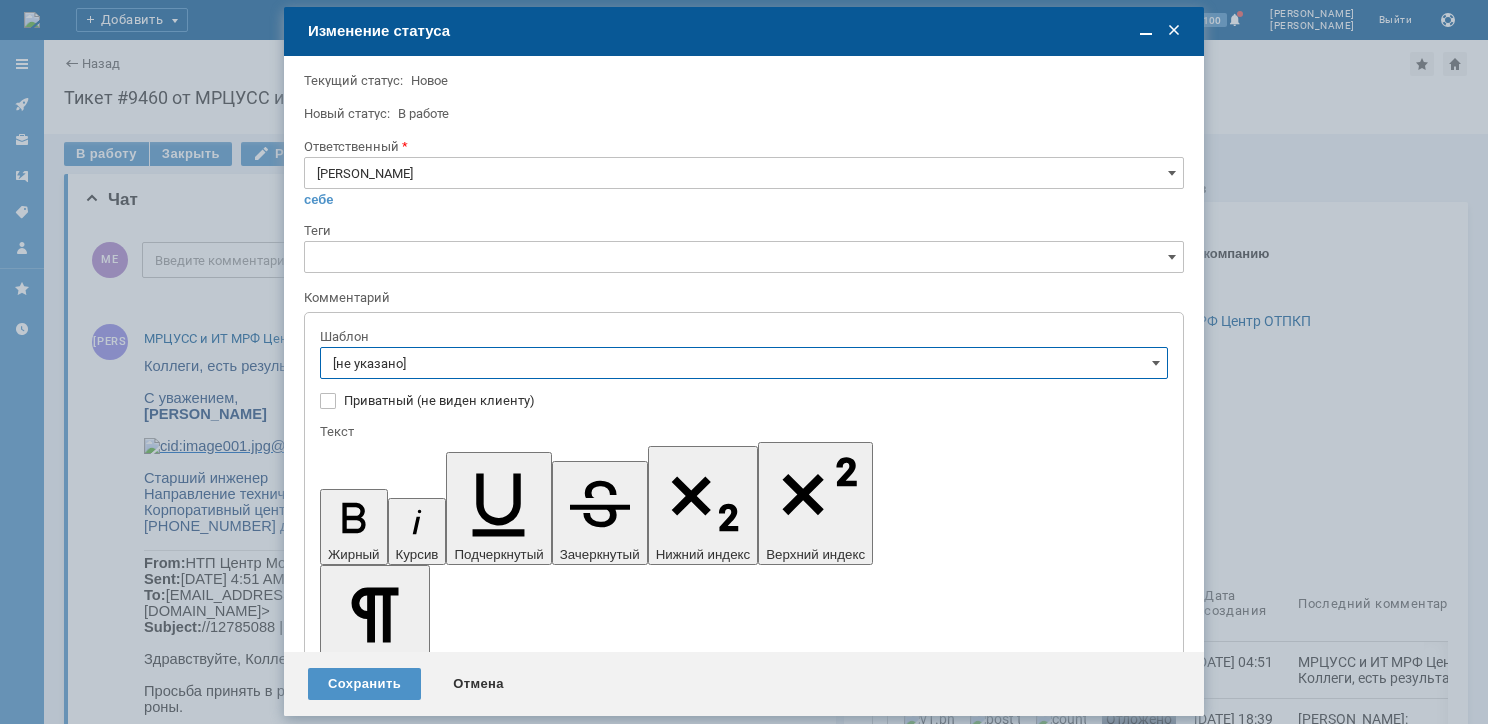 click on "[не указано]" at bounding box center (744, 363) 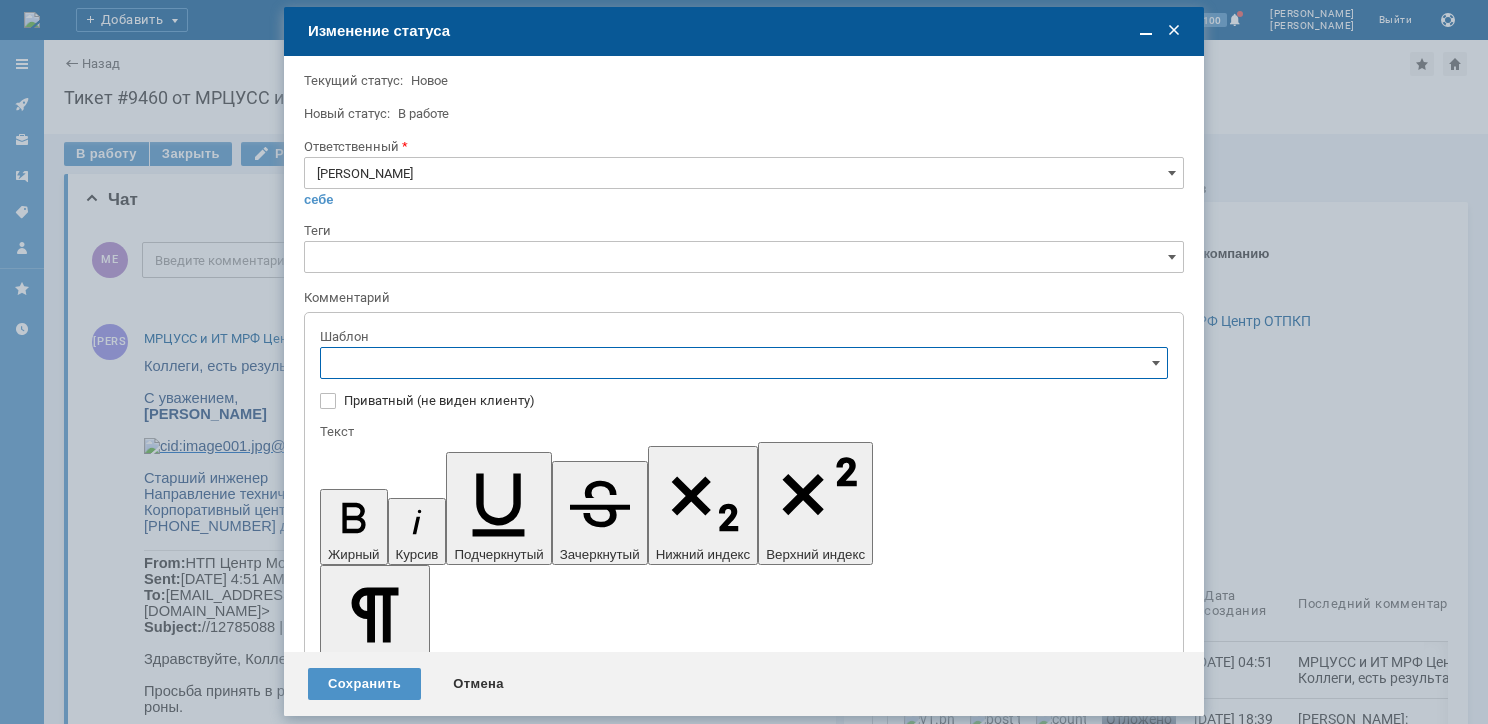 scroll, scrollTop: 18, scrollLeft: 0, axis: vertical 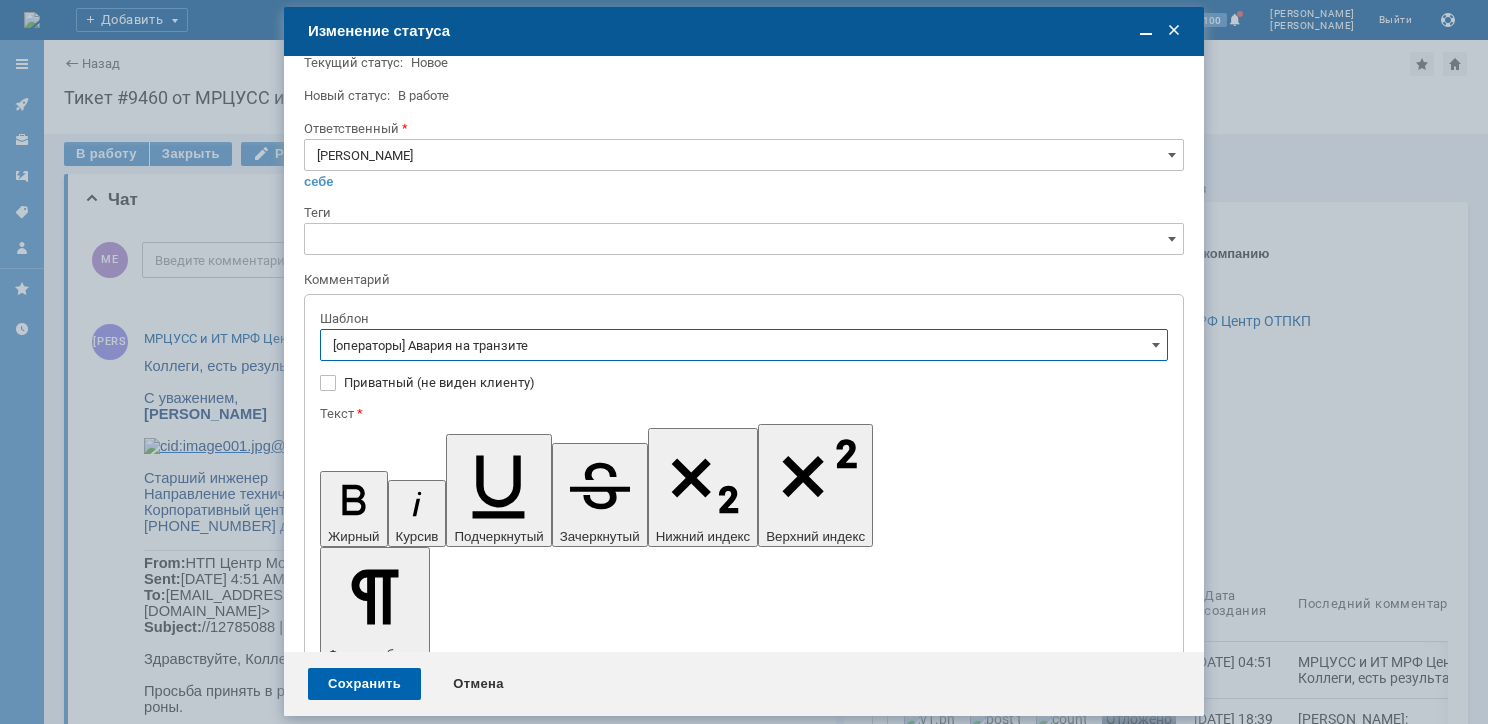 type on "[операторы] Авария на транзите" 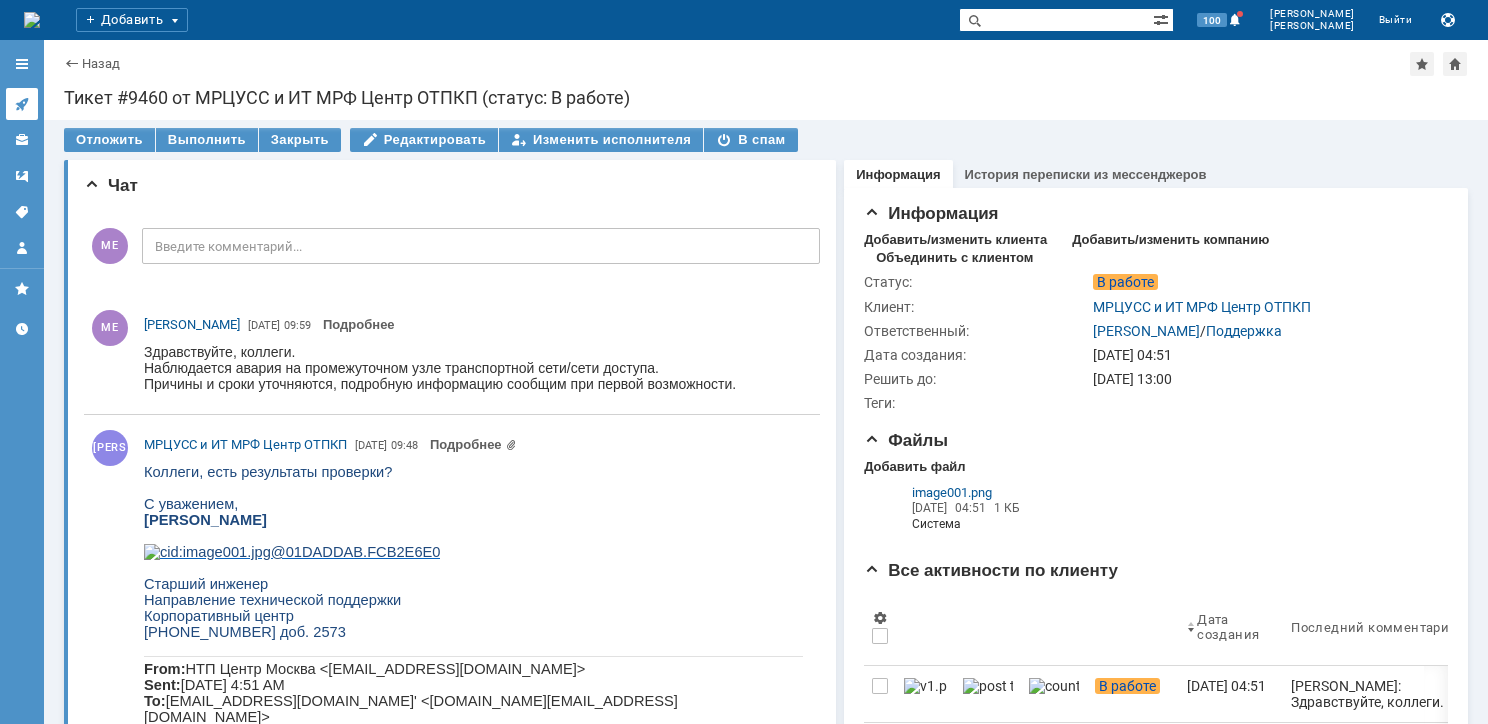 scroll, scrollTop: 0, scrollLeft: 0, axis: both 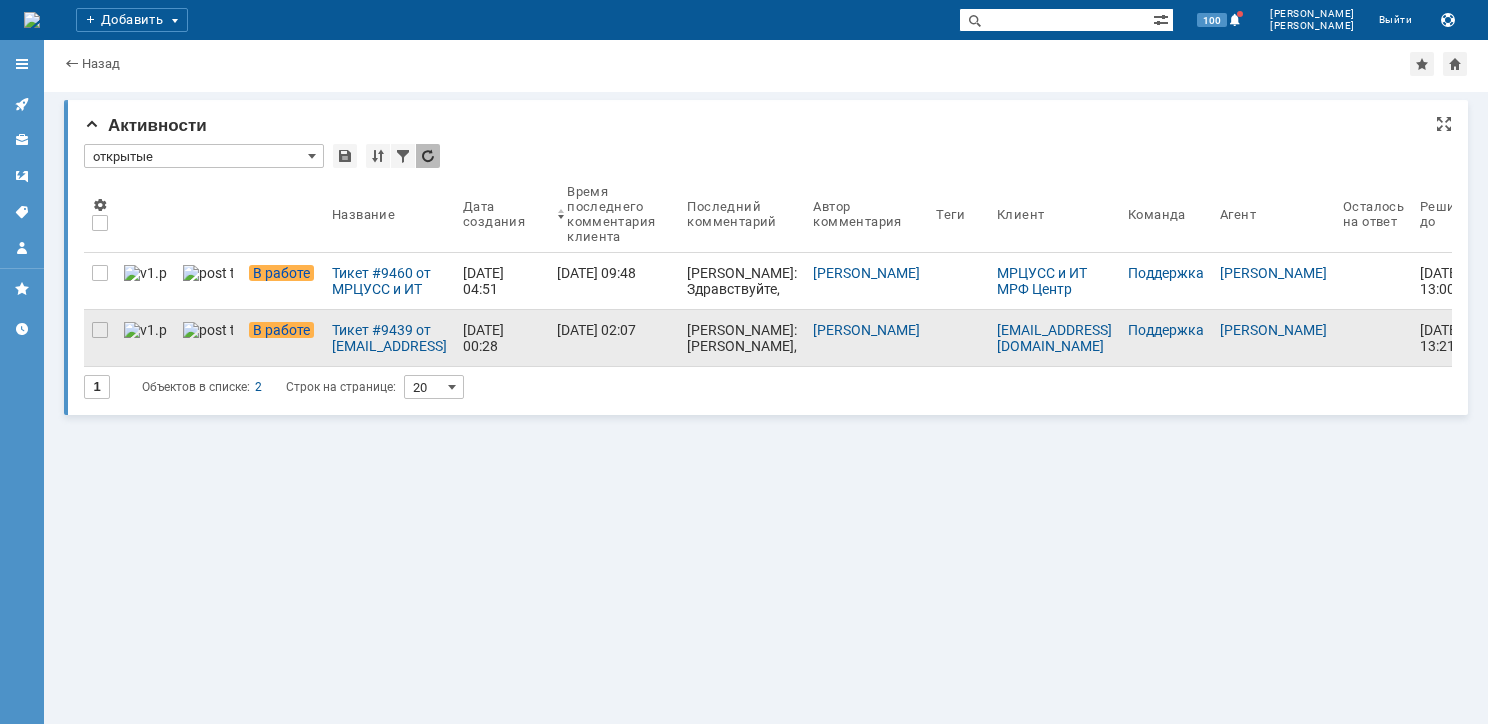 click on "Майко Евгений:
Коллеги, чтобы получить ответ, задайте корректный вопрос." at bounding box center [742, 370] 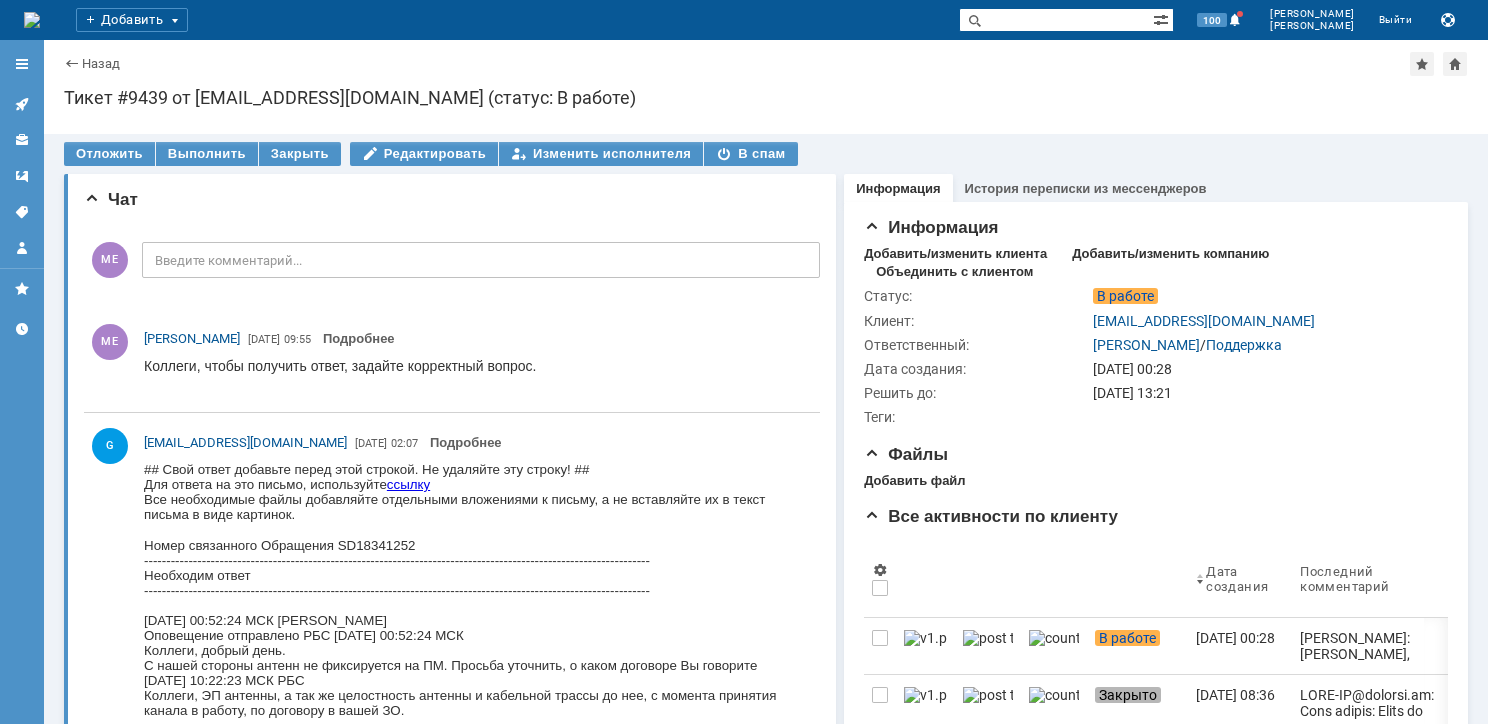 scroll, scrollTop: 0, scrollLeft: 0, axis: both 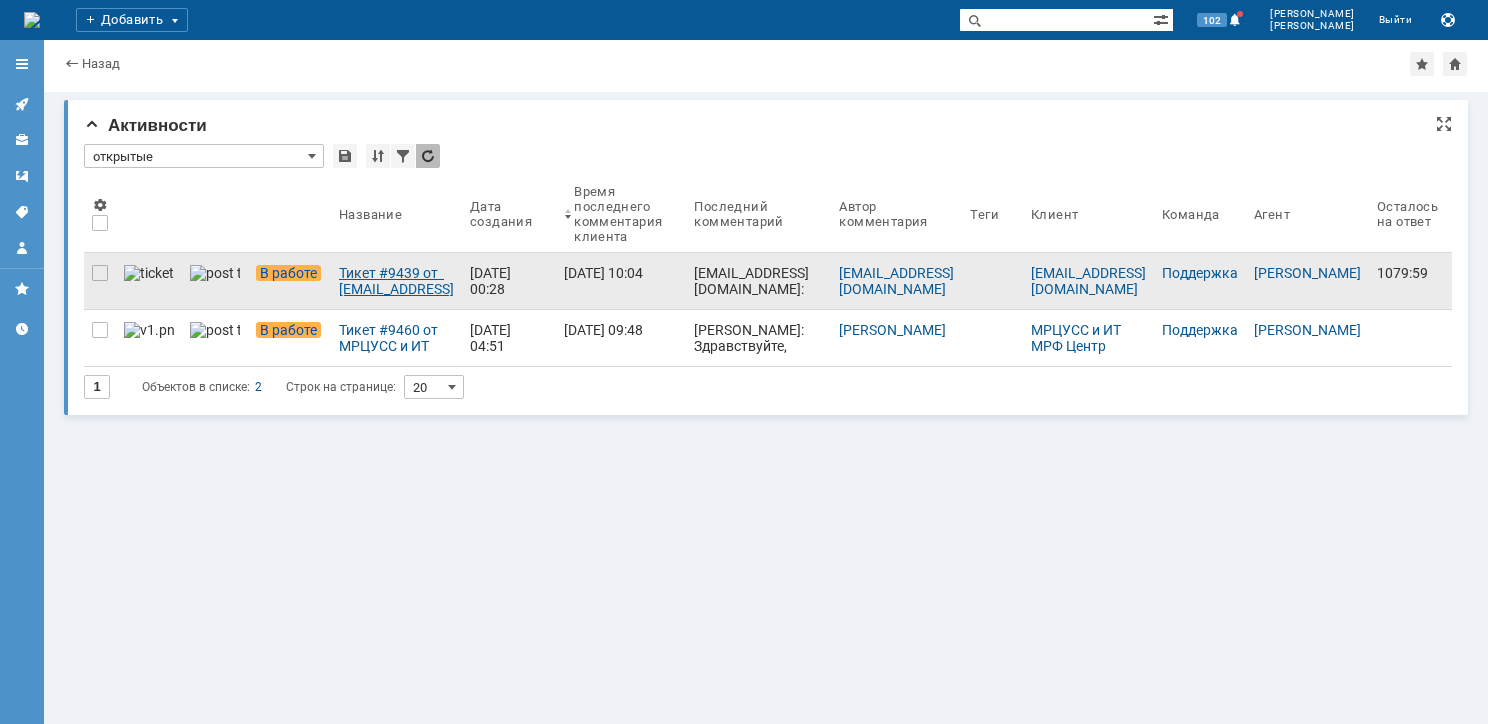 click on "Тикет #9439 от  [EMAIL_ADDRESS][DOMAIN_NAME] (статус: В работе)" at bounding box center [396, 281] 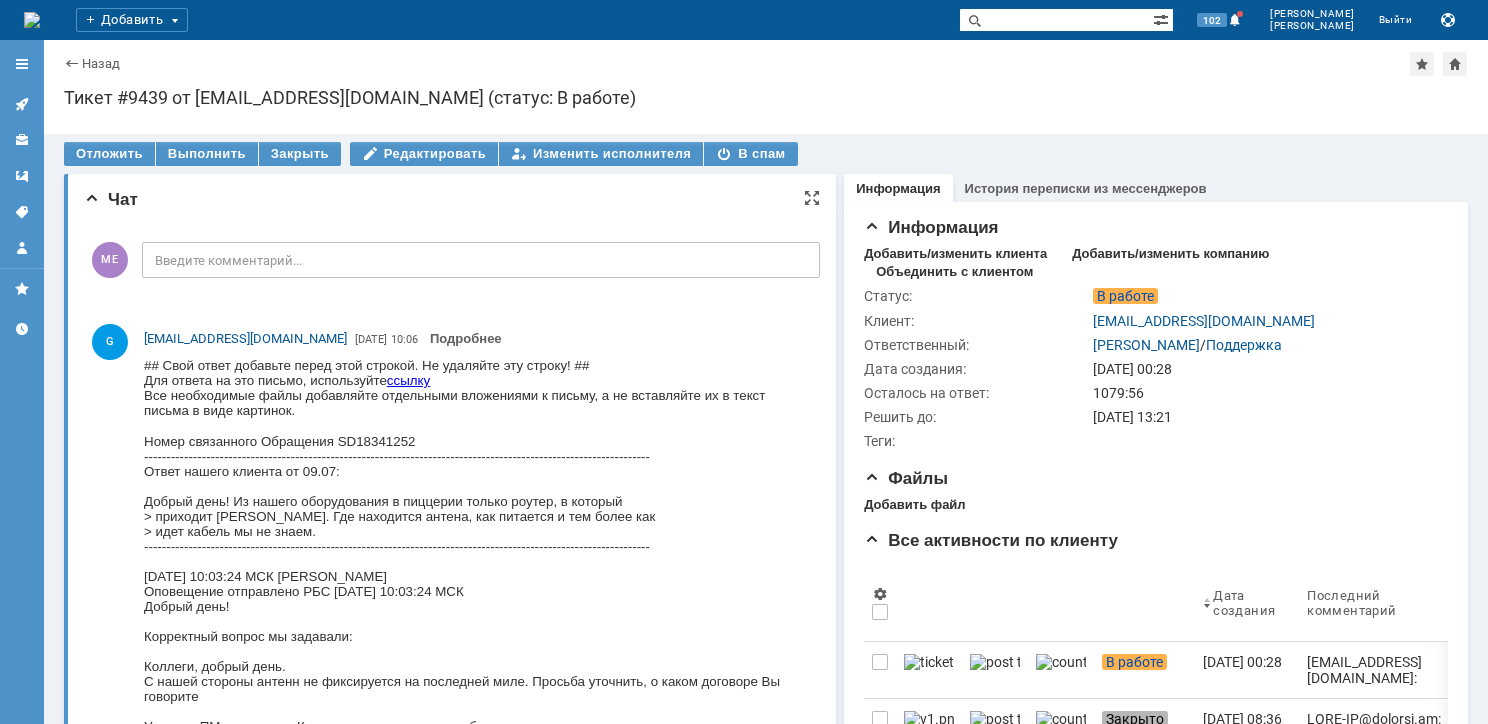 scroll, scrollTop: 0, scrollLeft: 0, axis: both 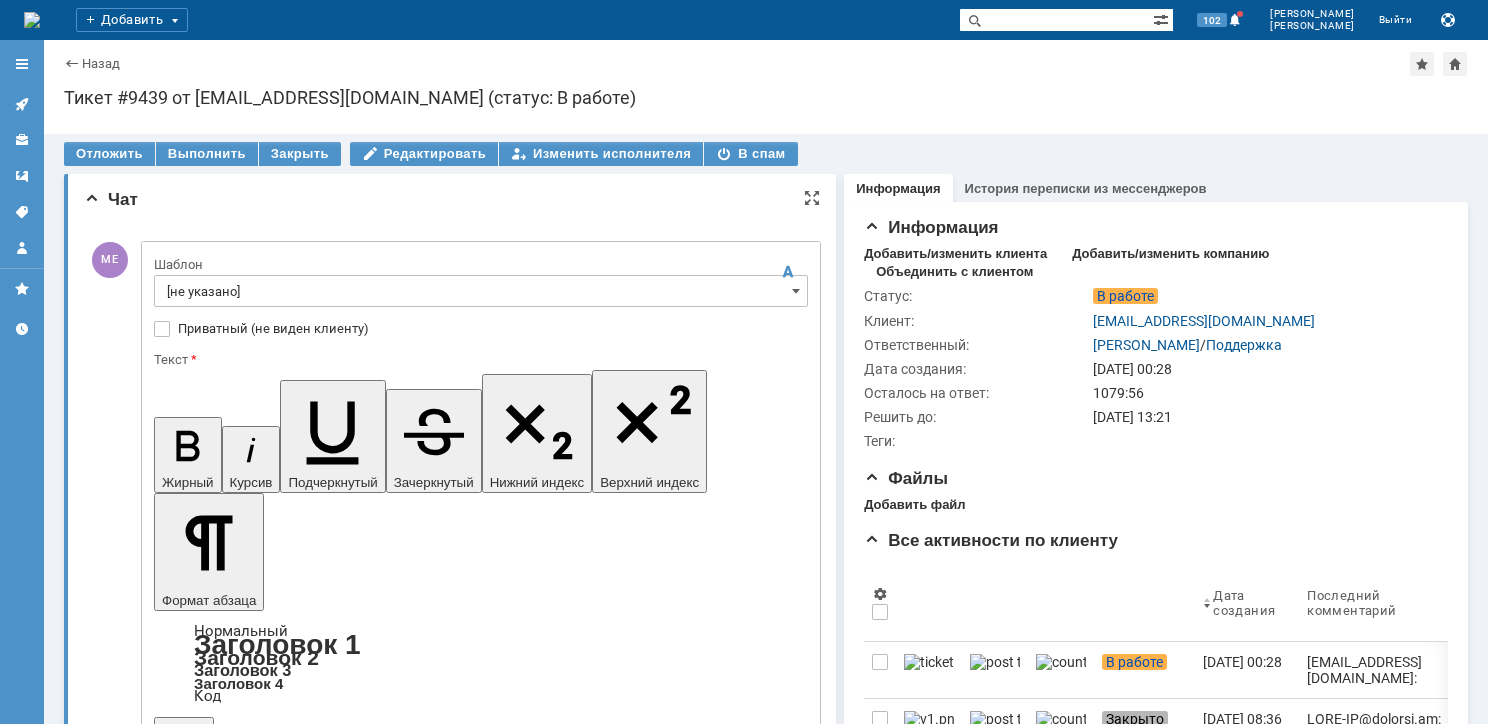 type 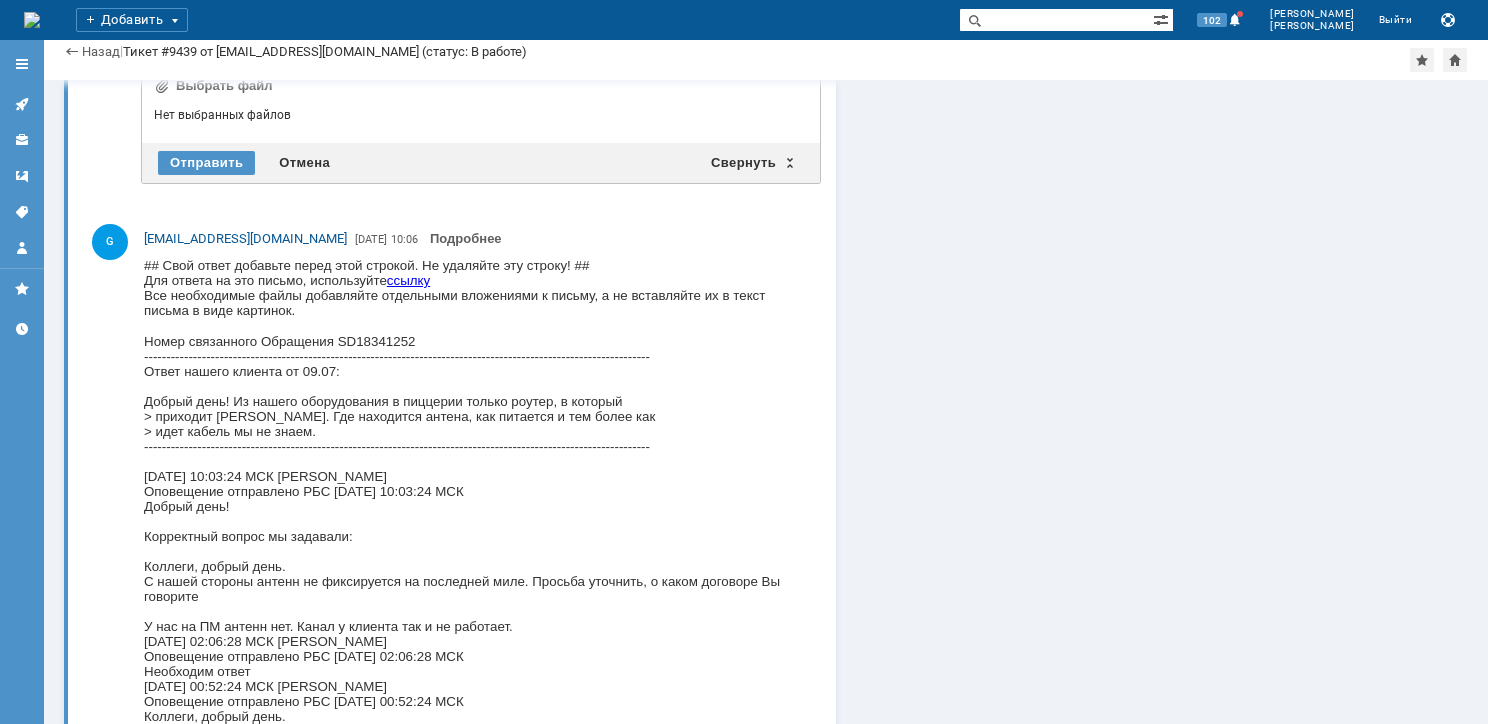 scroll, scrollTop: 5200, scrollLeft: 0, axis: vertical 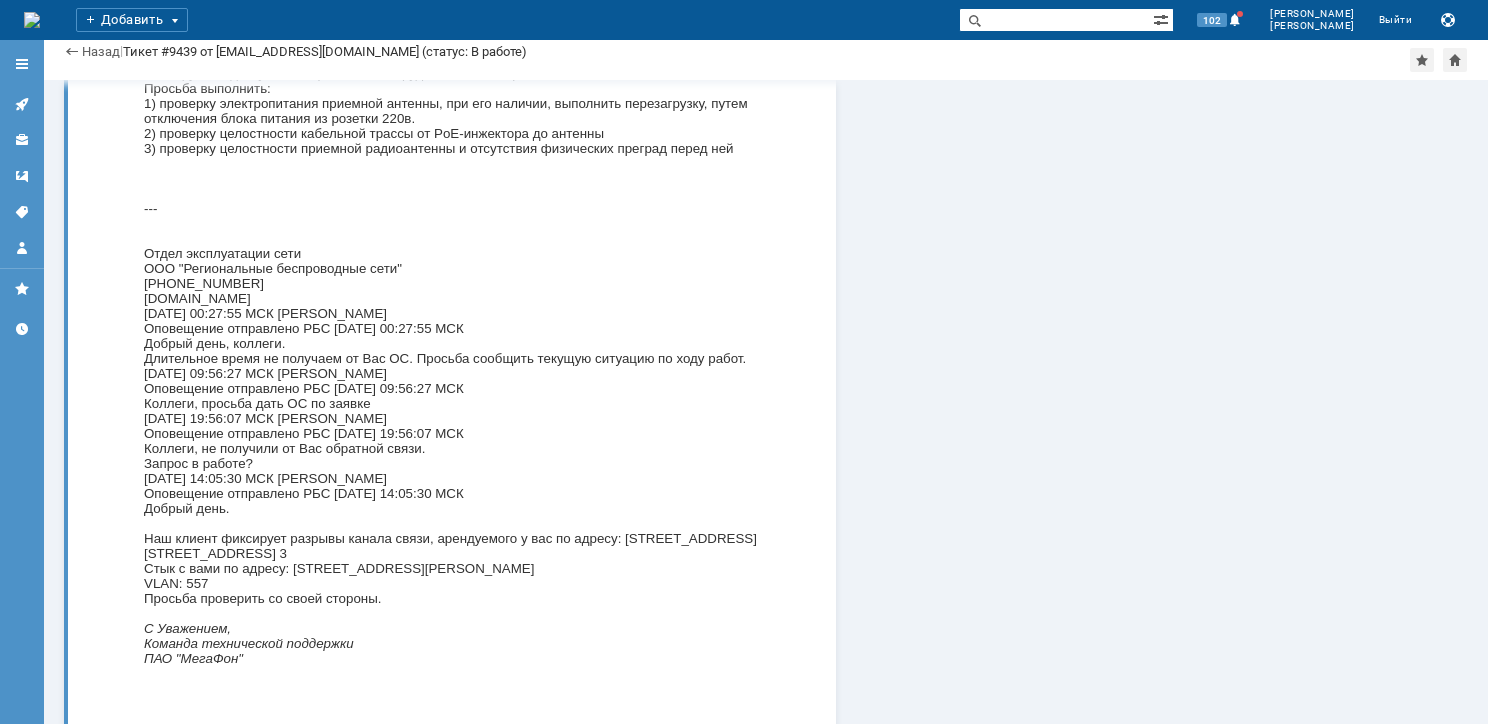 click on "05/07/2025 09:56:27 МСК Антонюк Валерия Викторовна Оповещение отправлено РБС 05/07/2025 09:56:27 МСК Коллеги, просьба дать ОС по заявке 01/07/2025 19:56:07 МСК Хакимова Кристина Рафаэльевна Оповещение отправлено РБС 01/07/2025 19:56:07 МСК Коллеги, не получили от Вас обратной связи.
Запрос в работе? 01/07/2025 14:05:30 МСК Хакимова Кристина Рафаэльевна Оповещение отправлено РБС 01/07/2025 14:05:30 МСК Добрый день.
Наш клиент фиксирует разрывы канала связи, арендуемого у вас по адресу: Москва г., ш. Каширское, д. 65, корп. 3
Стык с вами по адресу: г. Москва, ул. Бутлерова, 7
VLAN: 557" at bounding box center [473, 5016] 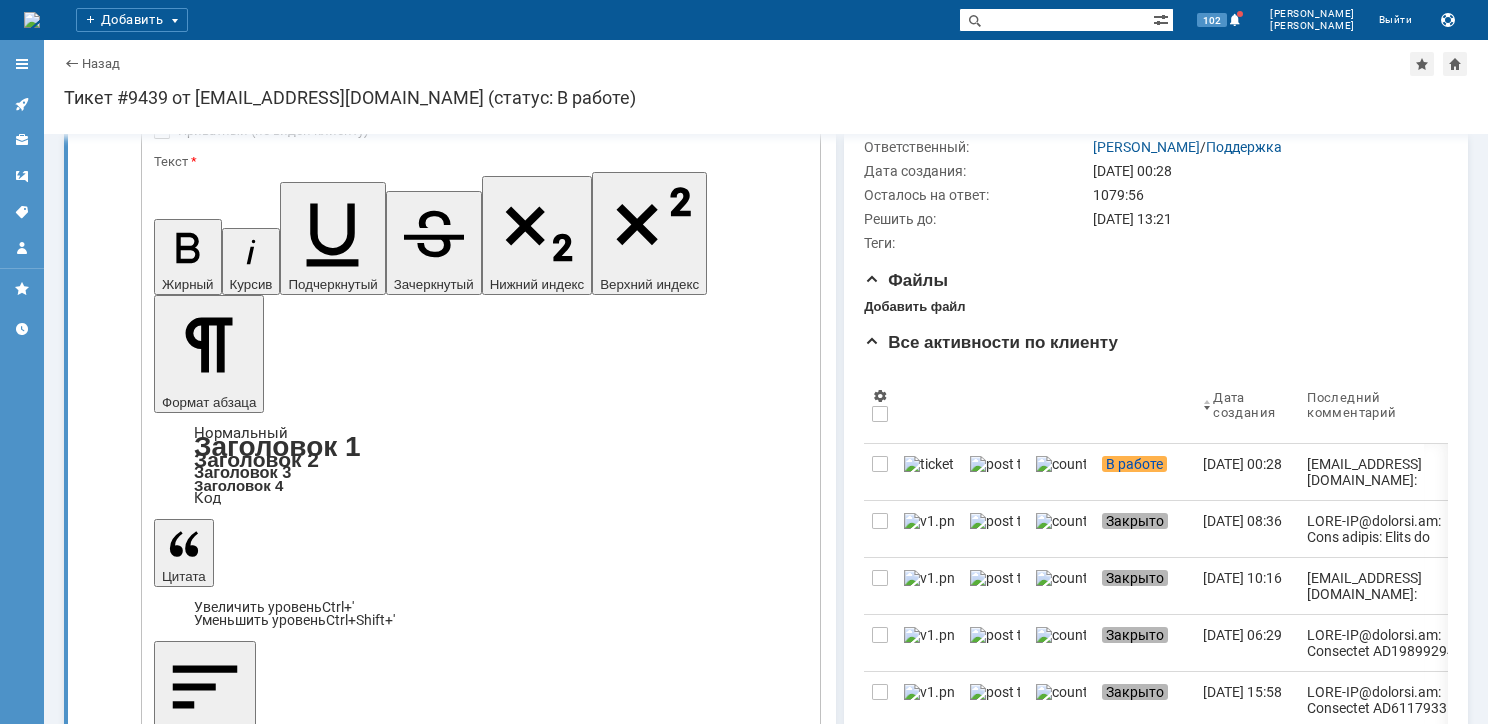 scroll, scrollTop: 0, scrollLeft: 0, axis: both 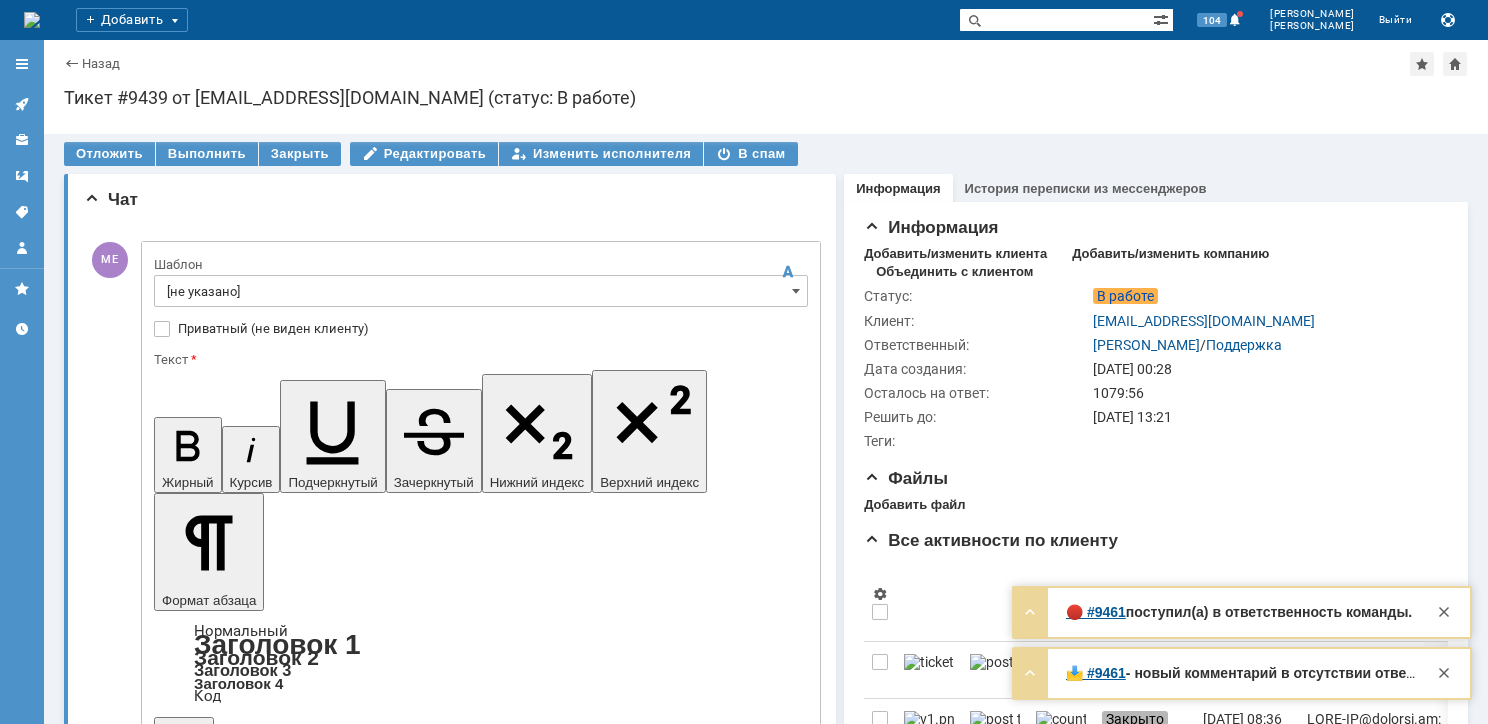 click on "Коллеги, при подключении кабель прокладывался там где показывал клиент, антенна устанавливалась так же туда куда показывал клиент." at bounding box center [317, 5047] 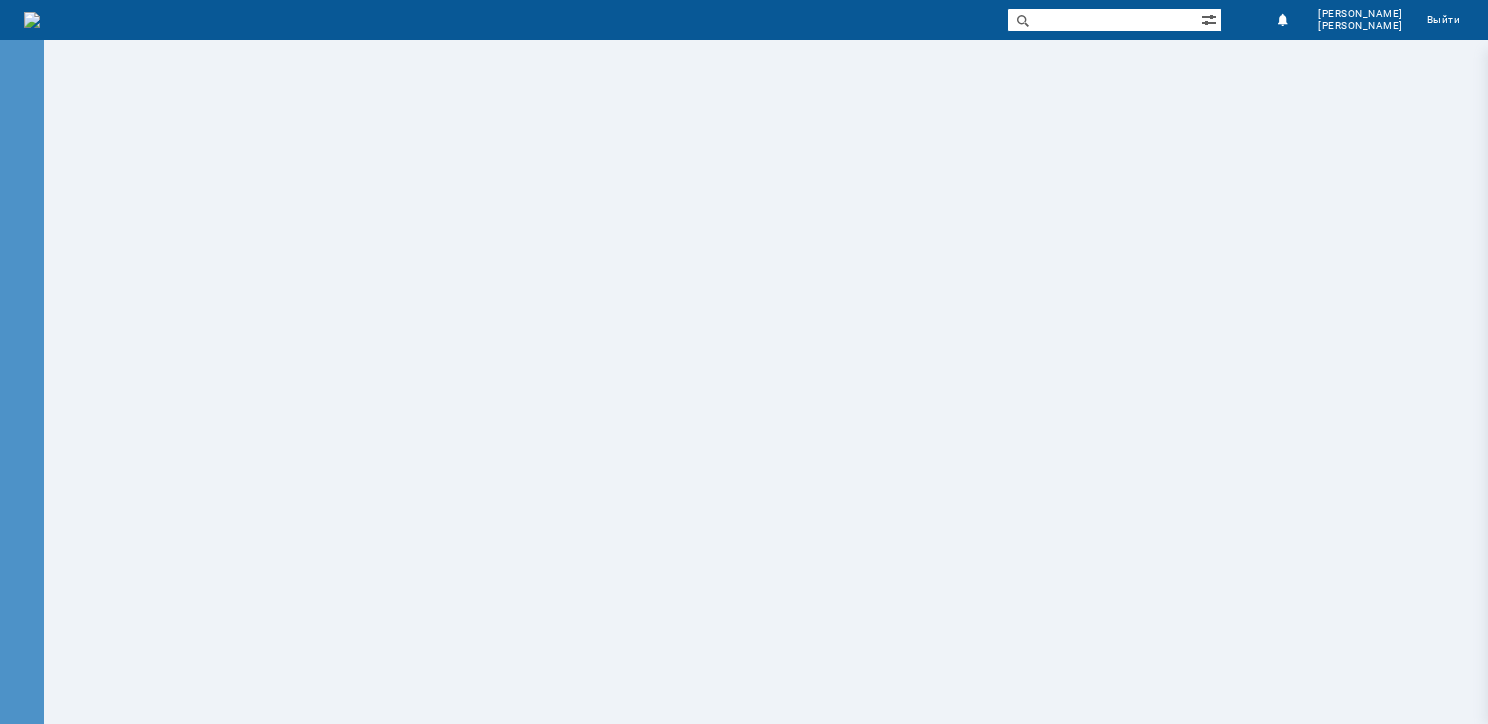 scroll, scrollTop: 0, scrollLeft: 0, axis: both 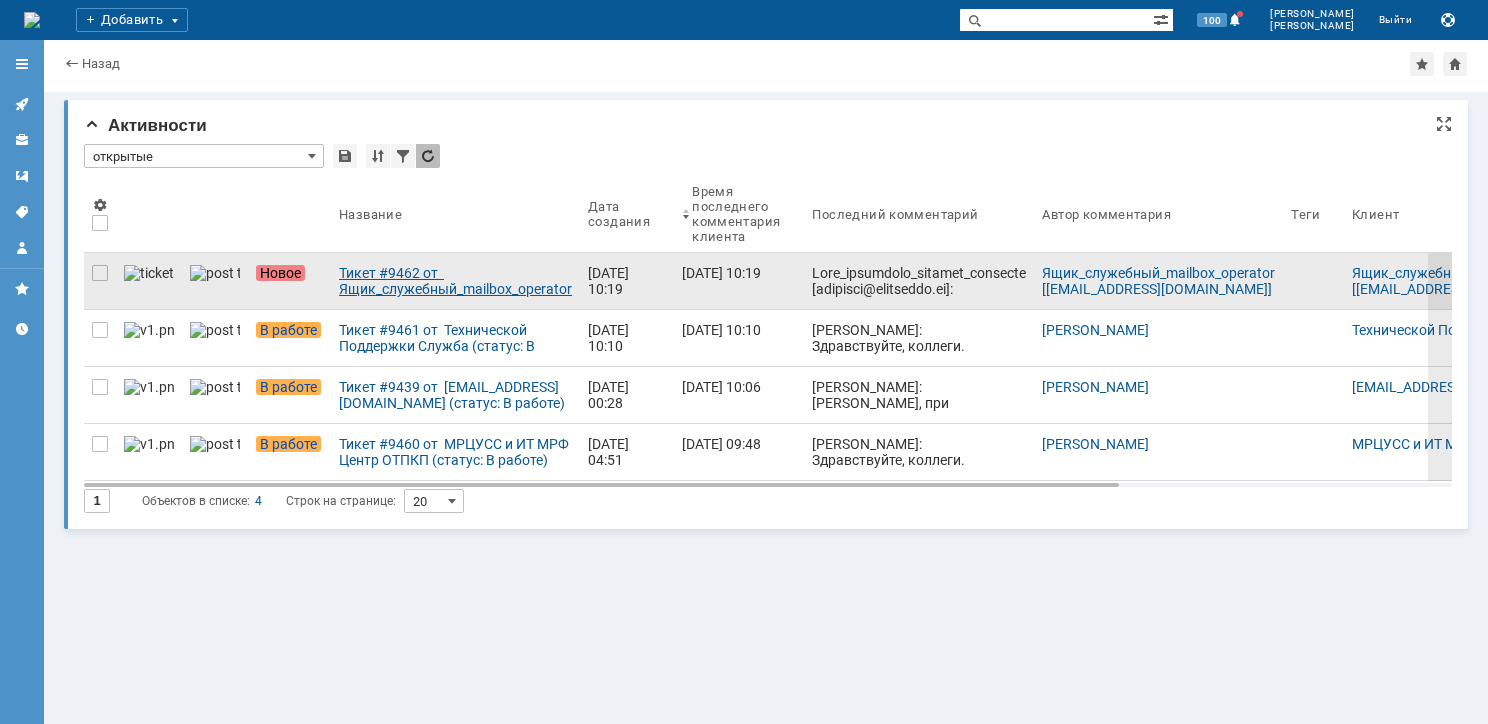 click on "Тикет #9462 от  Ящик_служебный_mailbox_operator [[EMAIL_ADDRESS][DOMAIN_NAME]] (статус: Новое)" at bounding box center (455, 281) 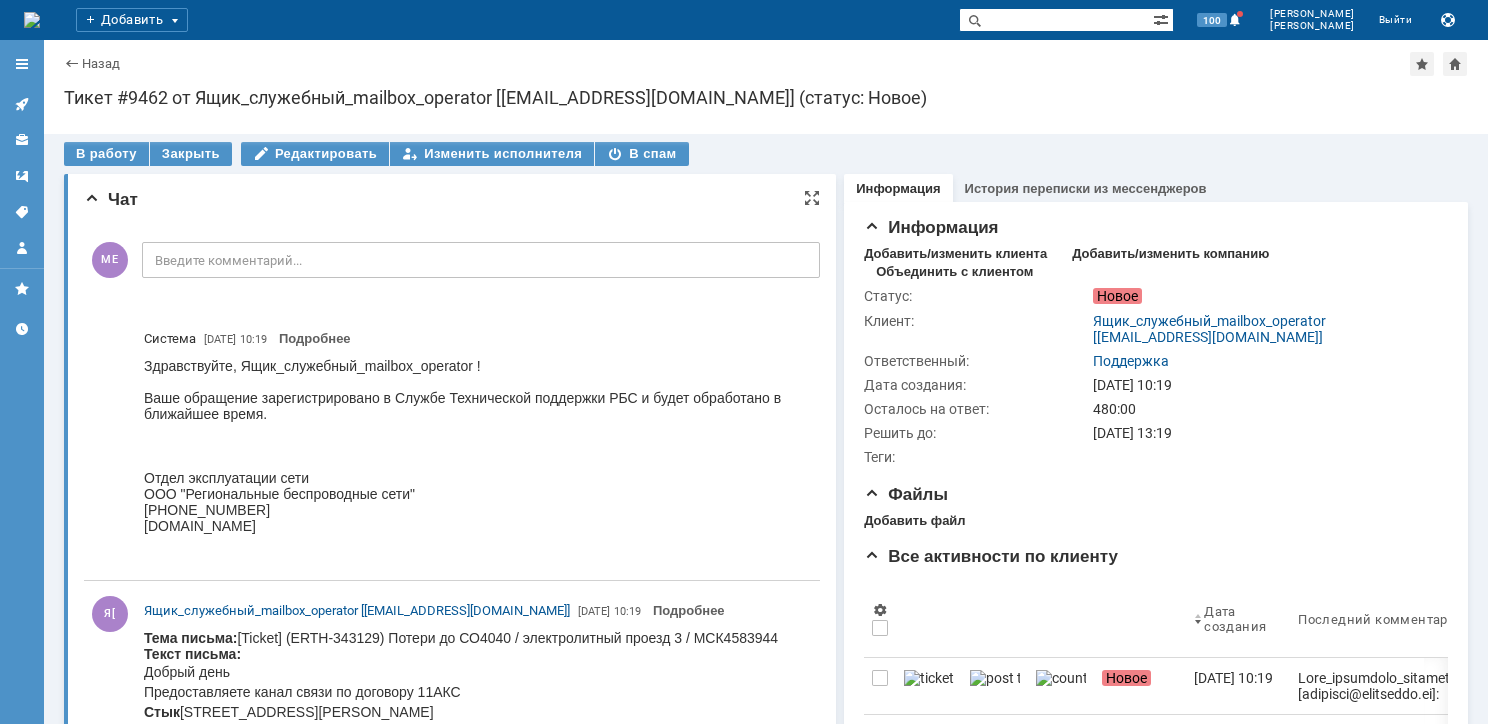 scroll, scrollTop: 0, scrollLeft: 0, axis: both 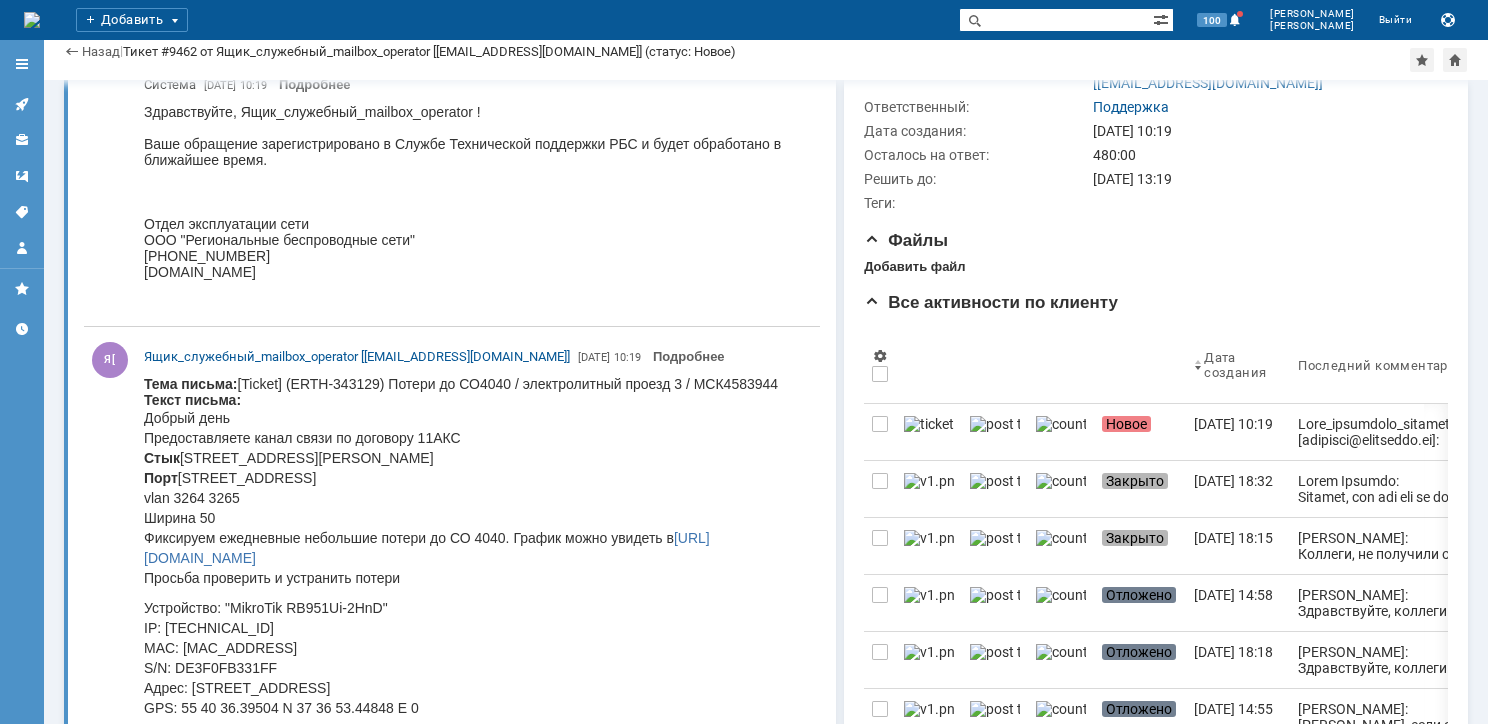 click on "[URL][DOMAIN_NAME]" at bounding box center (427, 548) 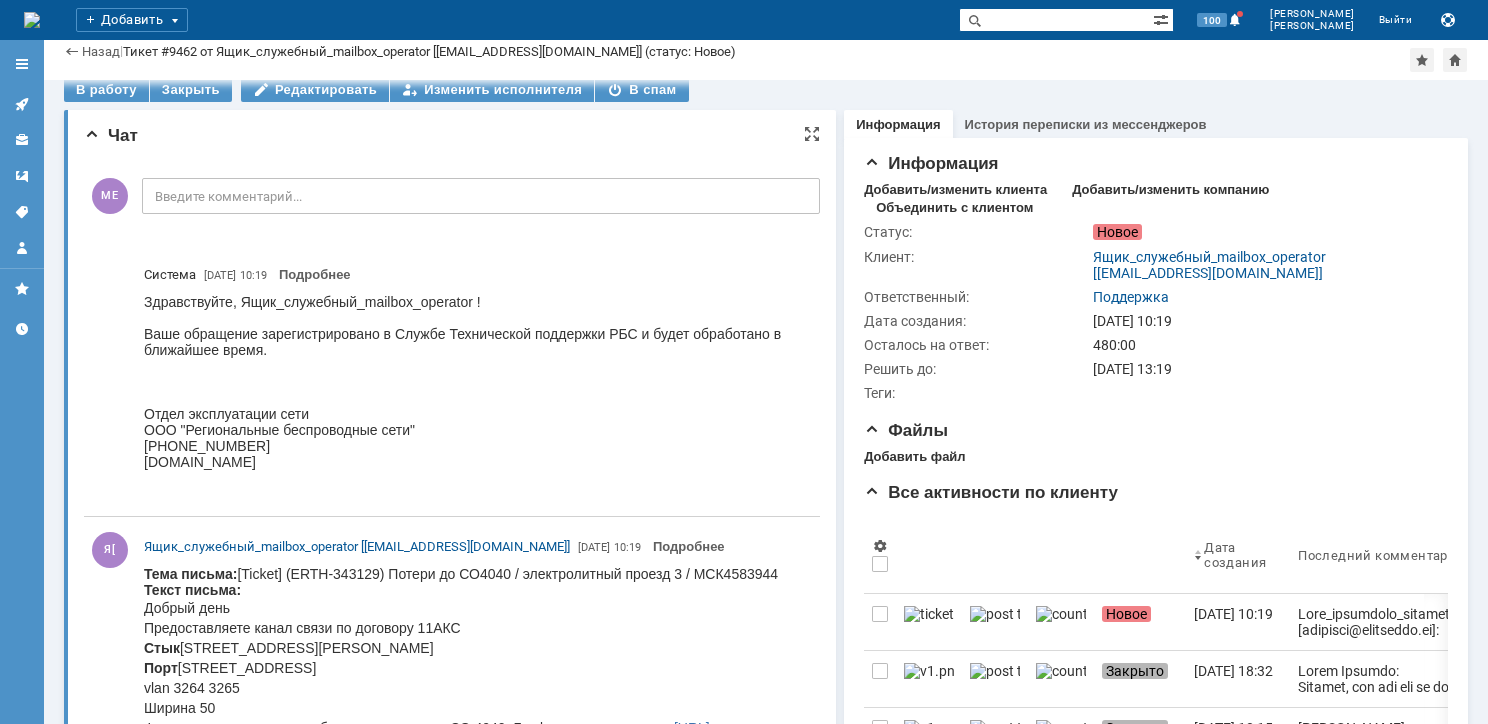 scroll, scrollTop: 0, scrollLeft: 0, axis: both 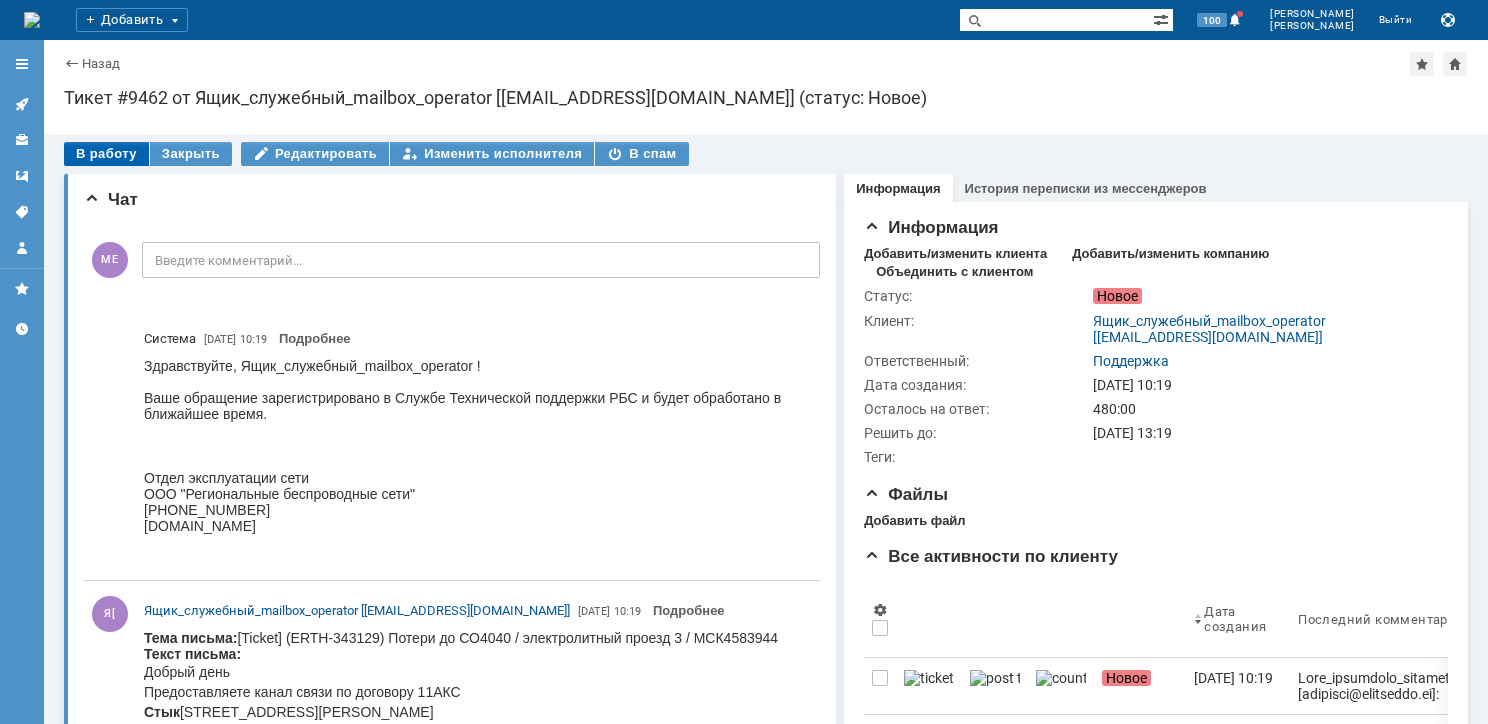 click on "В работу" at bounding box center [106, 154] 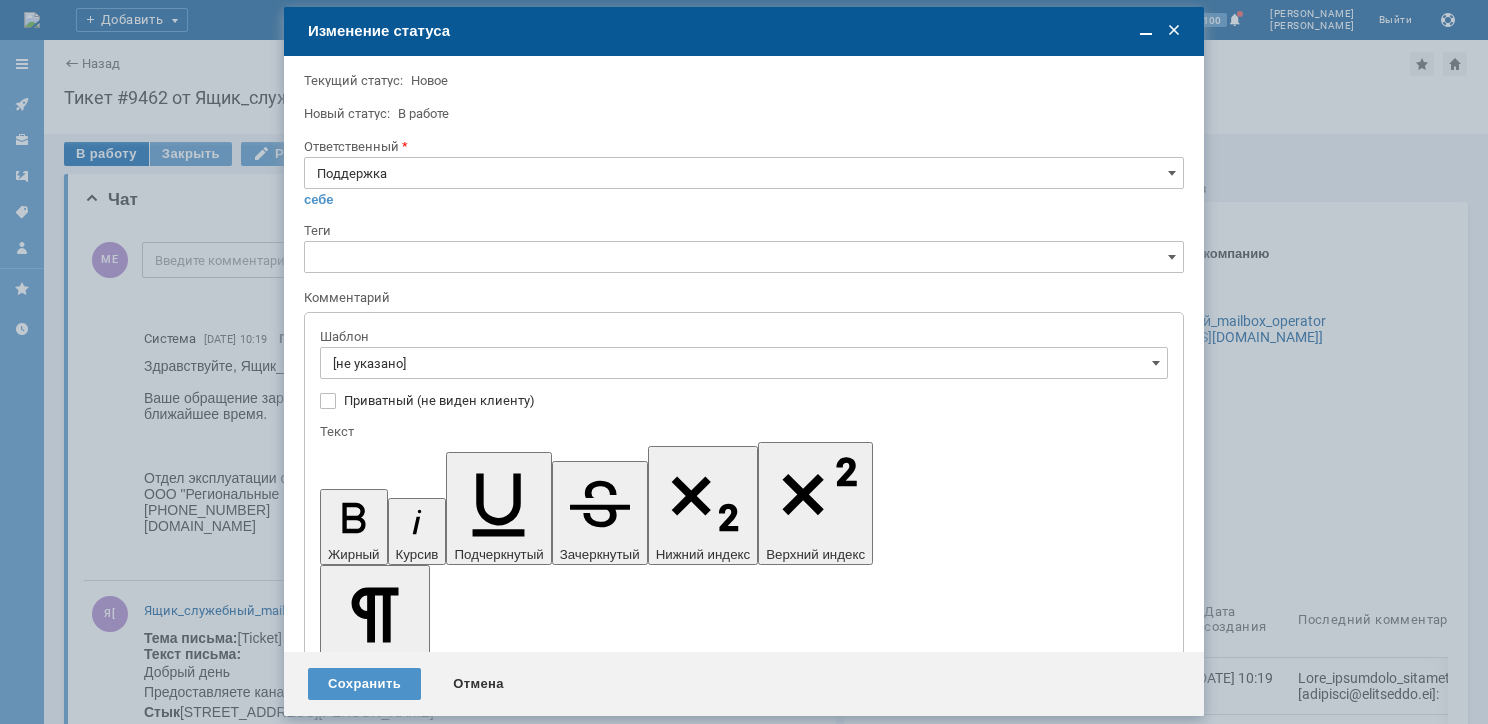 scroll, scrollTop: 0, scrollLeft: 0, axis: both 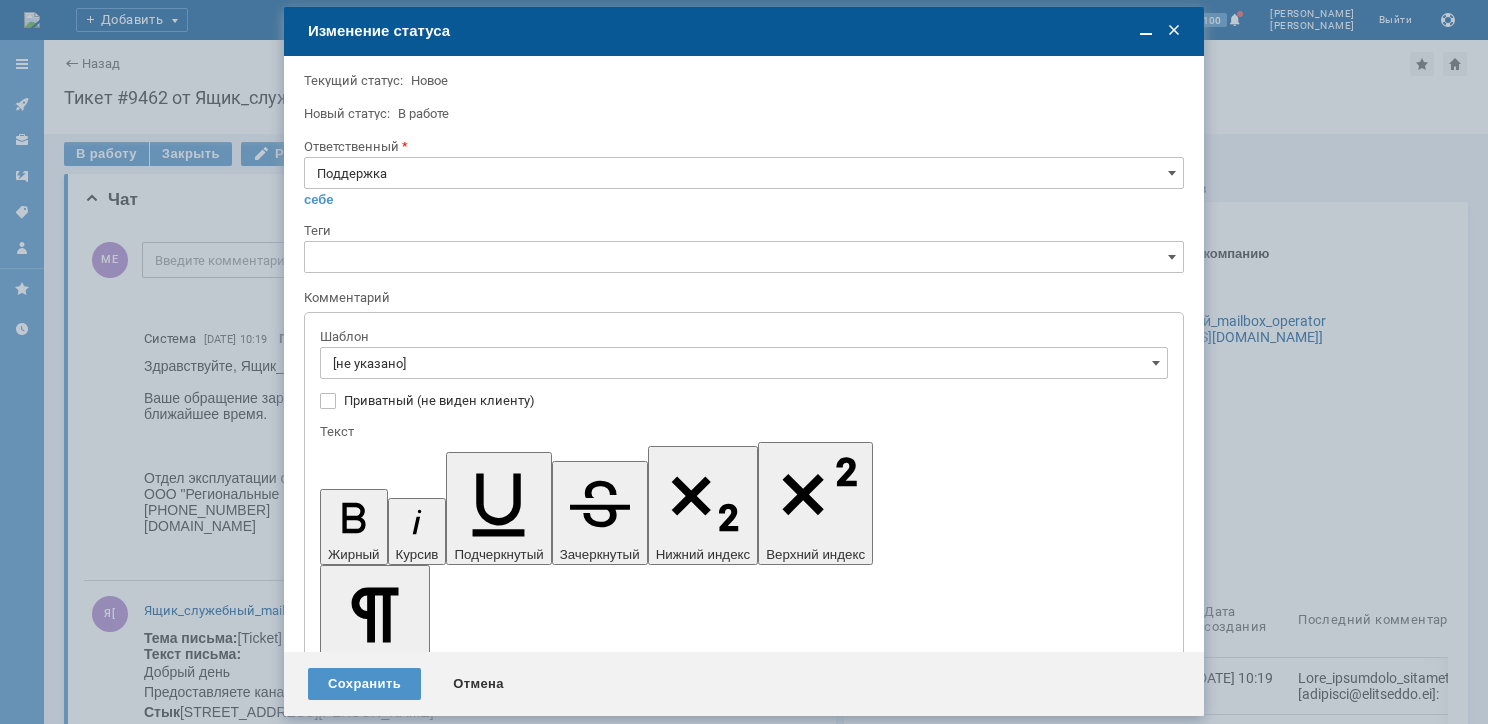 click on "Текущий статус:    Новое Новое Новый статус:    В работе В работе Ответственный Поддержка себе своей команде Теги Добавить Комментарий Шаблон [не указано] Приватный (не виден клиенту) Приватный (не виден клиенту) Текст Жирный Курсив Подчеркнутый Зачеркнутый Нижний индекс Верхний индекс Формат абзаца Нормальный Заголовок 1 Заголовок 2 Заголовок 3 Заголовок 4 Код Цитата Увеличить уровень Ctrl+' Уменьшить уровень Ctrl+Shift+' Выровнять по
По левому краю
По центру
По правому краю
По ширине Нумерованный список Маркированный список Уменьшить отступ 8" at bounding box center [744, 2983] 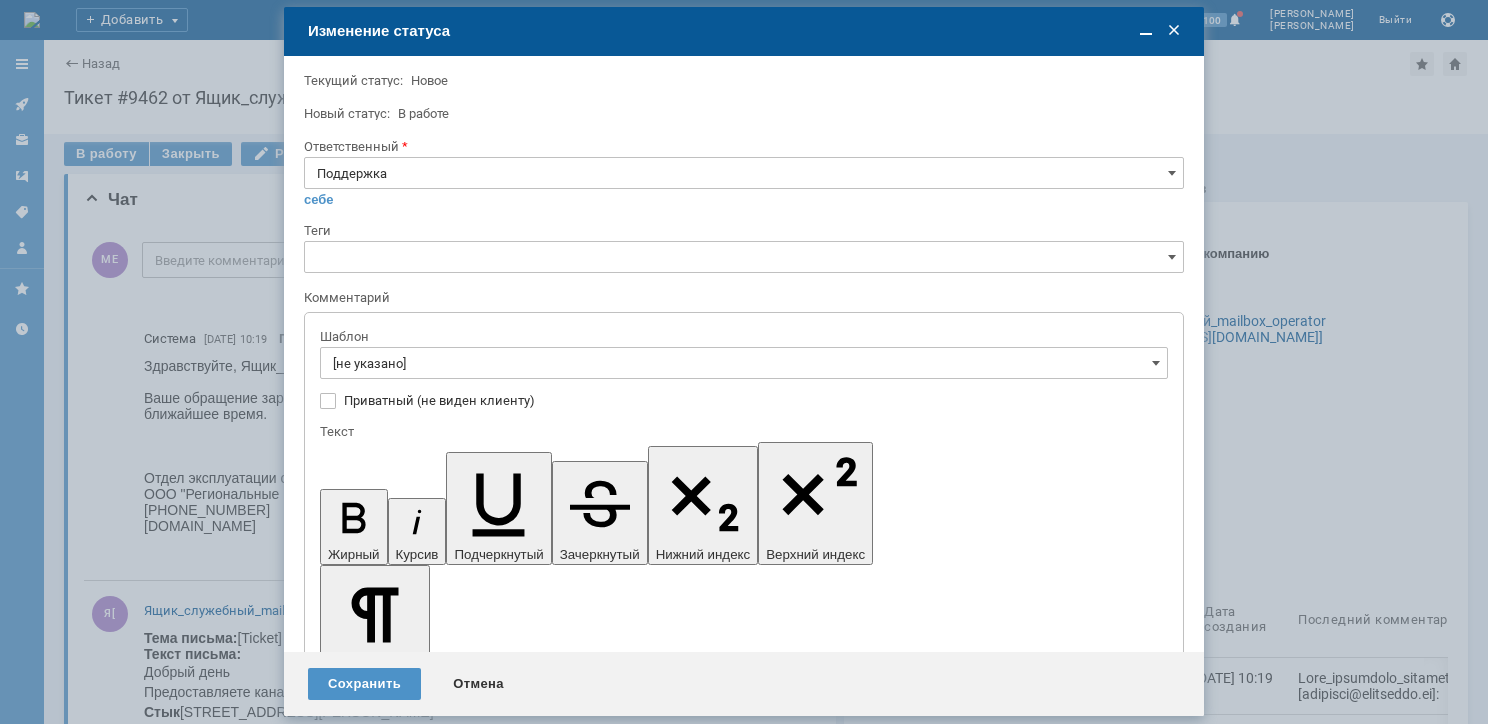 click on "Поддержка" at bounding box center [744, 173] 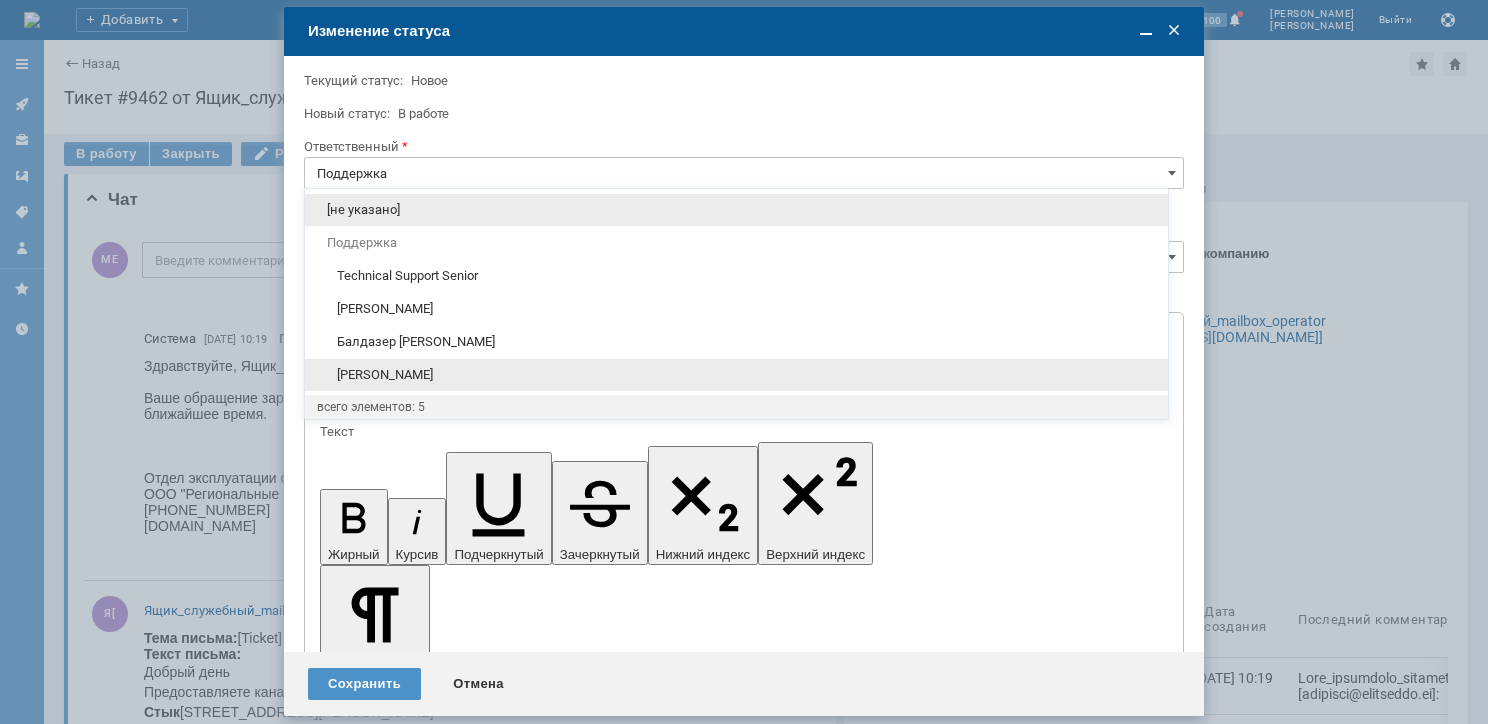 click on "[PERSON_NAME]" at bounding box center (736, 375) 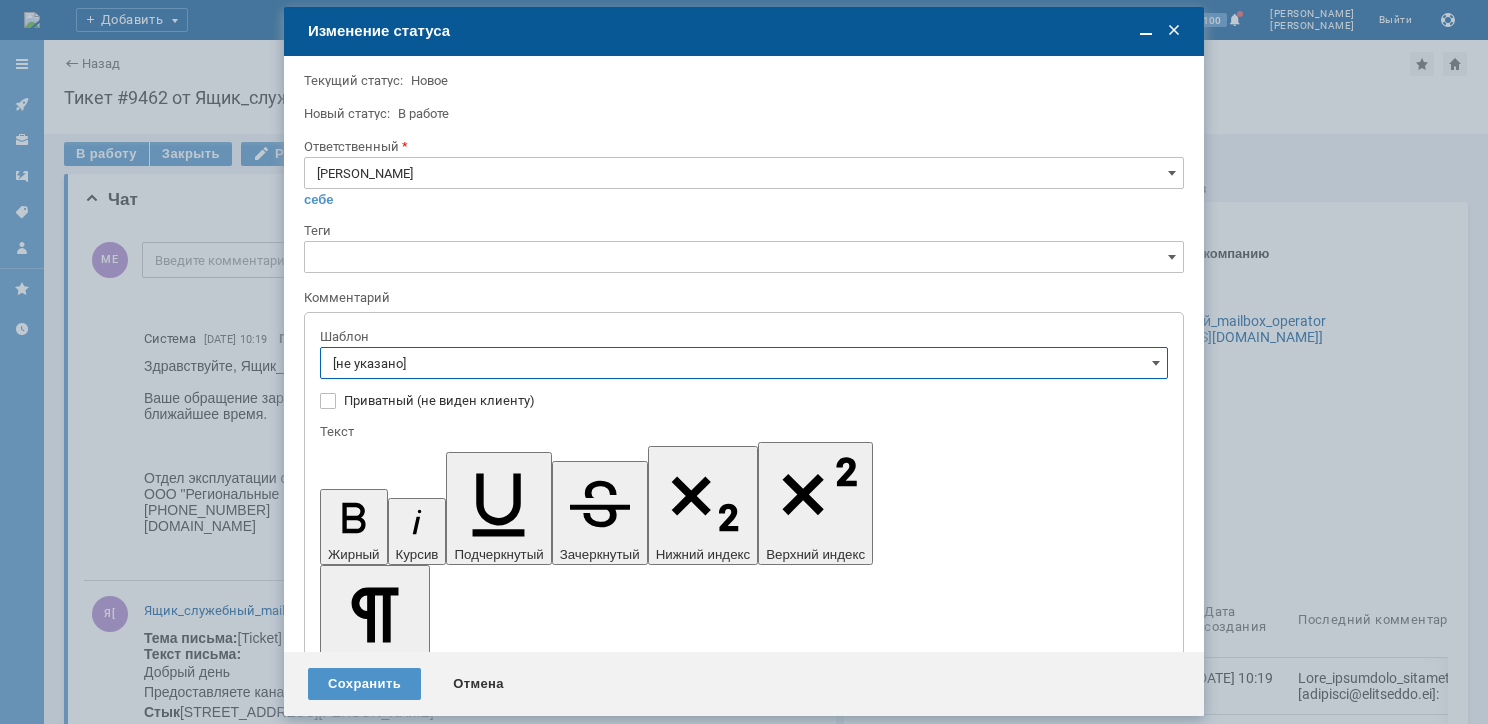 click on "[не указано]" at bounding box center [744, 363] 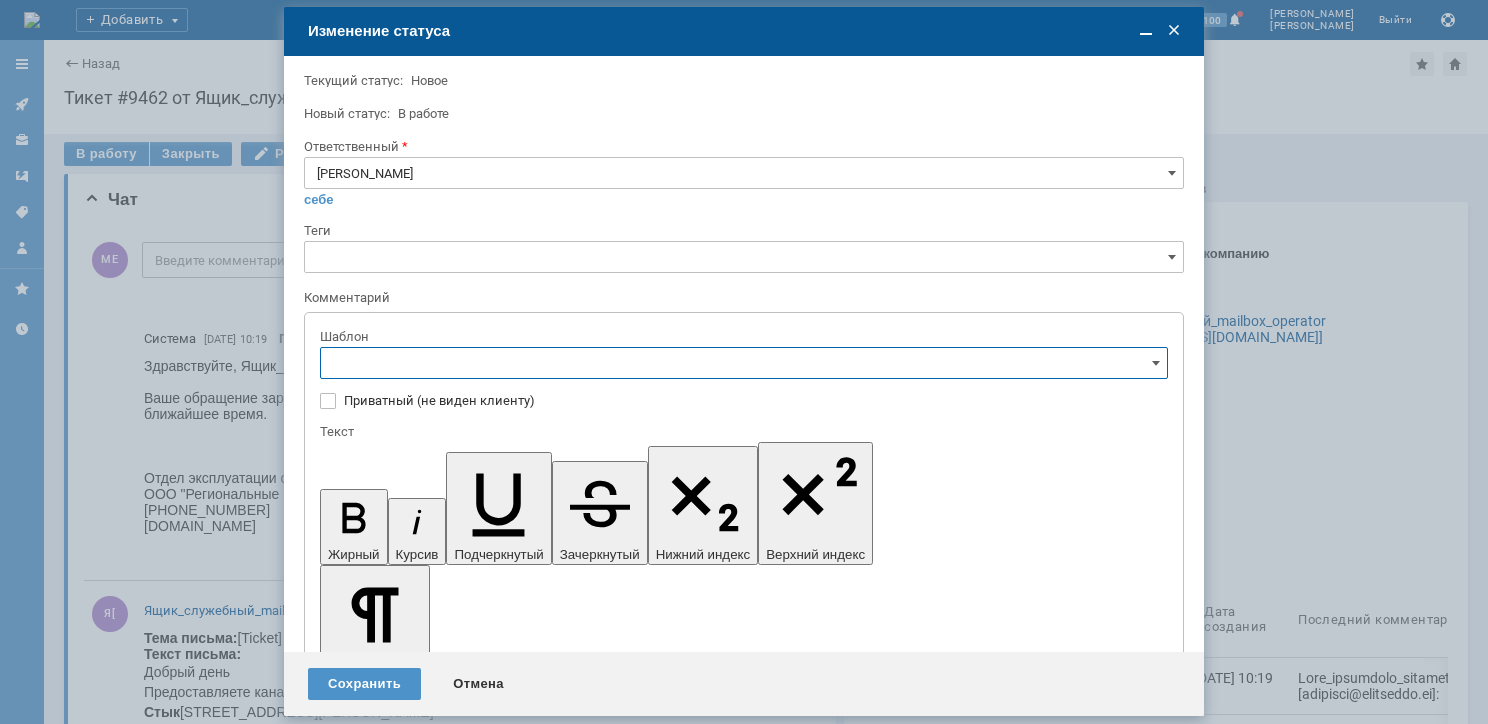 scroll, scrollTop: 18, scrollLeft: 0, axis: vertical 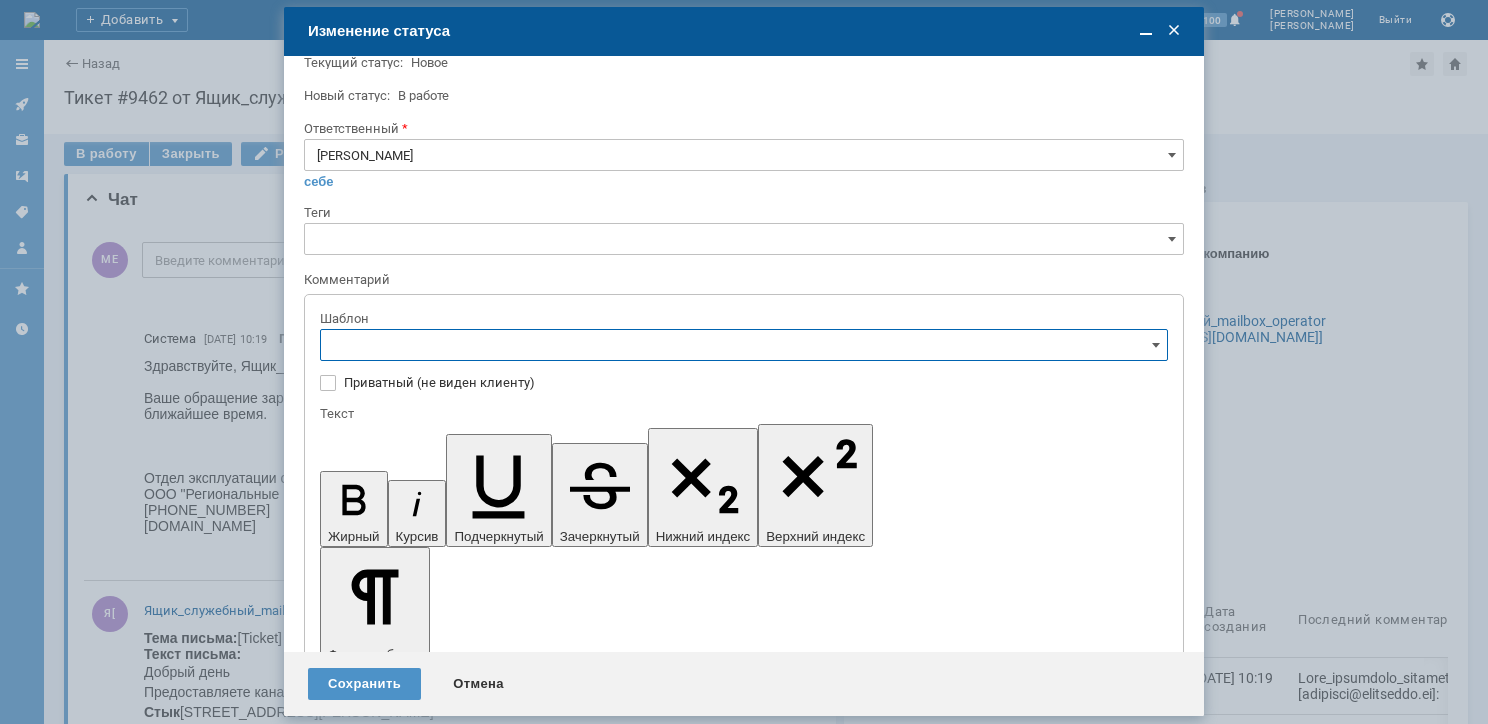type on "[PERSON_NAME]" 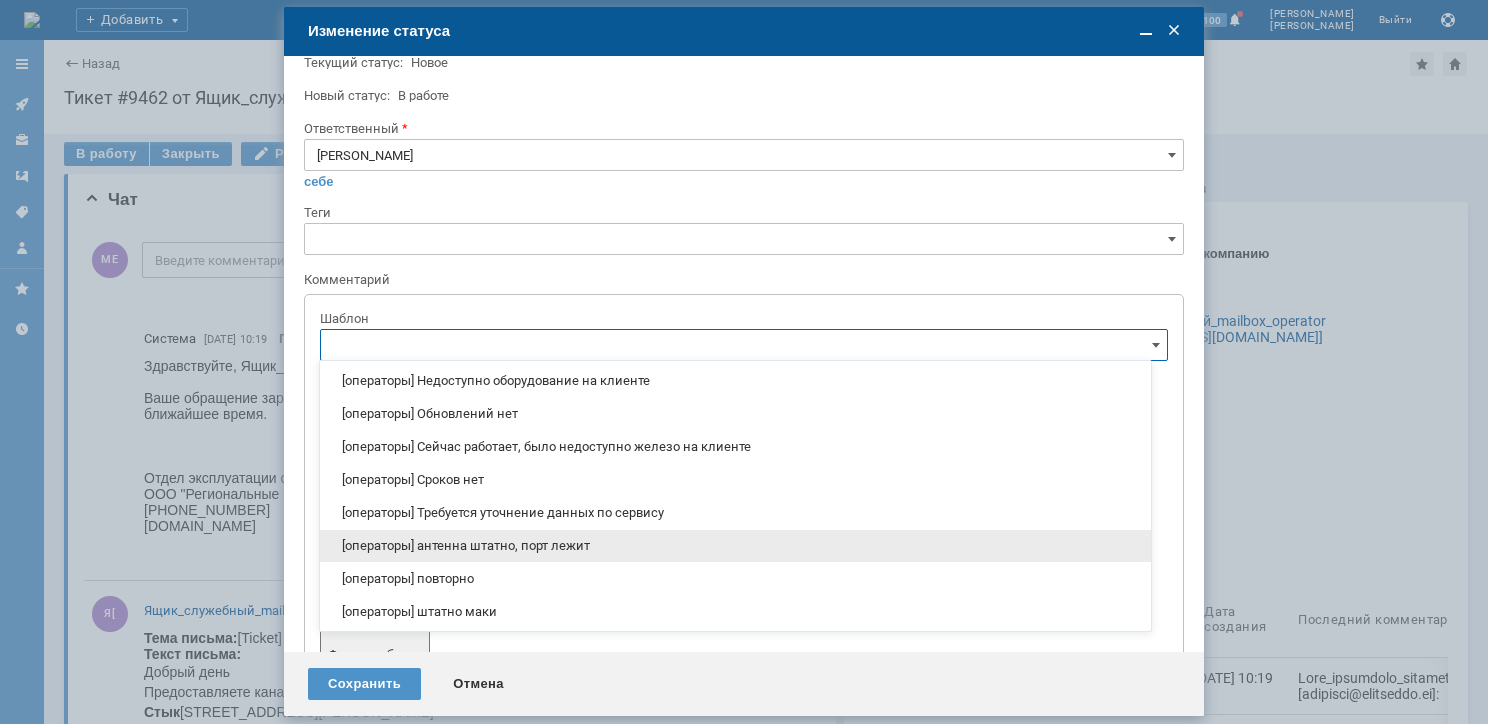 scroll, scrollTop: 200, scrollLeft: 0, axis: vertical 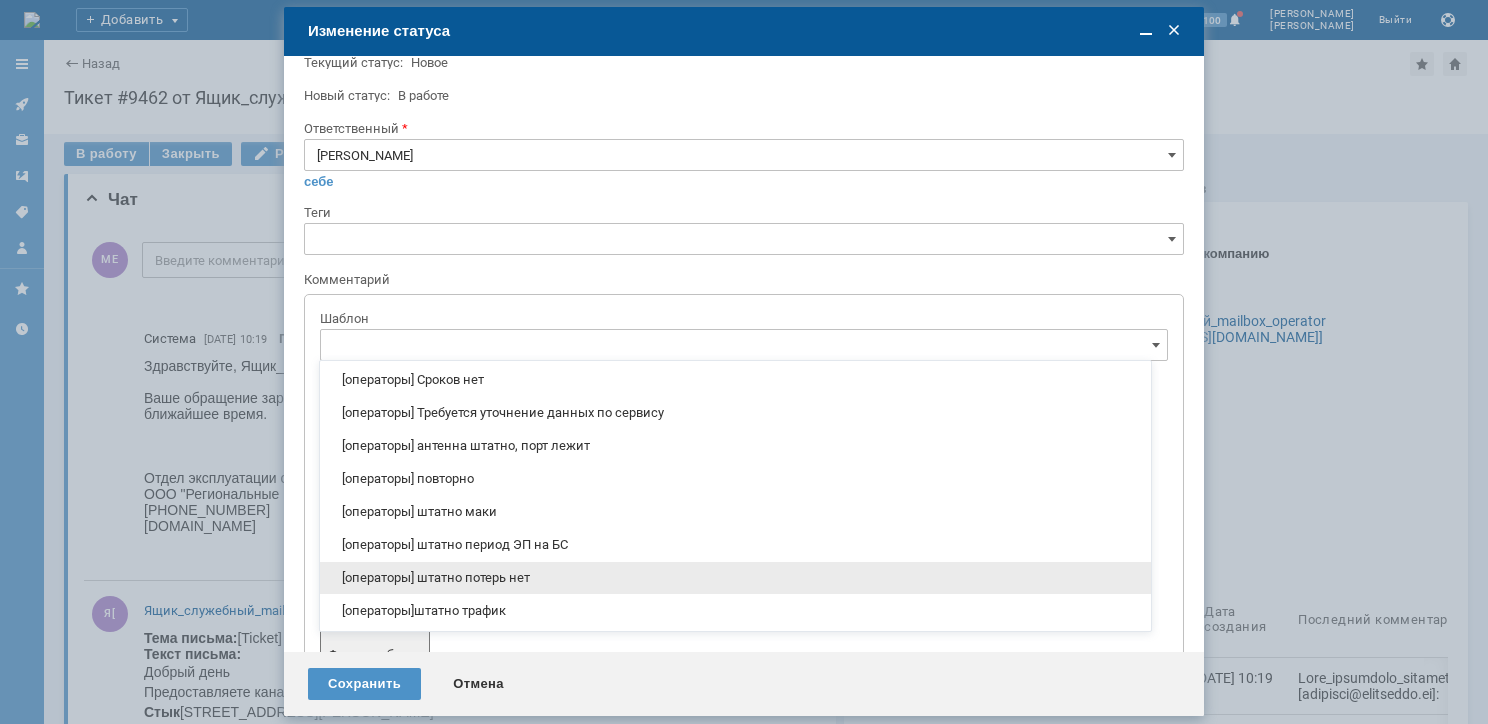 click on "[операторы] штатно потерь нет" at bounding box center (735, 578) 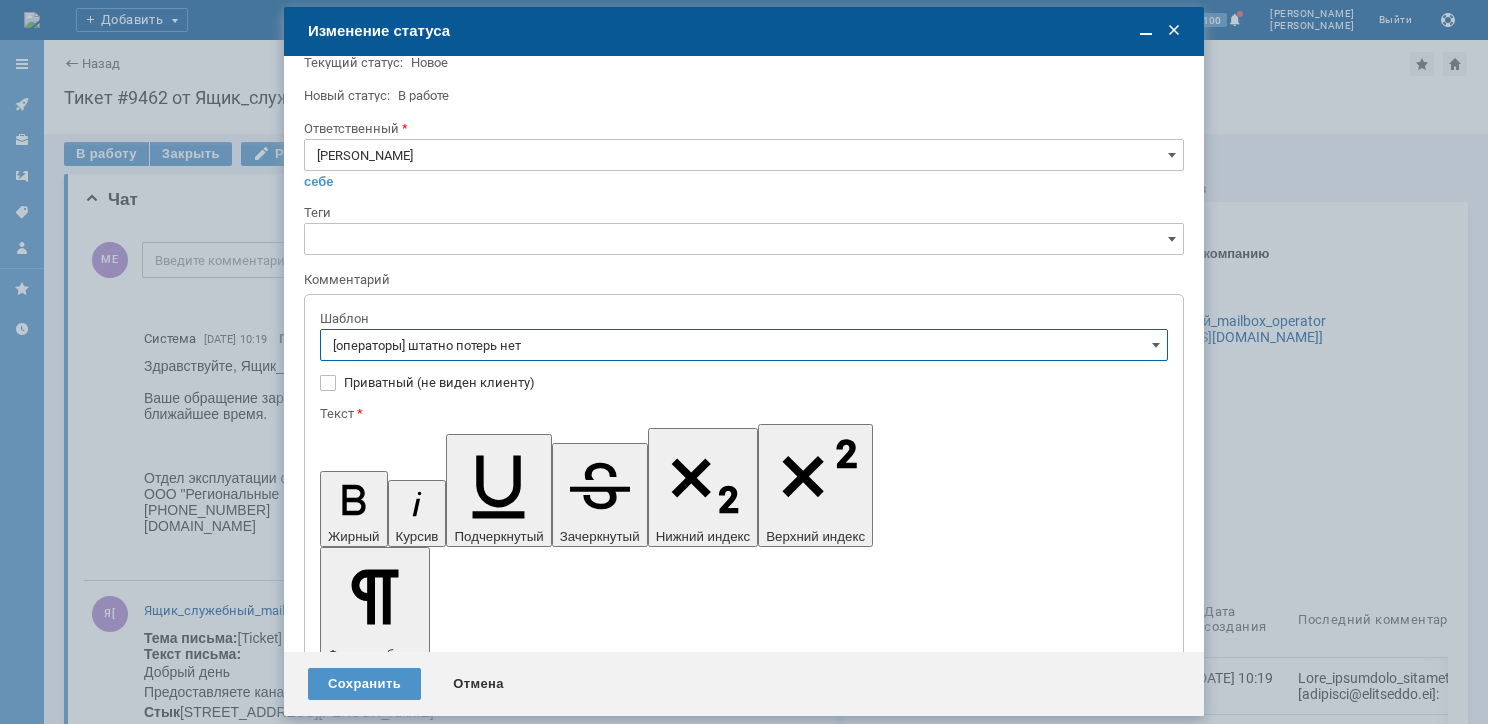 type on "[операторы] штатно потерь нет" 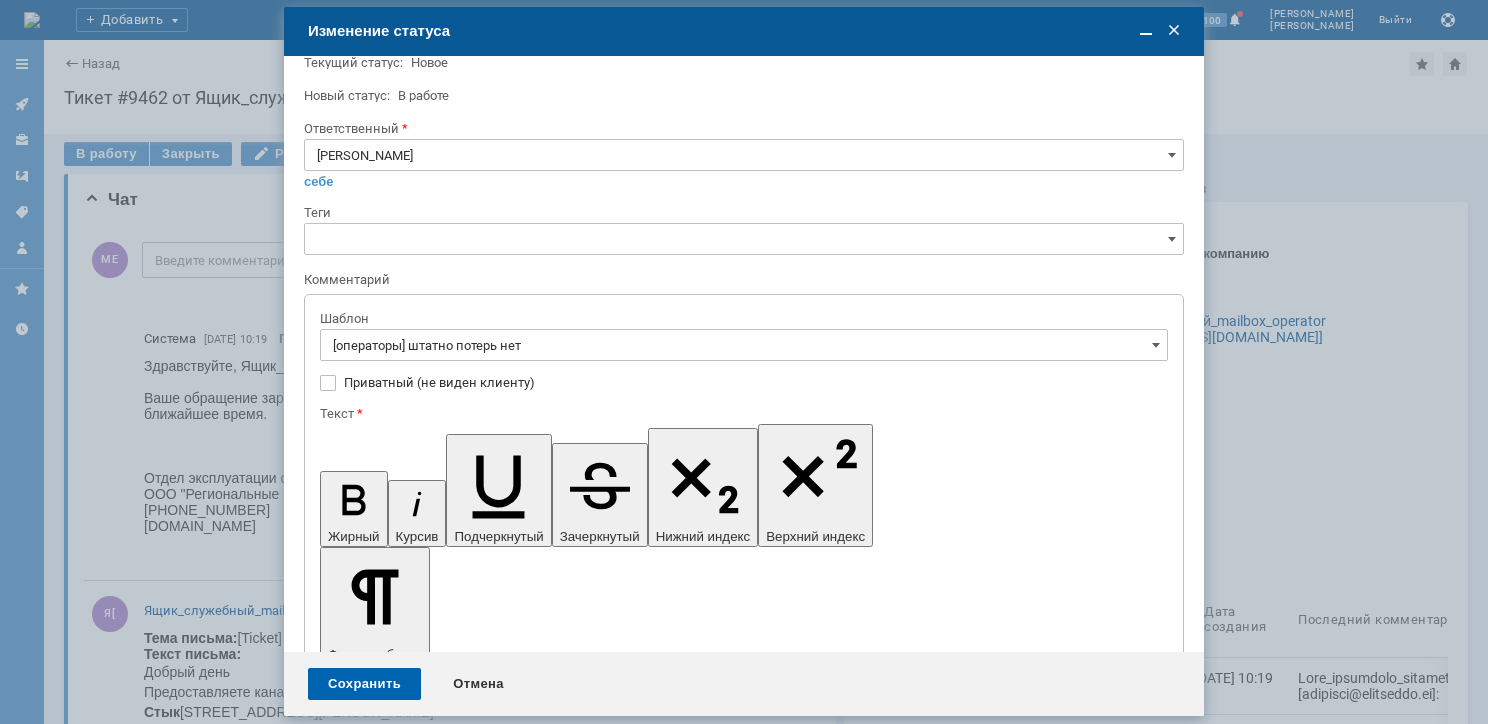 click on "Сохранить" at bounding box center (364, 684) 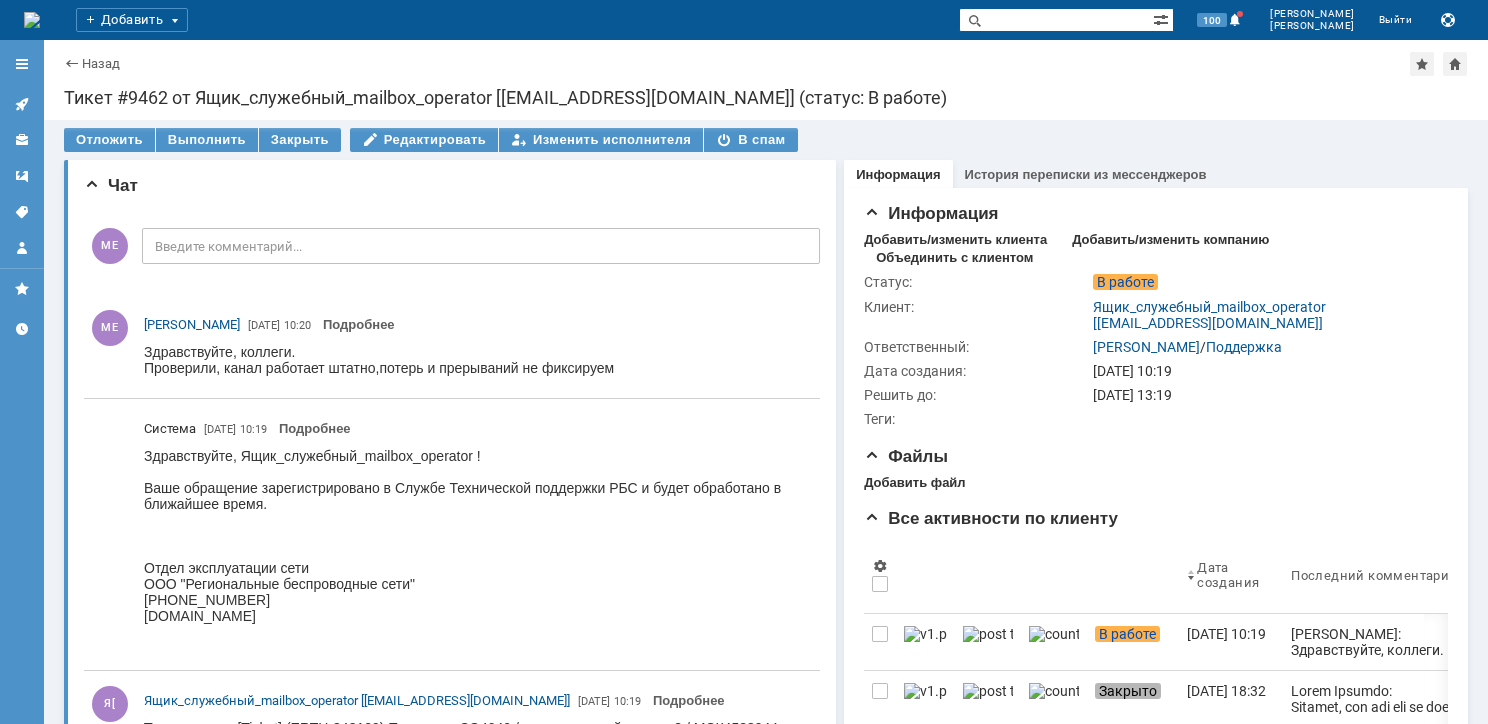 scroll, scrollTop: 0, scrollLeft: 0, axis: both 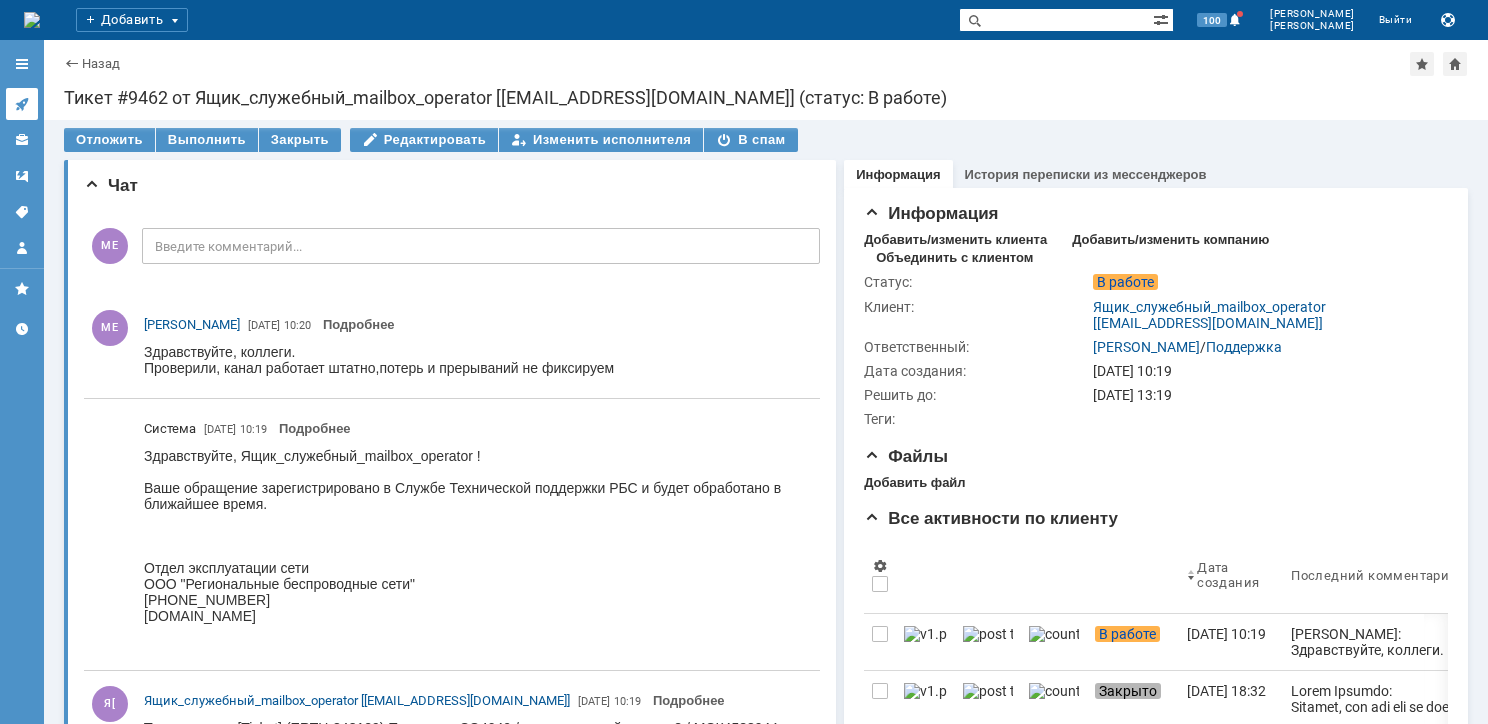 click 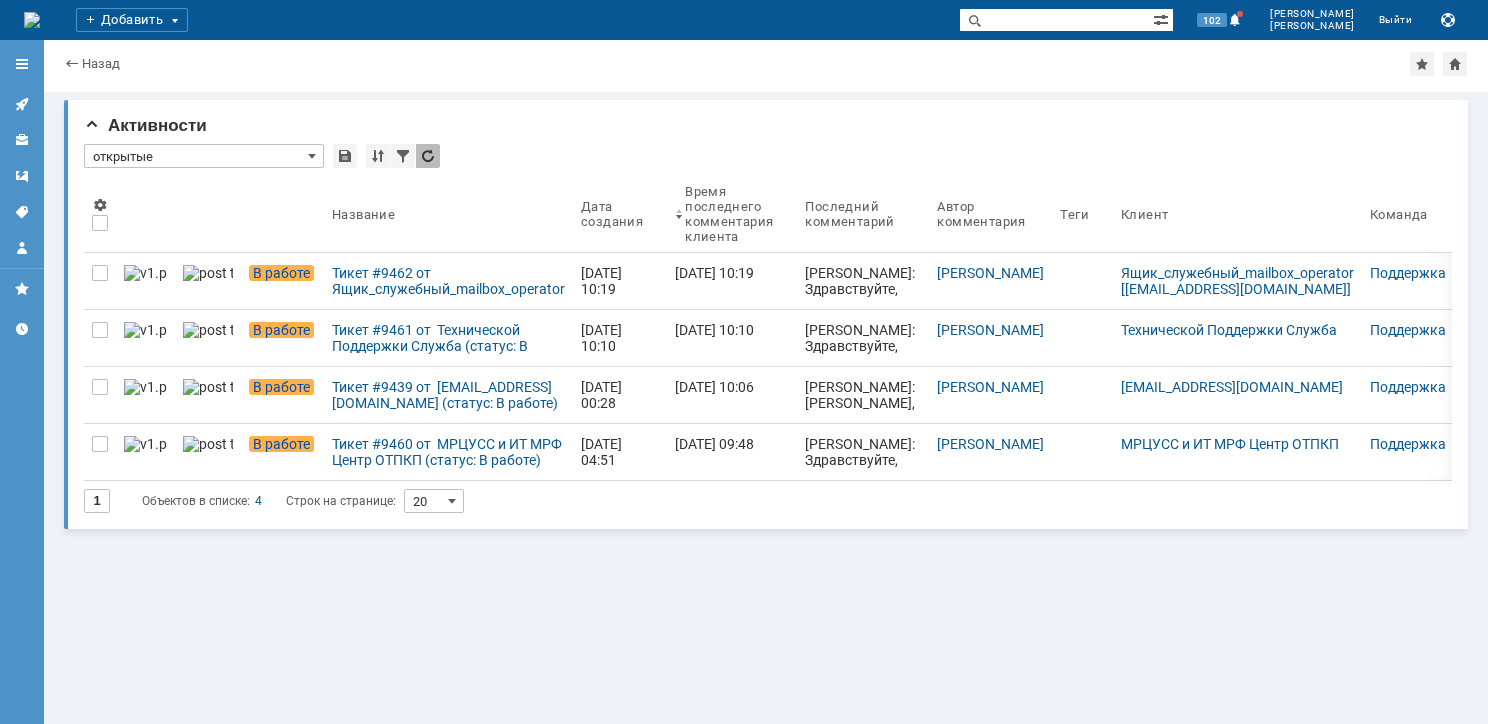 click at bounding box center [737, 84] 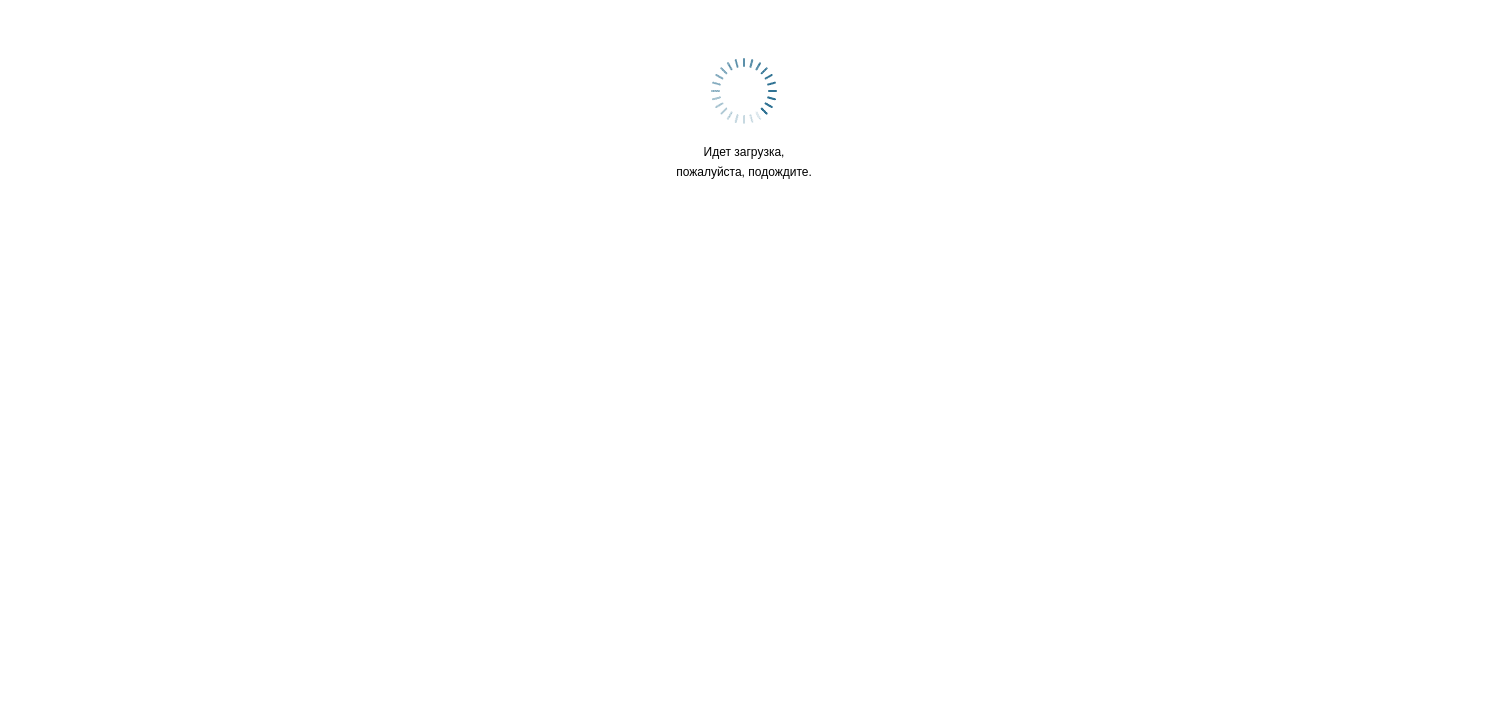 scroll, scrollTop: 0, scrollLeft: 0, axis: both 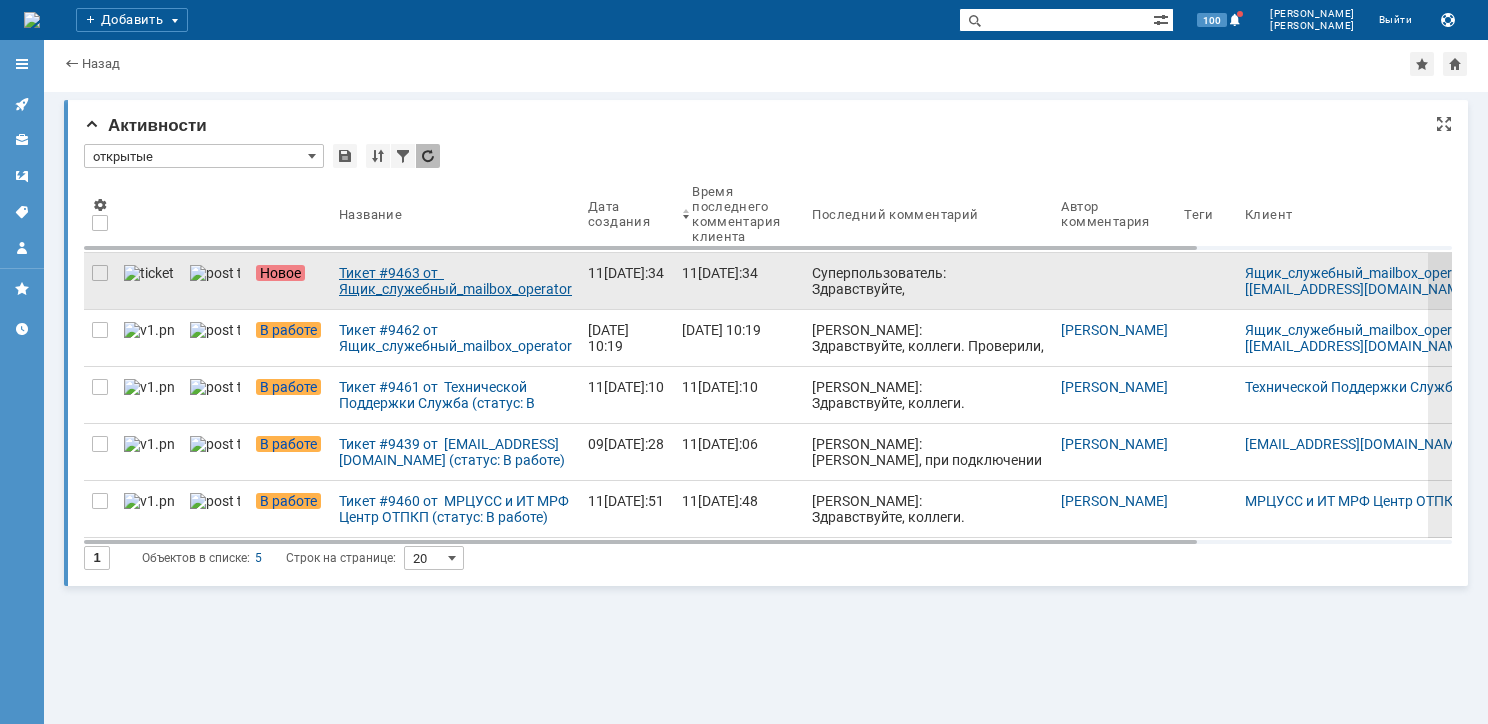 click on "Тикет #9463 от  Ящик_служебный_mailbox_operator [operator@ertelecom.ru] (статус: Новое)" at bounding box center (455, 281) 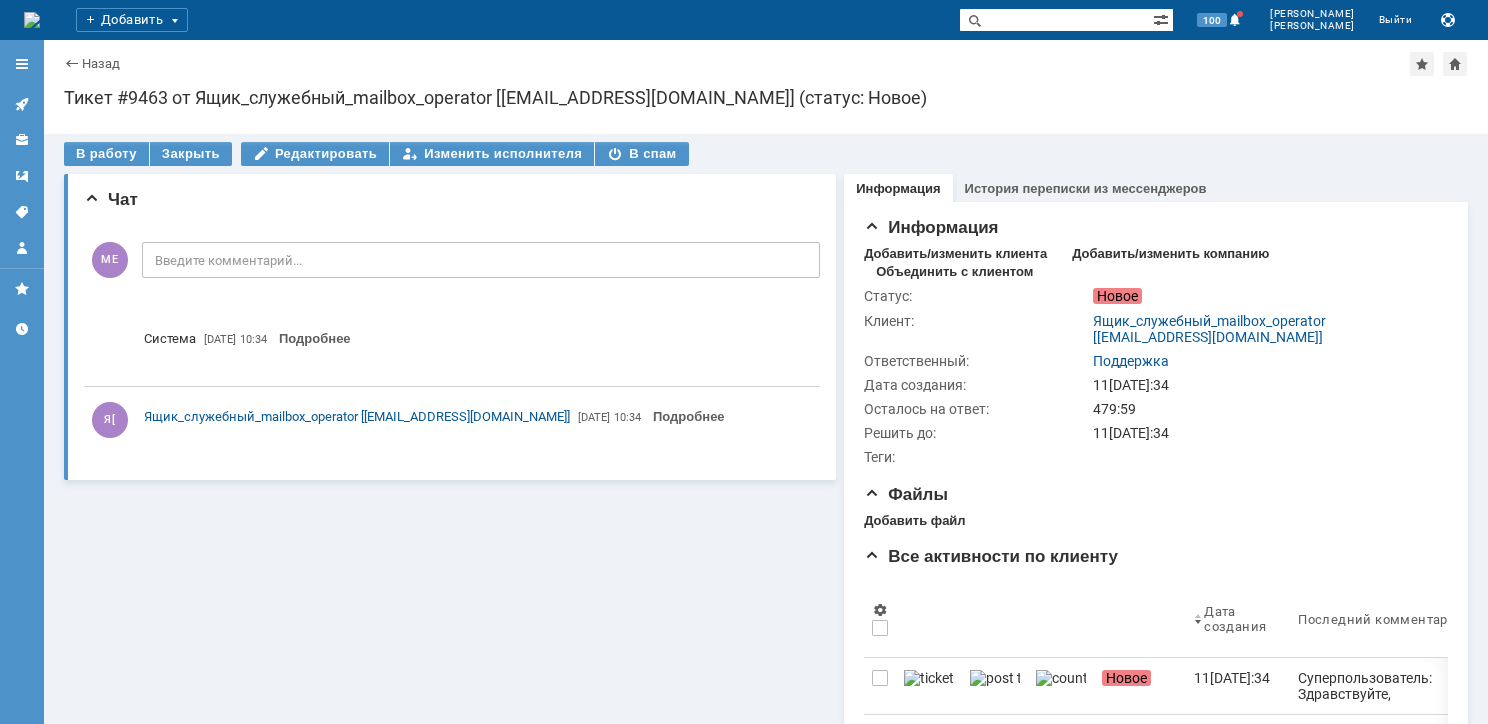 scroll, scrollTop: 0, scrollLeft: 0, axis: both 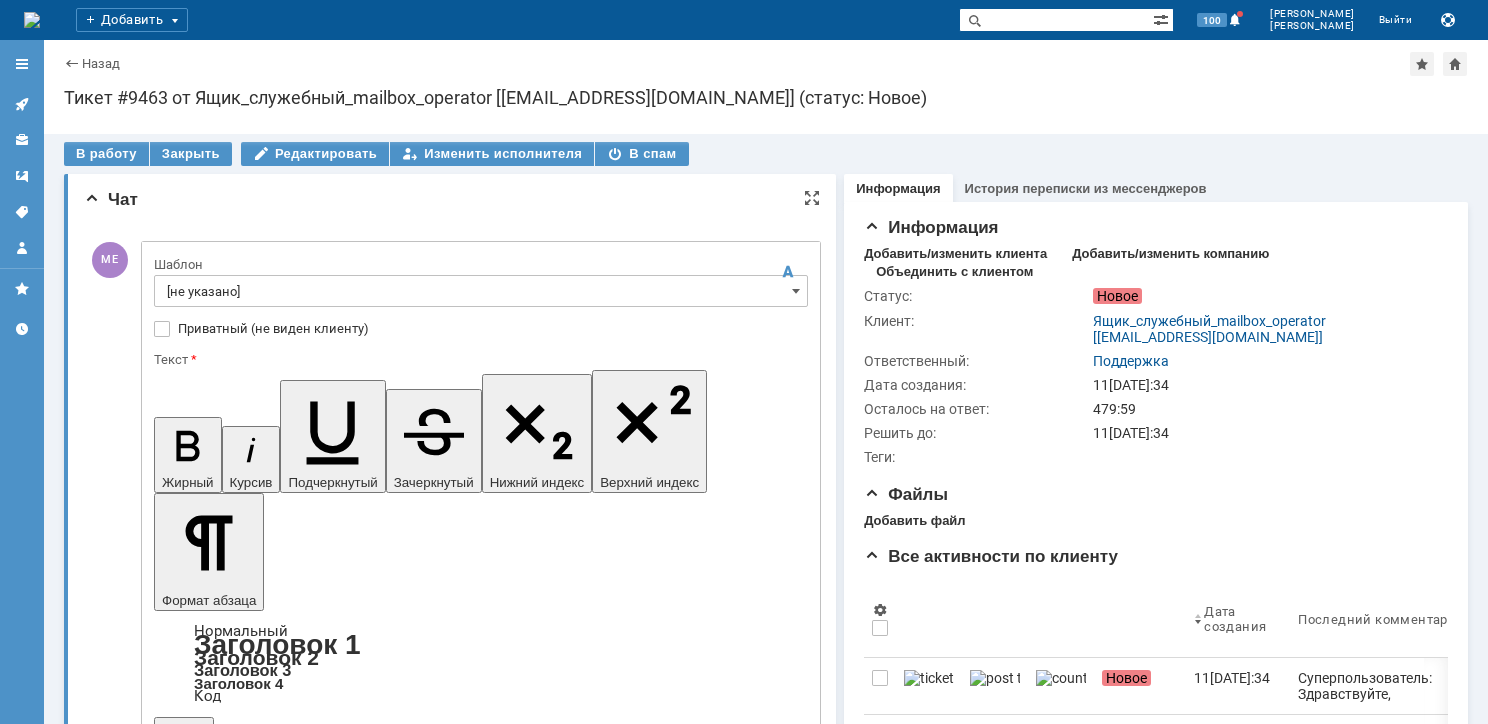 type 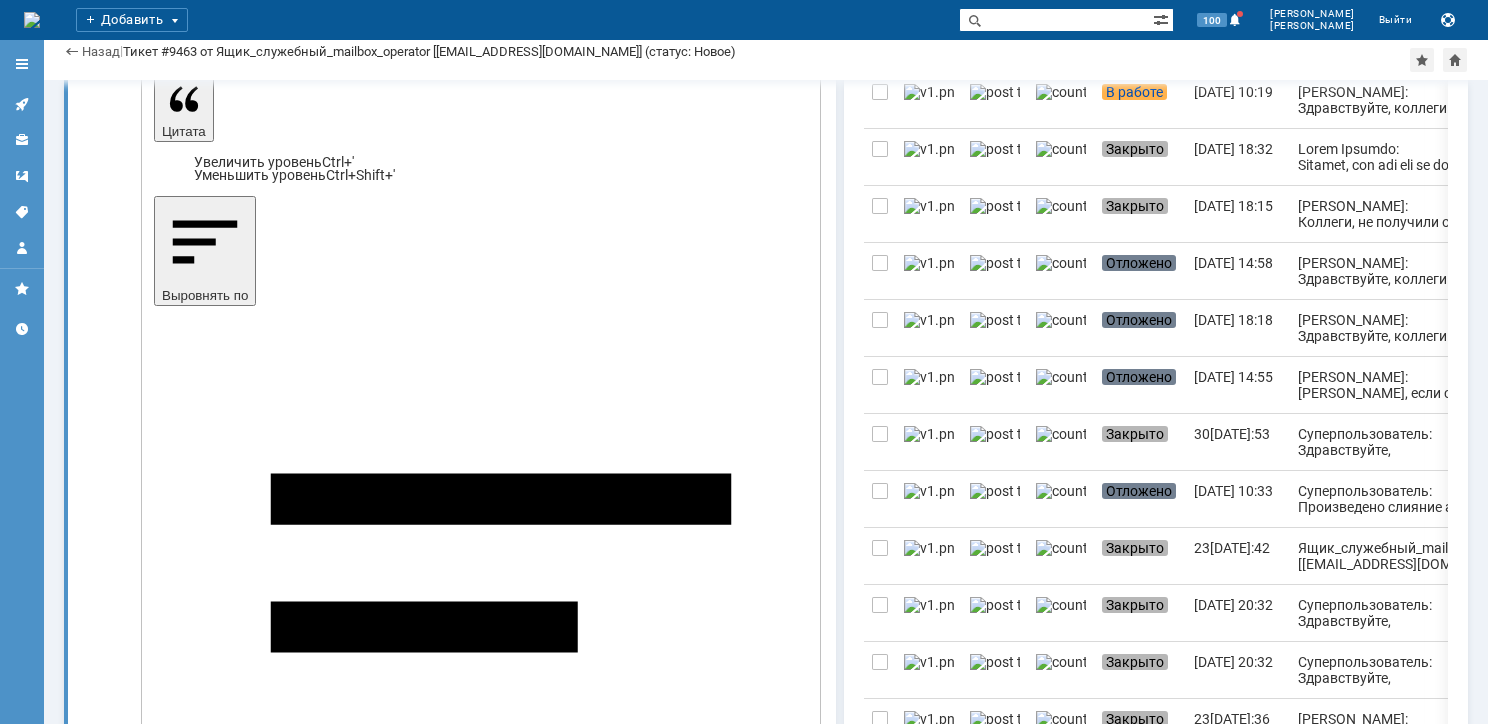 scroll, scrollTop: 600, scrollLeft: 0, axis: vertical 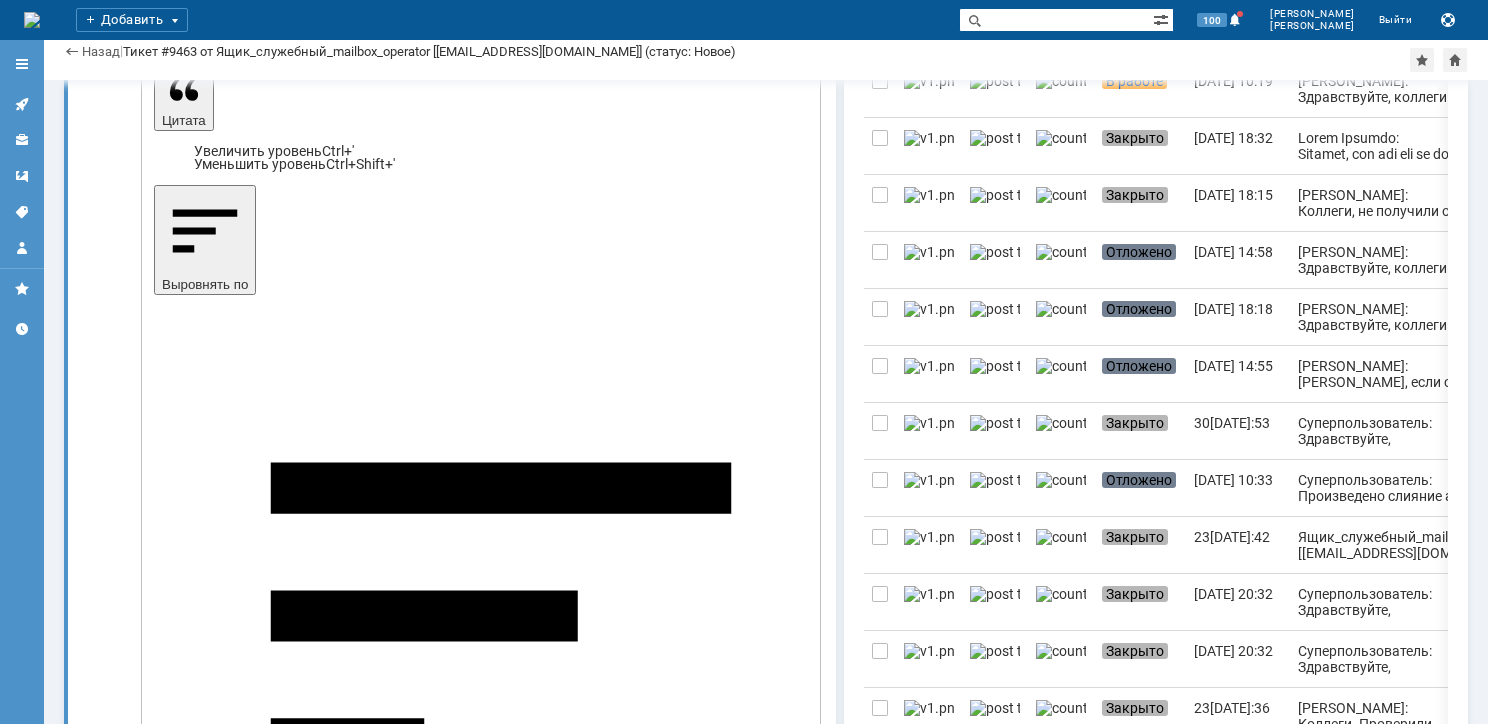 click on "Тема письма:  [Ticket] (ERTH-343129) Потери до СО4040 / электролитный проезд 3 / МСК4583944 Текст письма:
Прямо сейчас я проверил потерь действительно нет. Но мы же не можем сидеть и ждать, пока будут потери, чтобы создать тикет? И через 5 минут всё равно их может не быть, когда вы посмотрите.  На графике видно что ситуация не одноразовая, значит, какие то условия работы вашего канала нужно менять
--  Sincerely,  Technical Department, CJSC «ER-Telecom Holding»  Please reference "(ERTH-343129)" or your TT in the subject line of any email message(s) that you send to us regarding this case." at bounding box center (473, 5052) 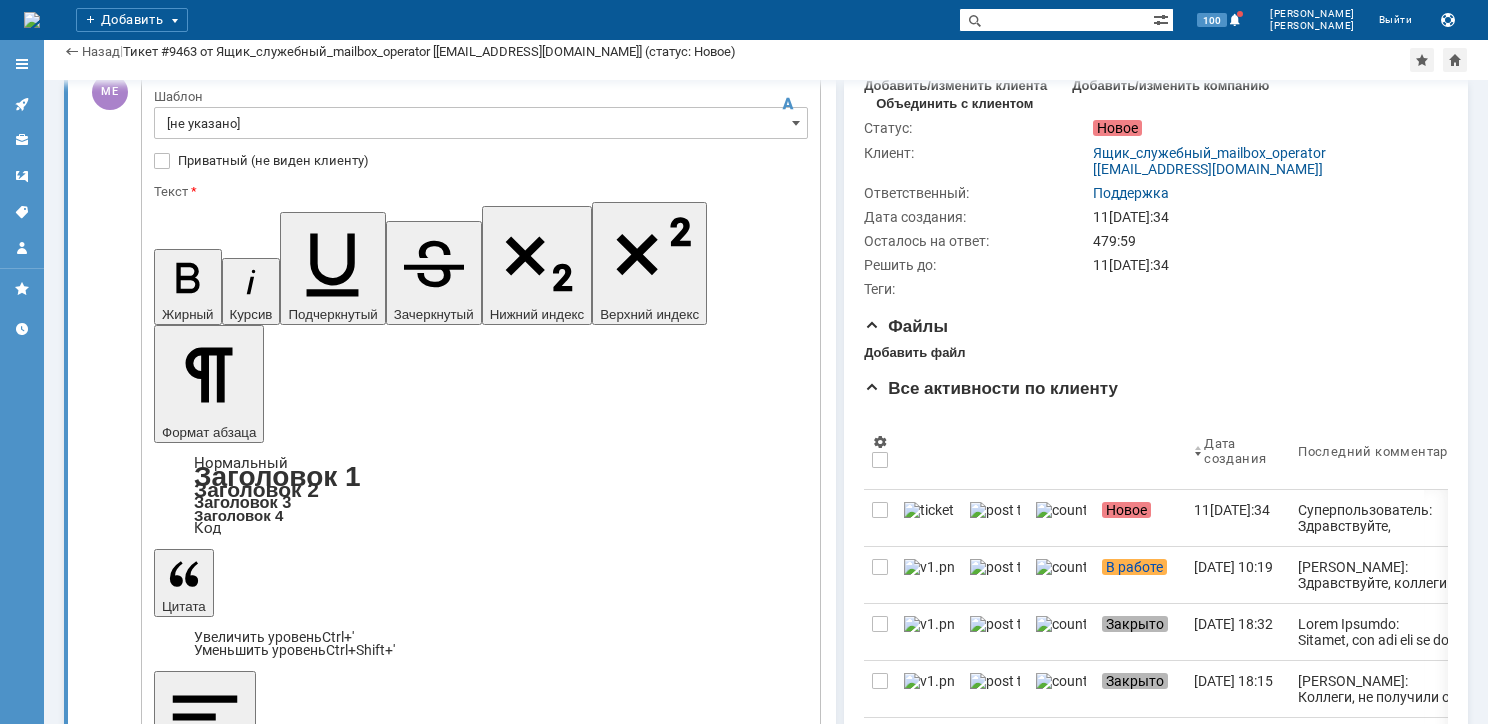 scroll, scrollTop: 100, scrollLeft: 0, axis: vertical 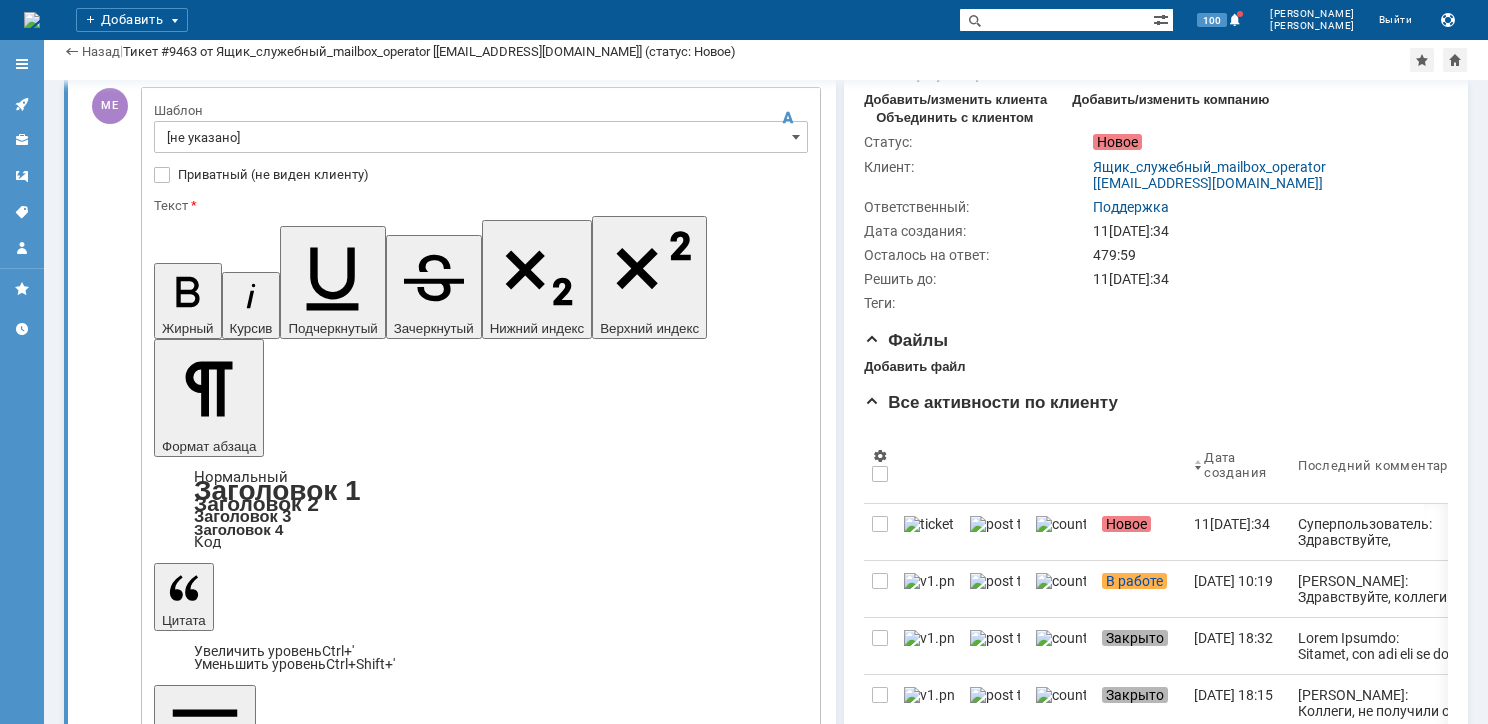click on "Коллеги, на нашей сети аномалий не выявлено, возможно" at bounding box center (317, 4893) 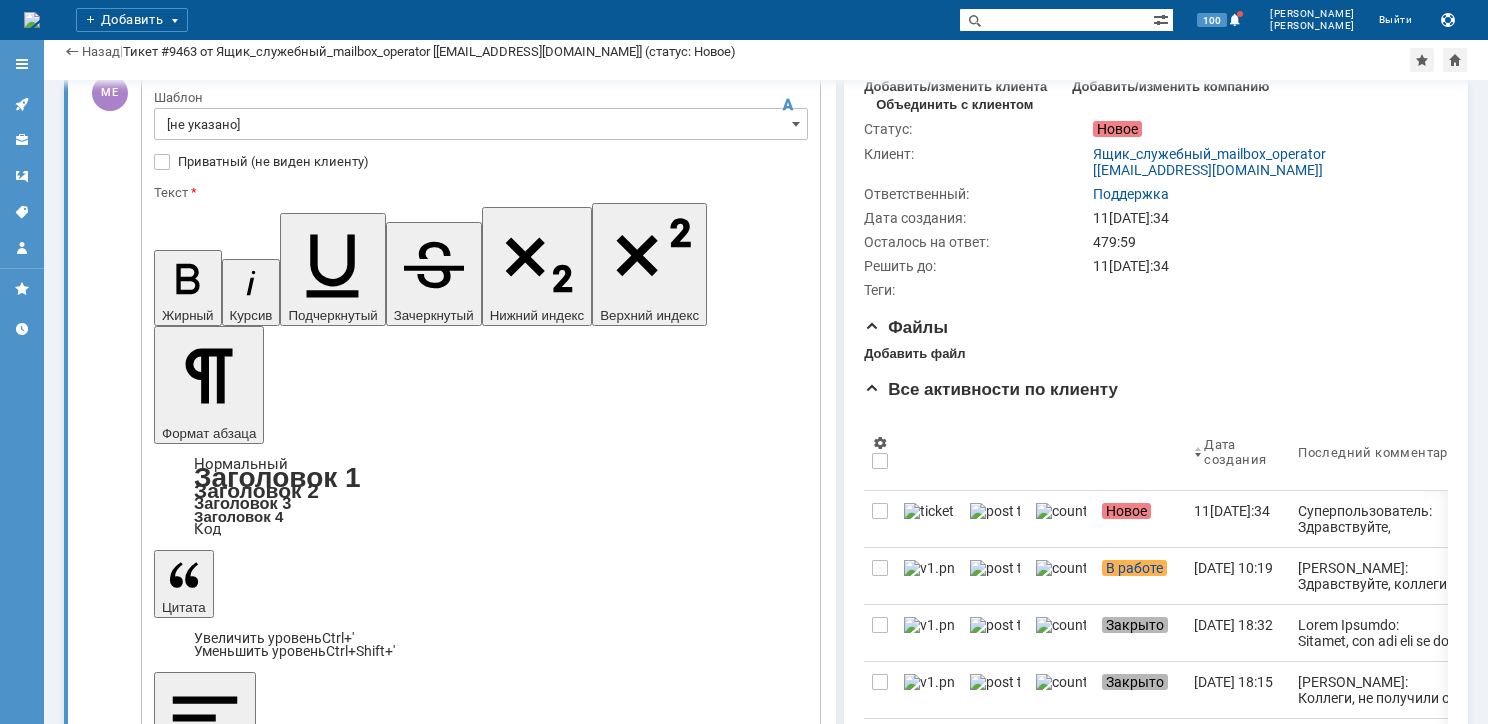 scroll, scrollTop: 100, scrollLeft: 0, axis: vertical 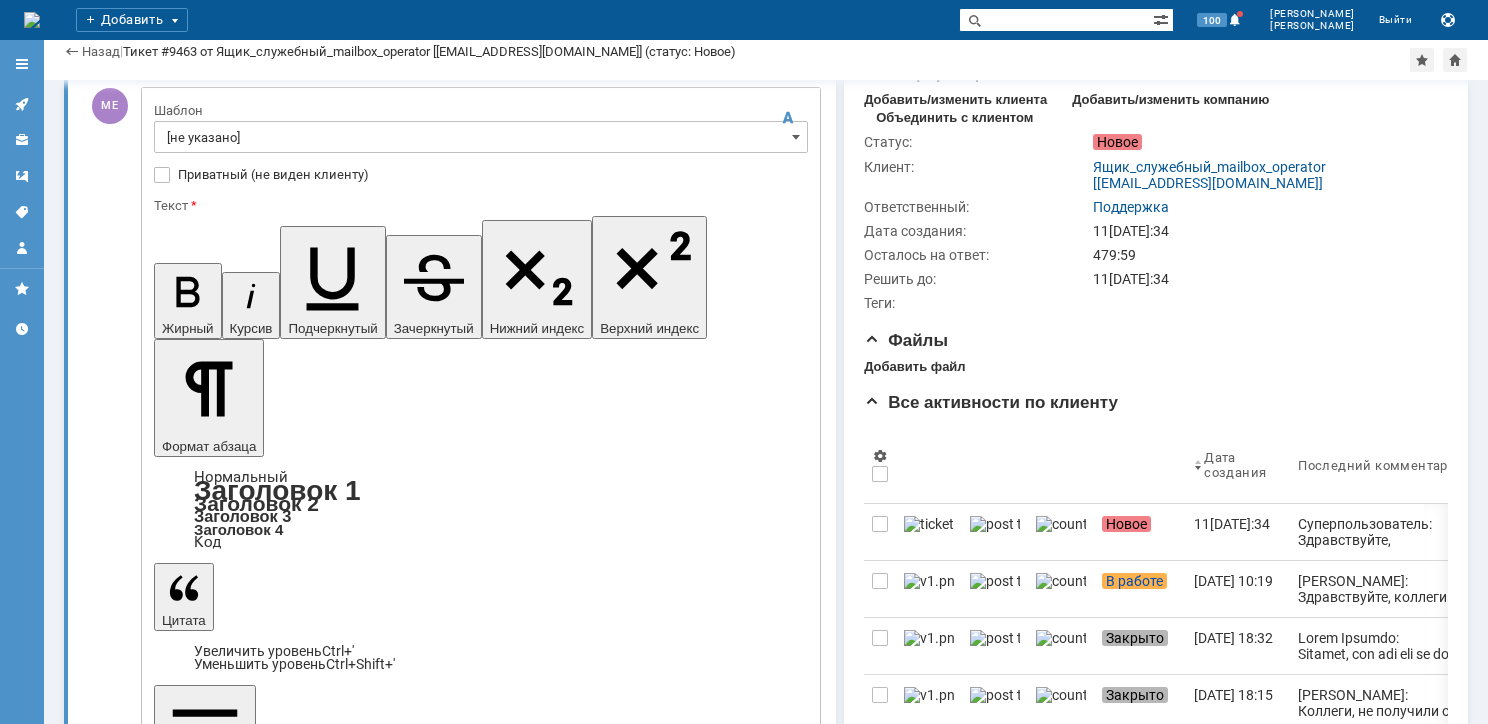 click at bounding box center [481, 4894] 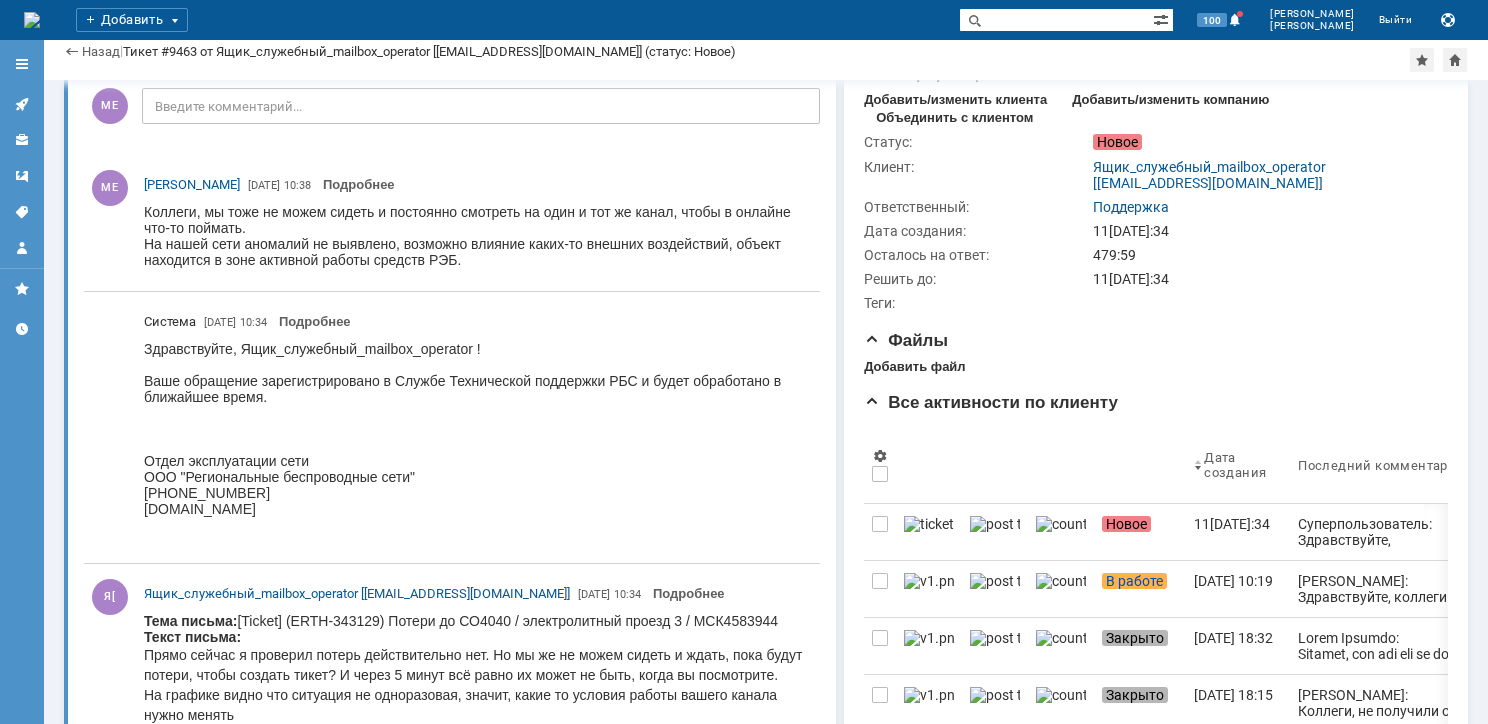 scroll, scrollTop: 0, scrollLeft: 0, axis: both 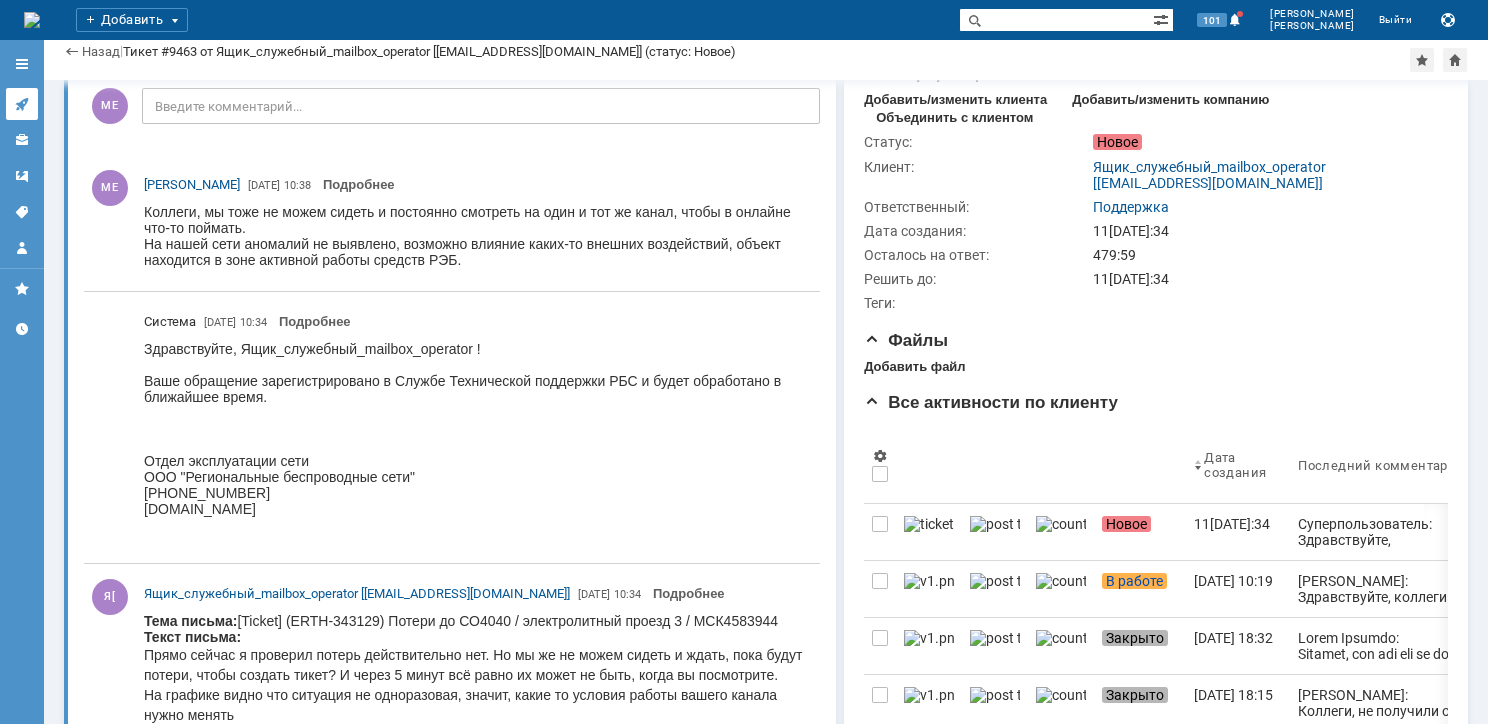 click at bounding box center (22, 104) 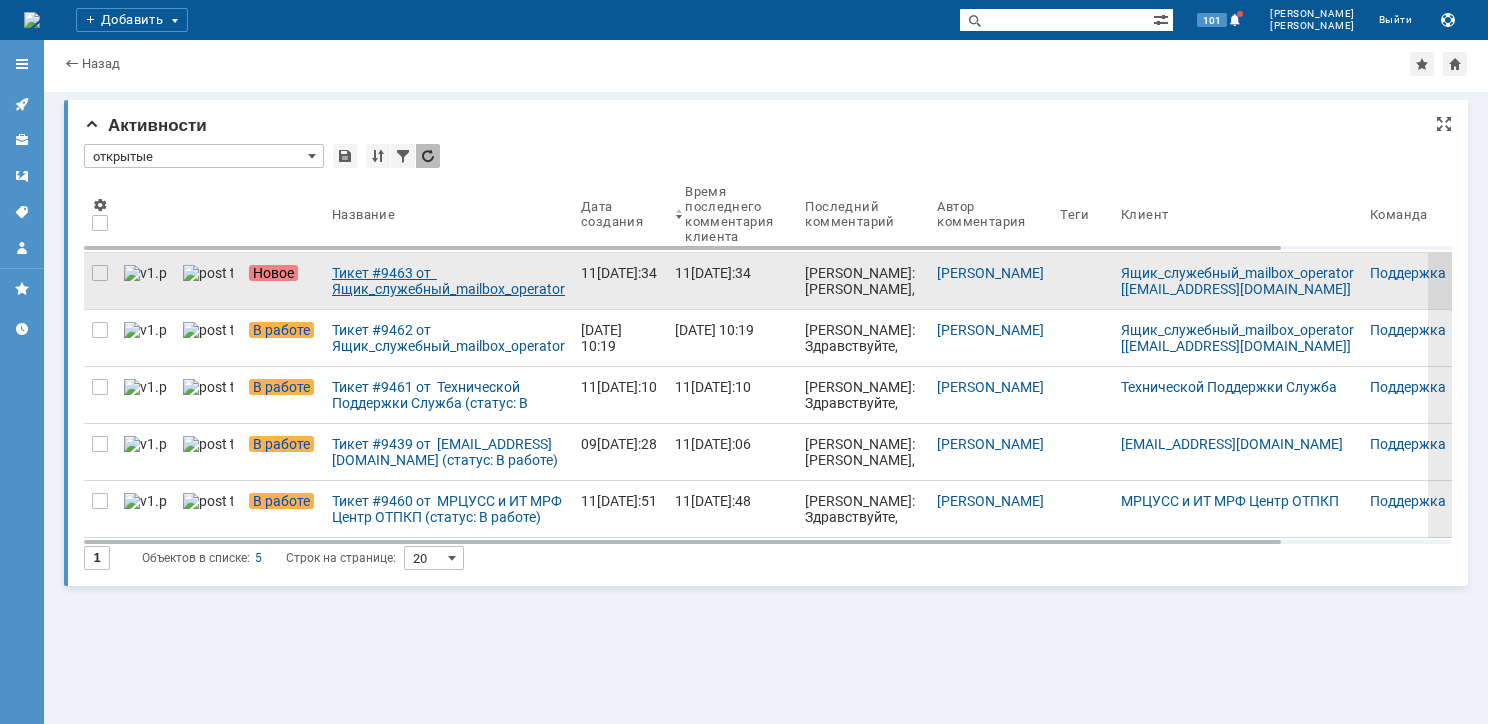click on "Тикет #9463 от  Ящик_служебный_mailbox_operator [operator@ertelecom.ru] (статус: Новое)" at bounding box center (448, 281) 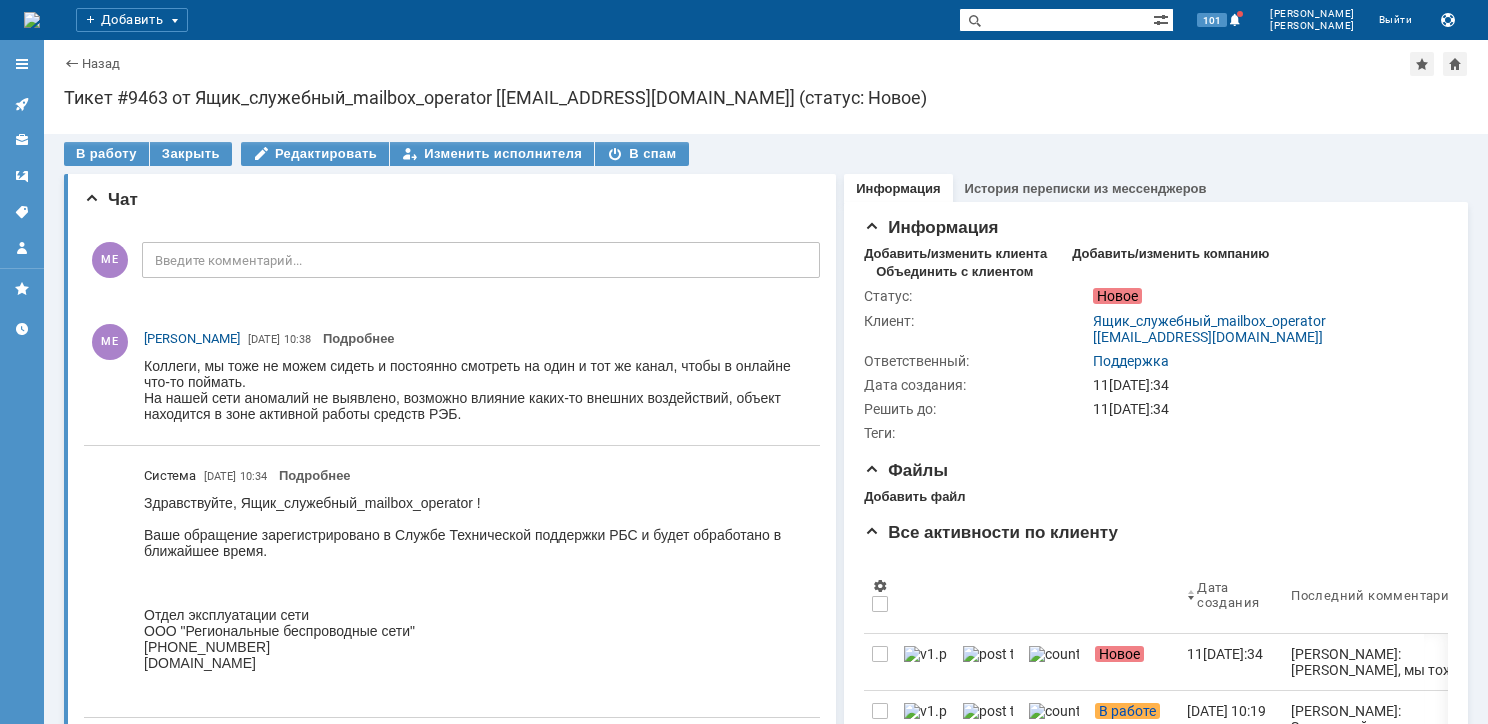 scroll, scrollTop: 0, scrollLeft: 0, axis: both 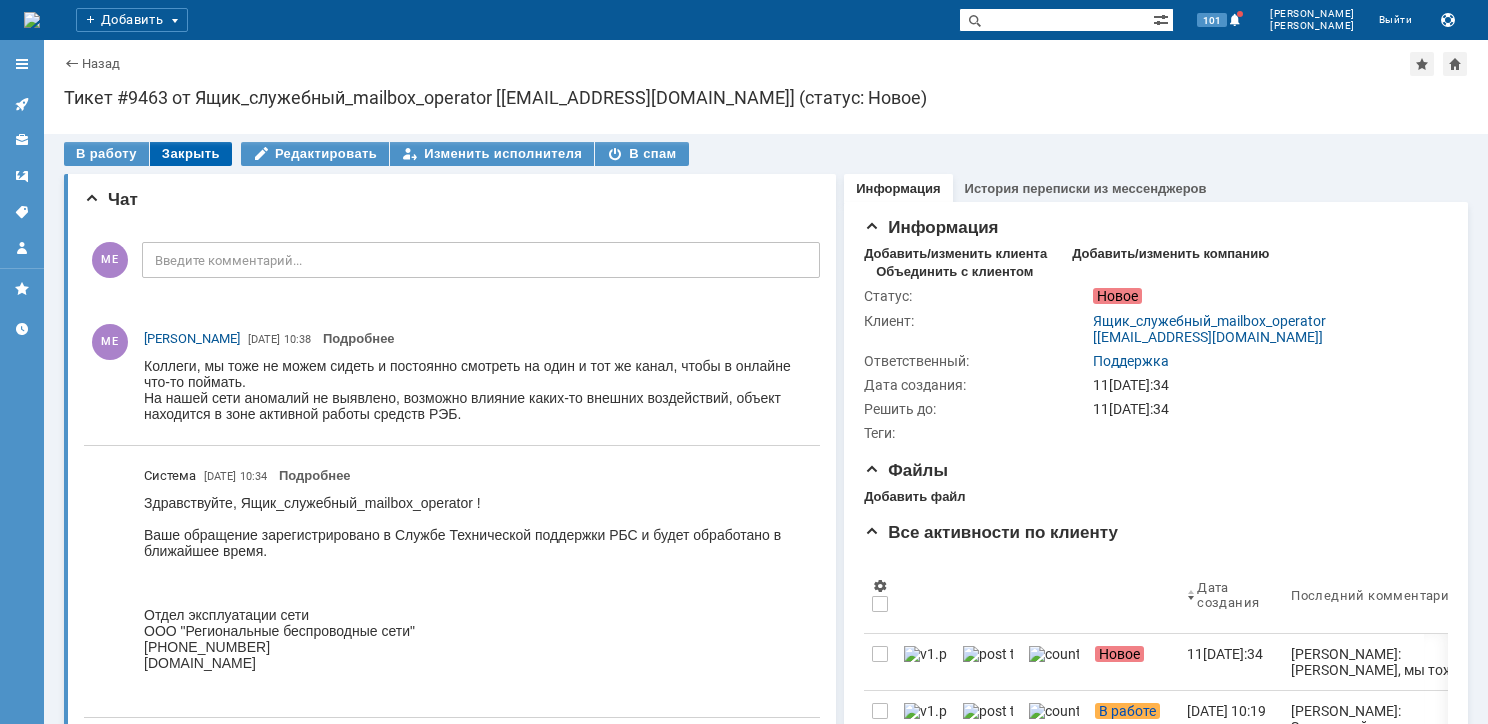 click on "Закрыть" at bounding box center (191, 154) 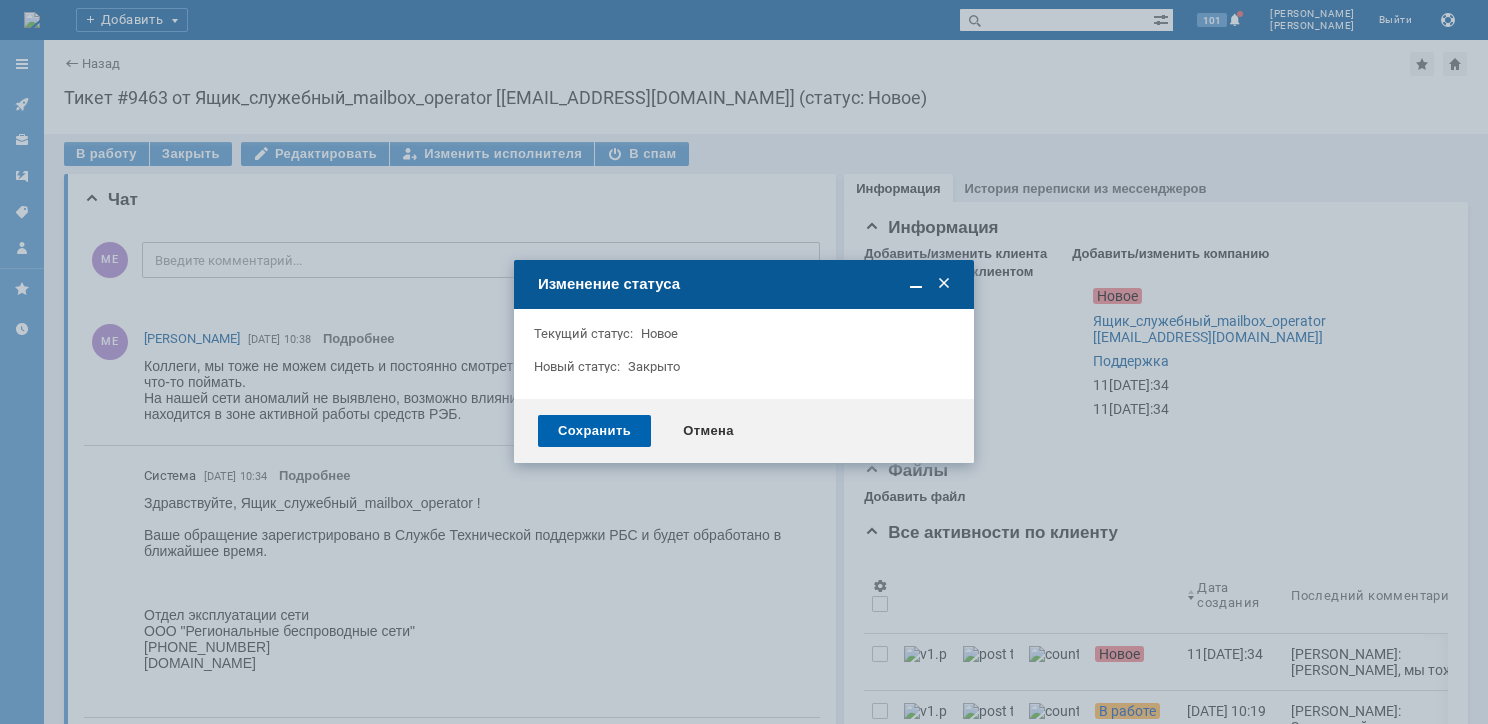 click on "Сохранить" at bounding box center (594, 431) 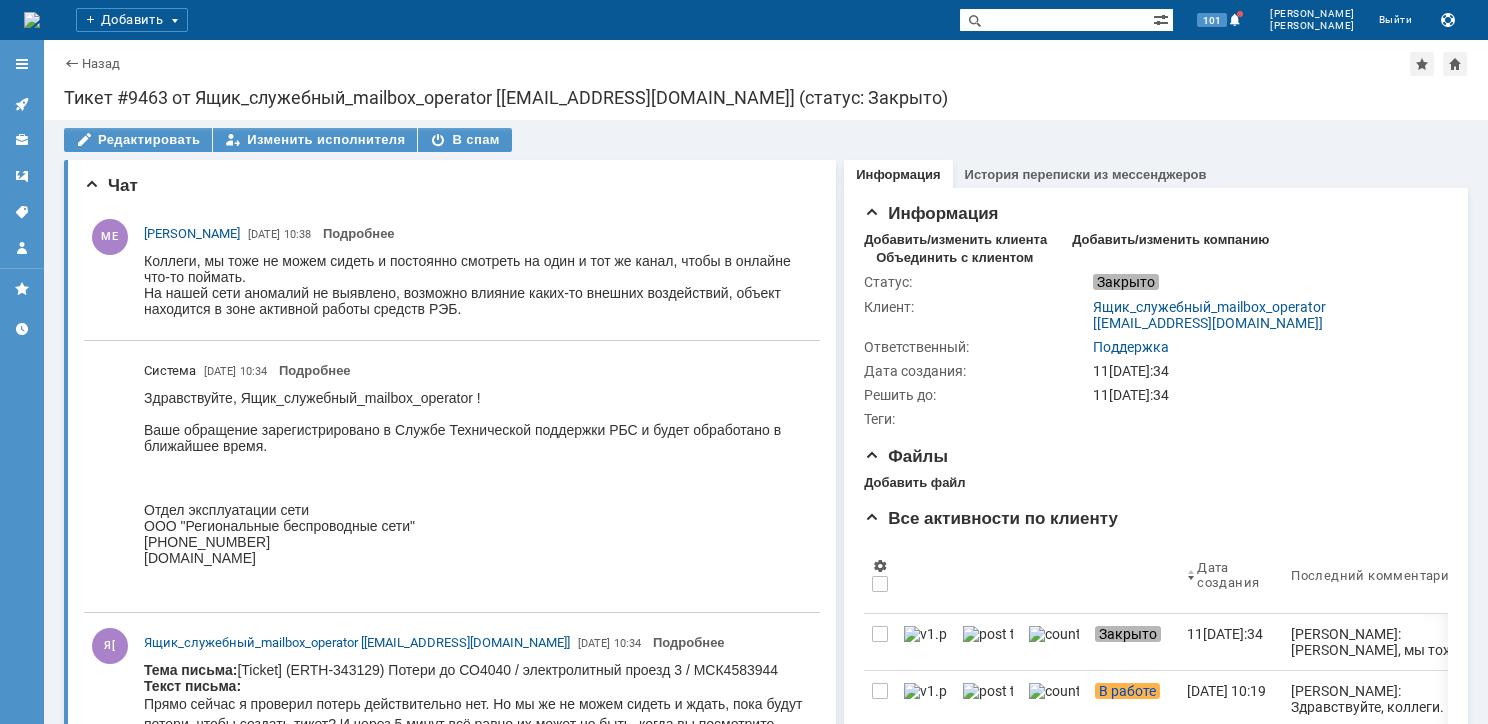 scroll, scrollTop: 0, scrollLeft: 0, axis: both 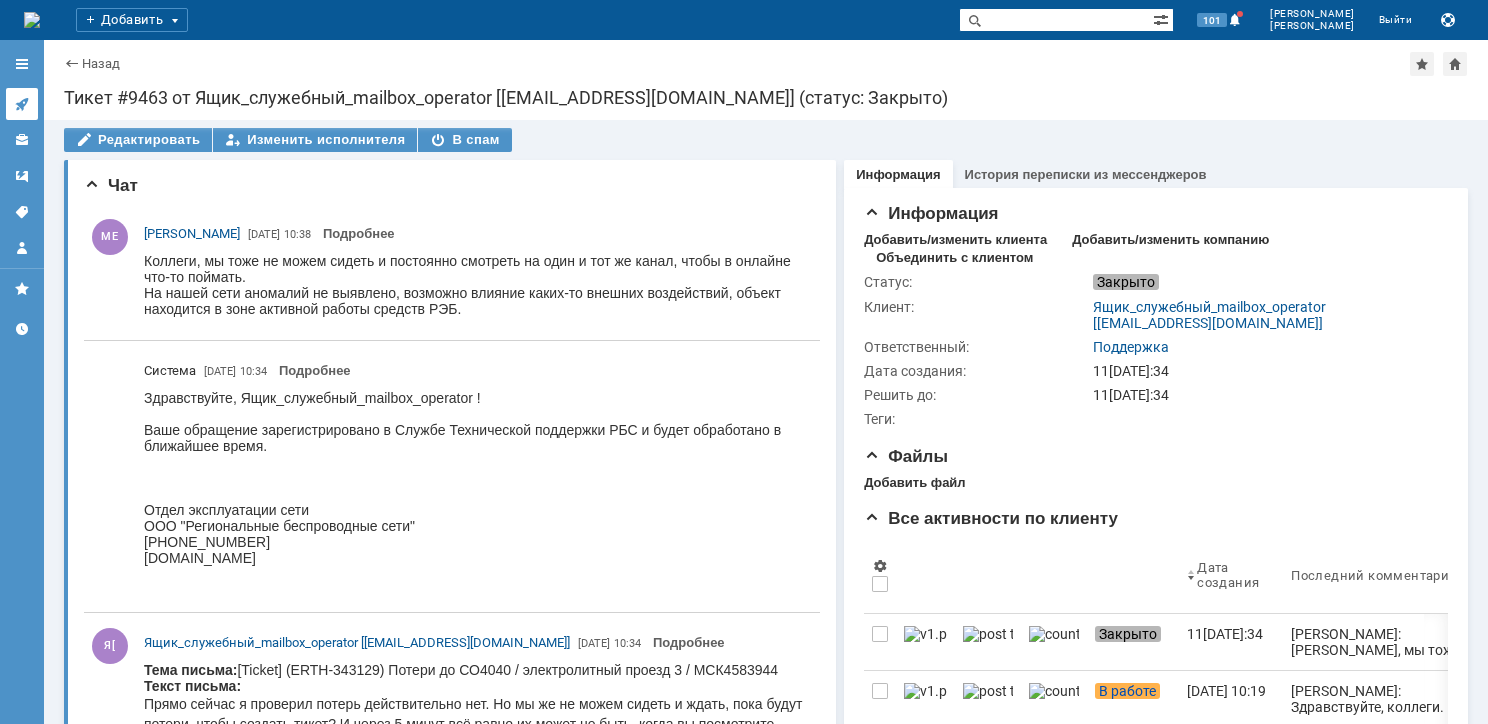 click 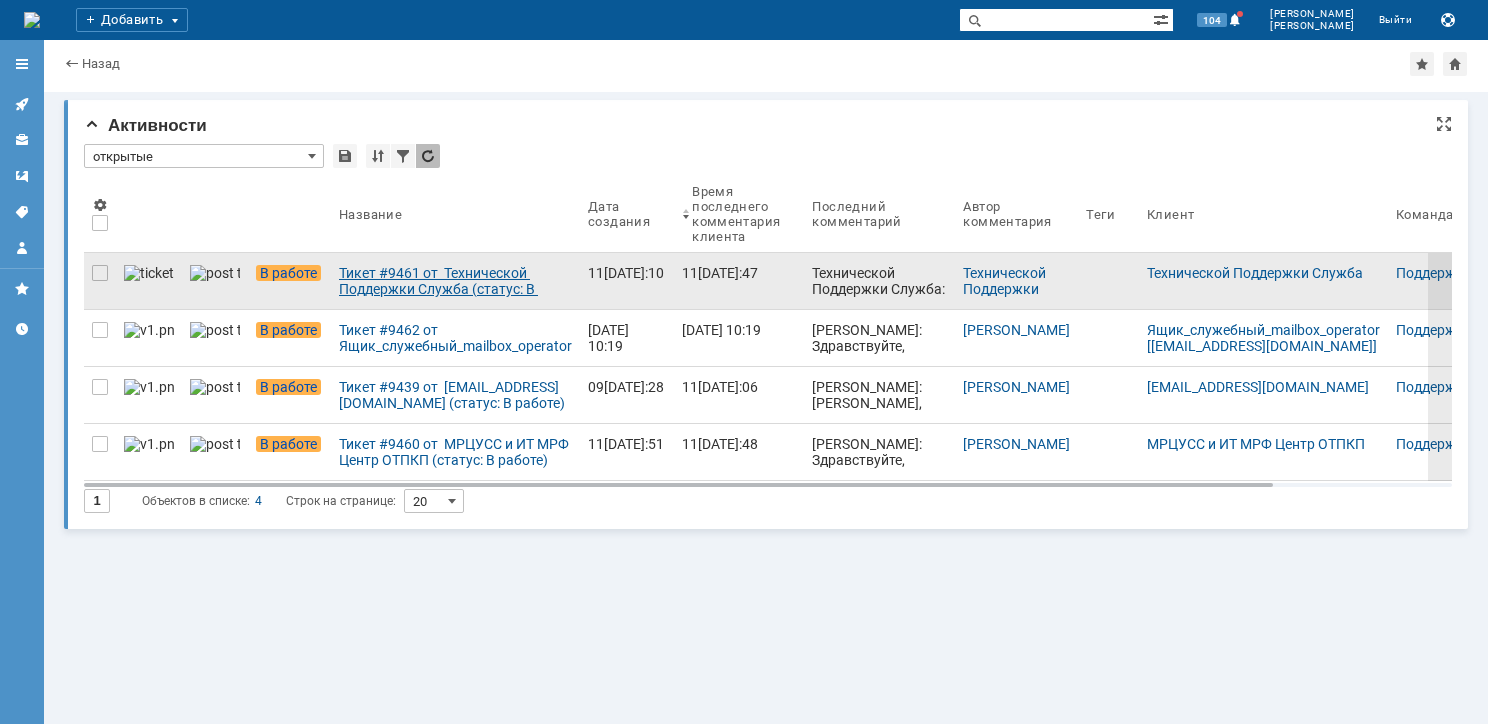 click on "Тикет #9461 от  Технической Поддержки Служба (статус: В работе)" at bounding box center (455, 281) 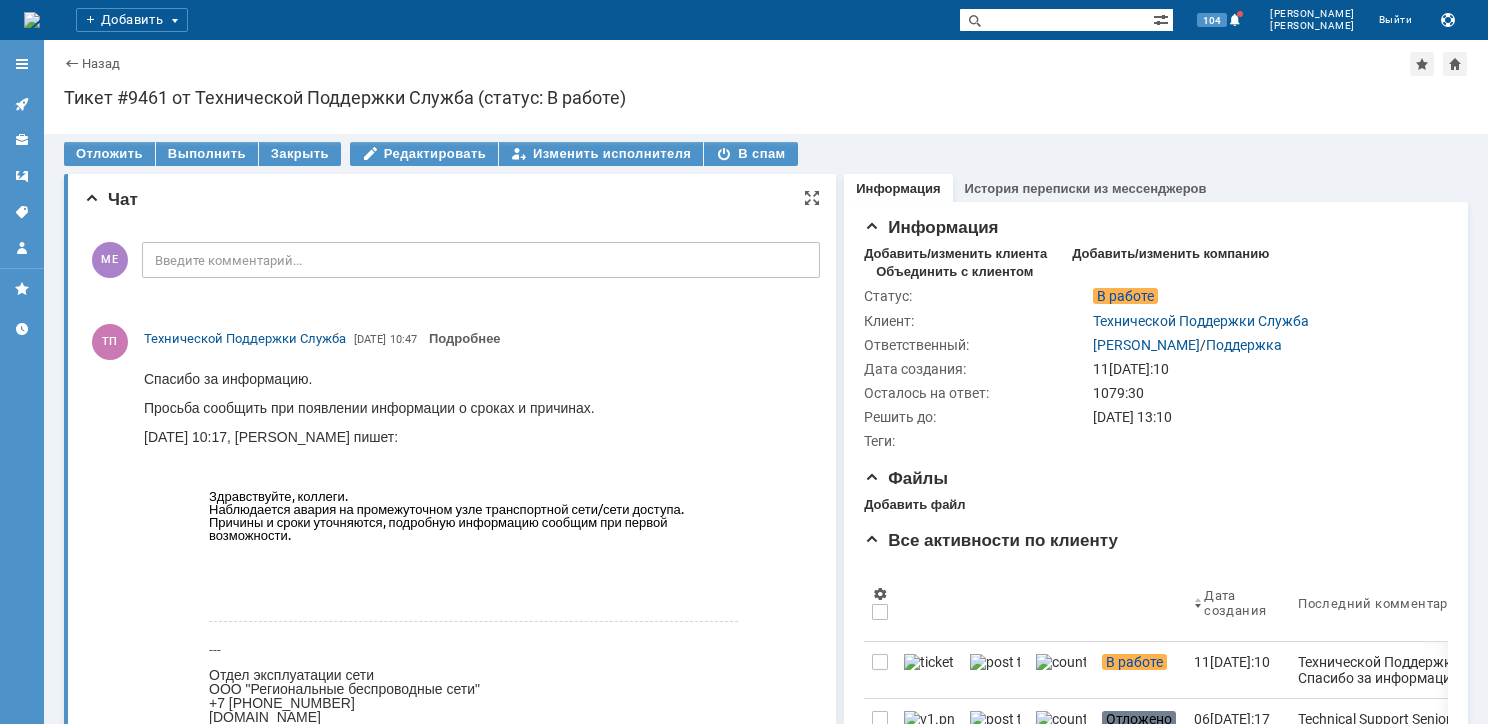 scroll, scrollTop: 0, scrollLeft: 0, axis: both 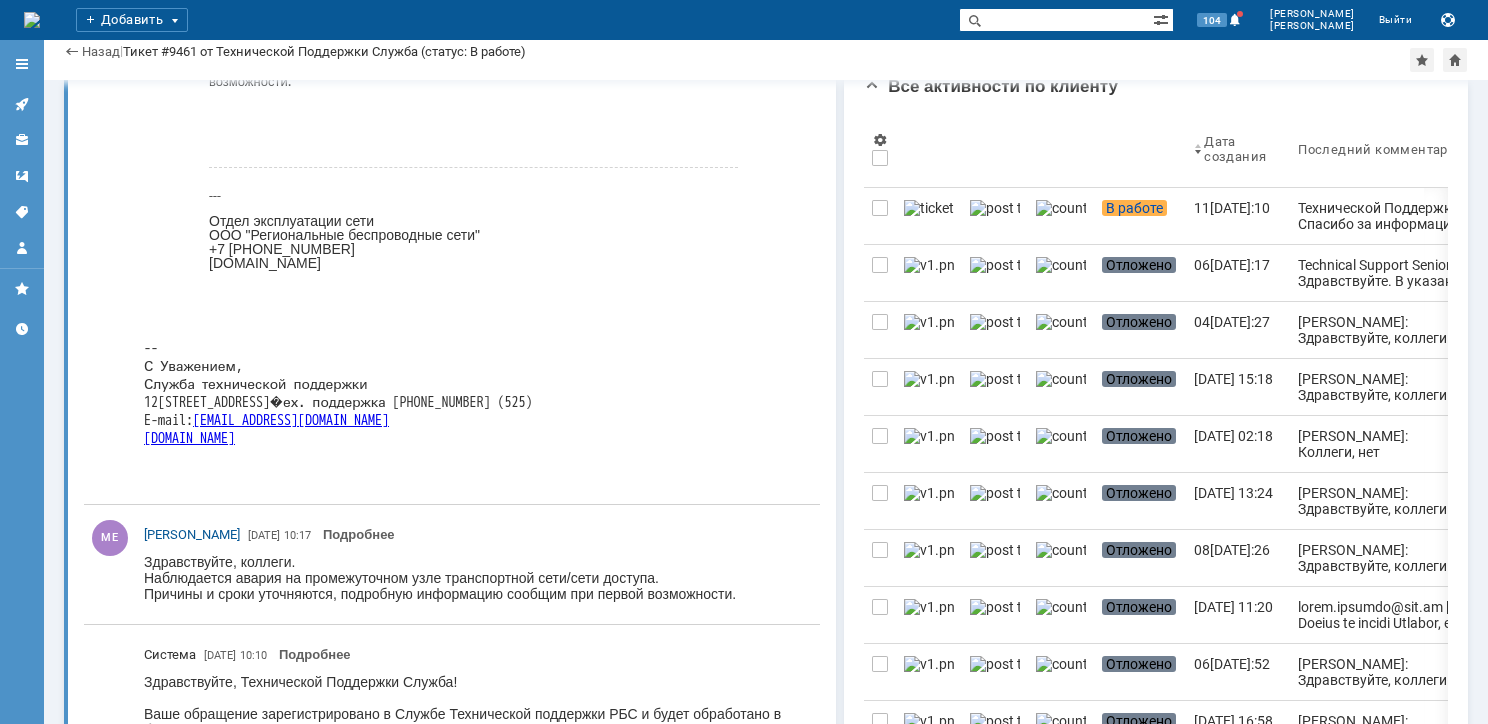 click 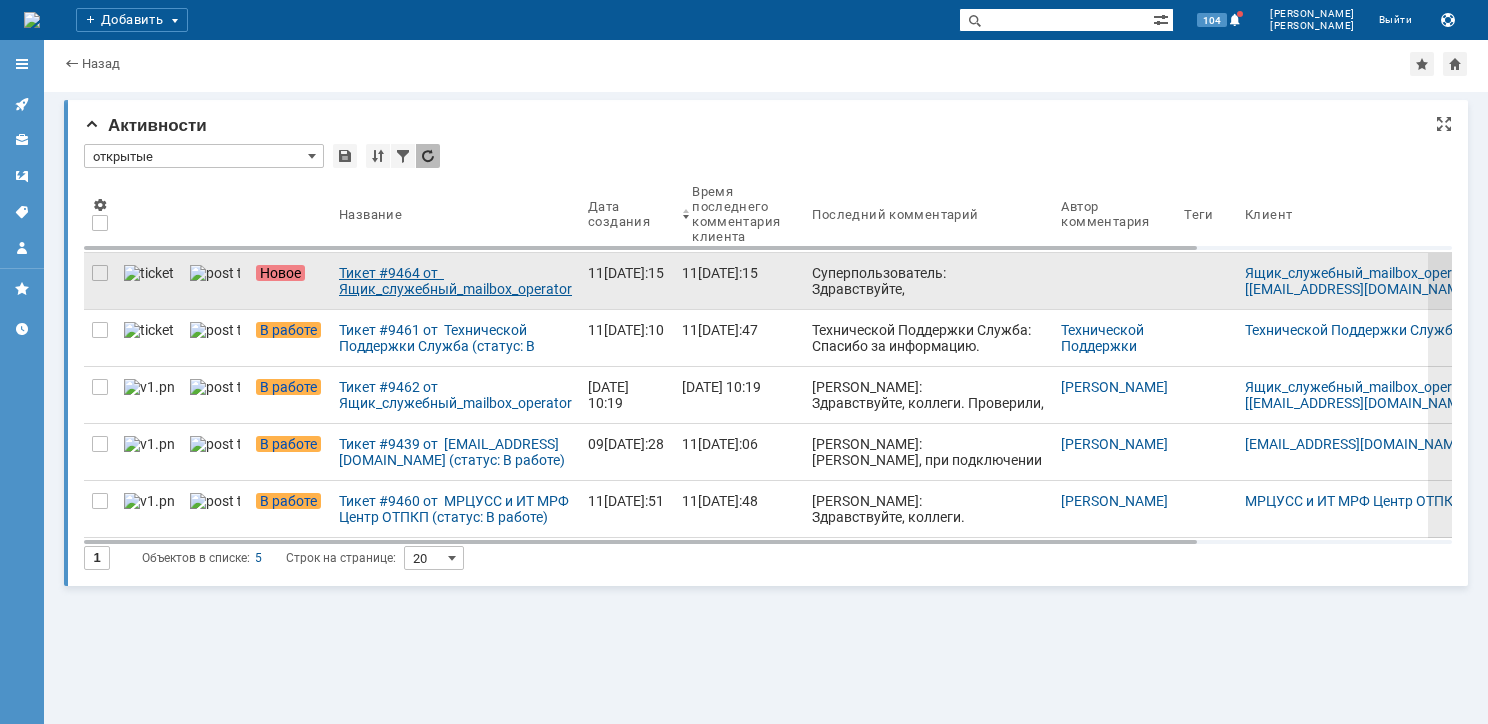 click on "Тикет #9464 от  Ящик_служебный_mailbox_operator [operator@ertelecom.ru] (статус: Новое)" at bounding box center (455, 281) 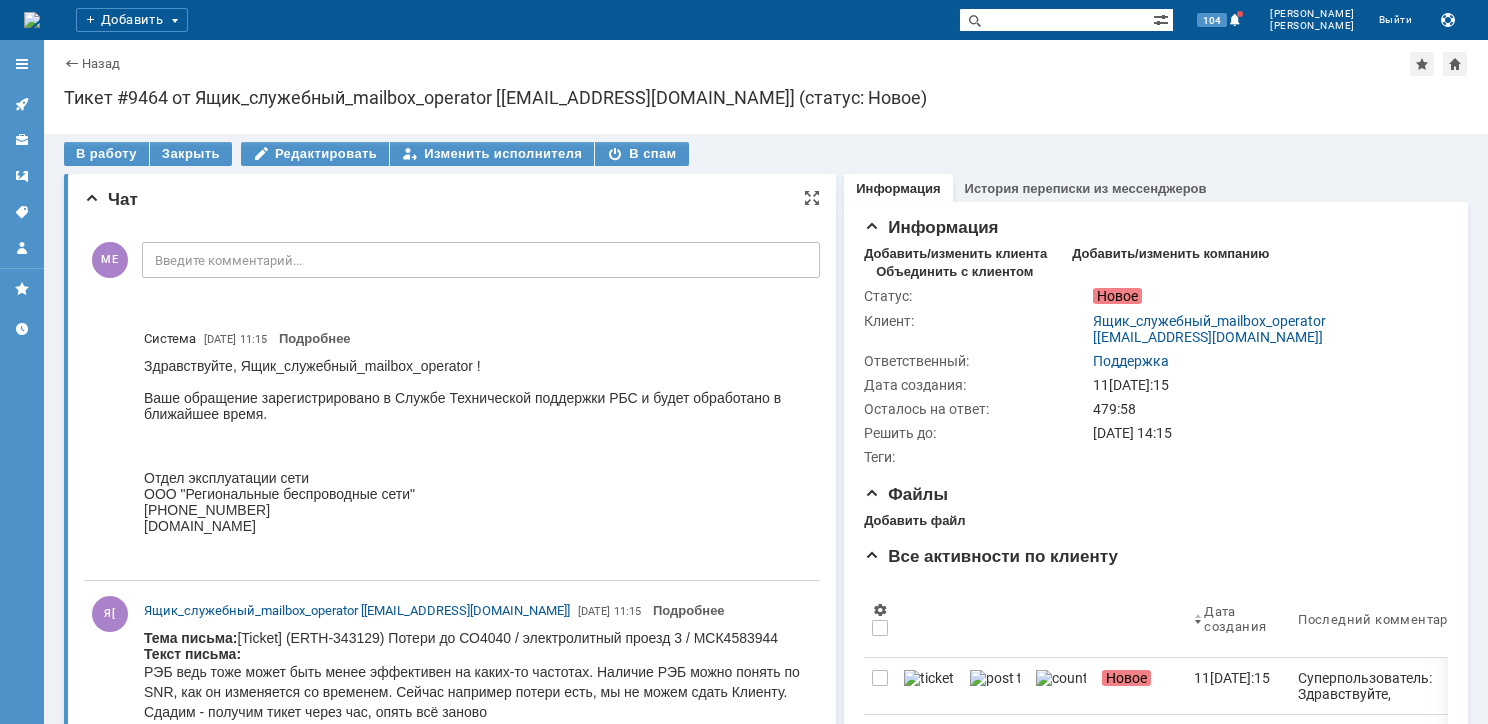 scroll, scrollTop: 0, scrollLeft: 0, axis: both 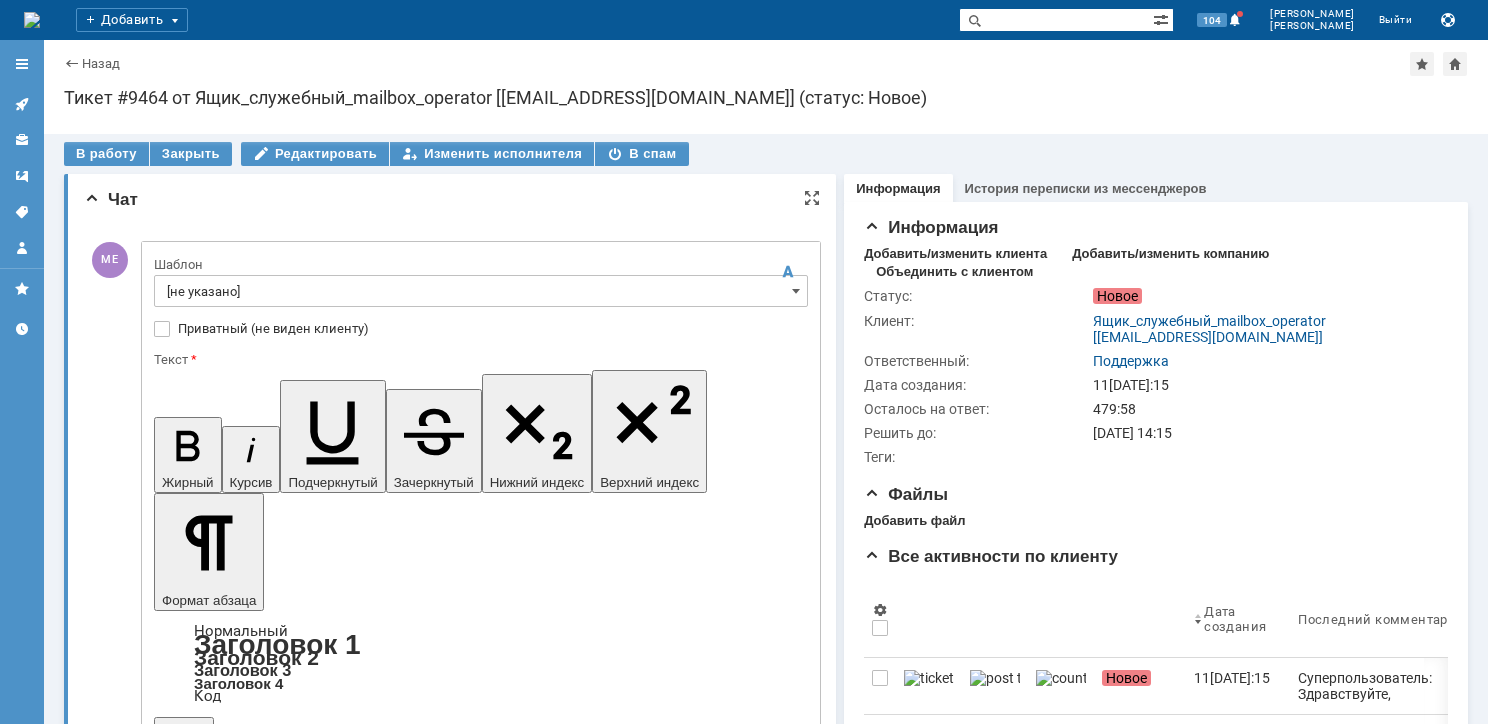 type 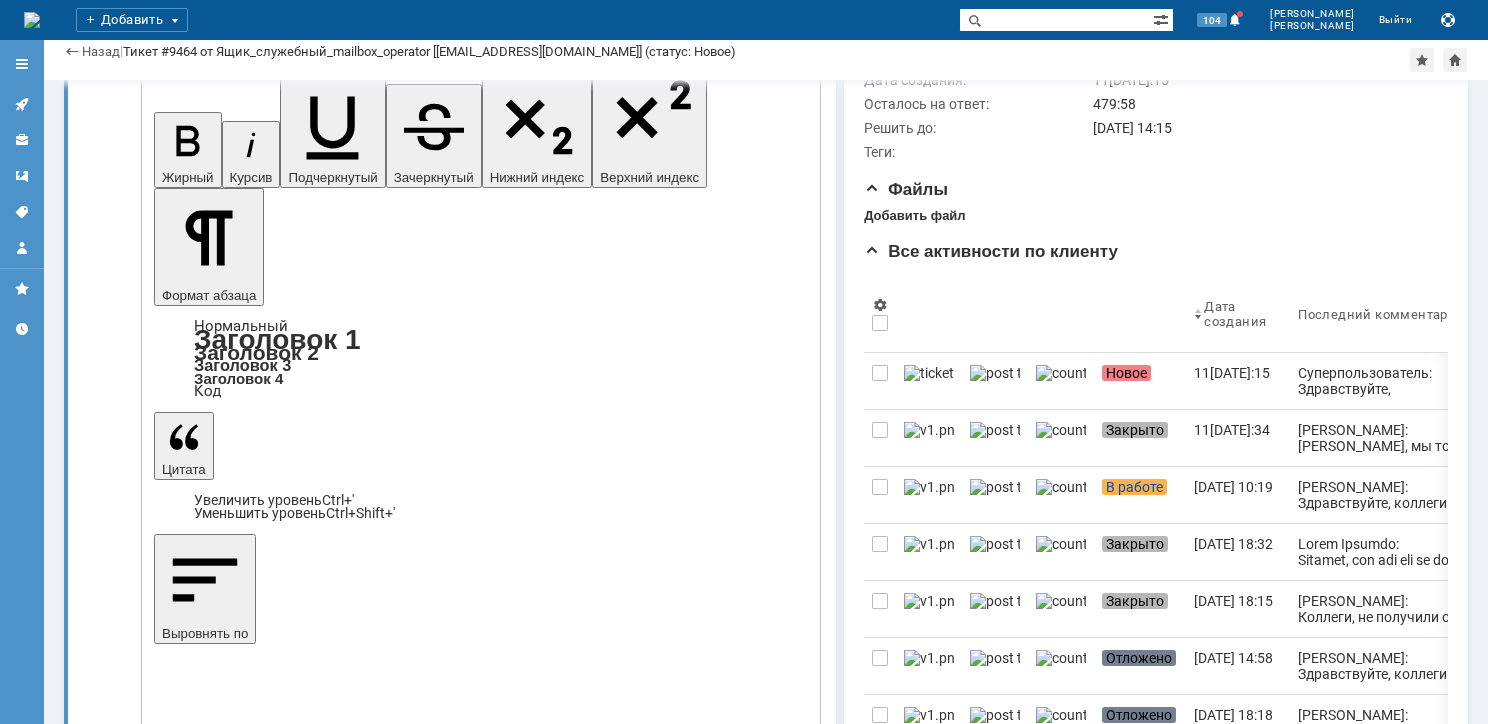 scroll, scrollTop: 200, scrollLeft: 0, axis: vertical 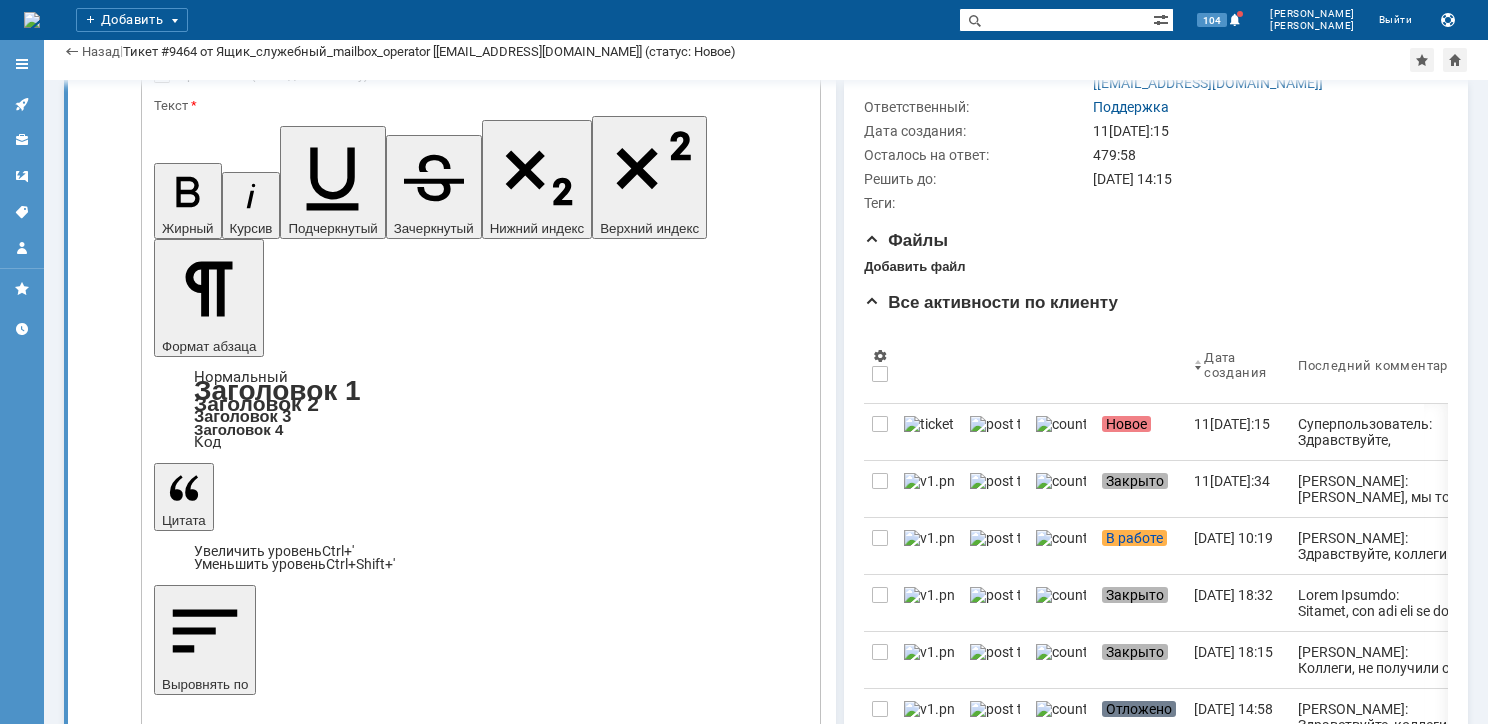 click on "Коллеги, как писали, на нашей сети проблем не видим, для локализации, предлагаем навесить тестовые адреса." at bounding box center (317, 4793) 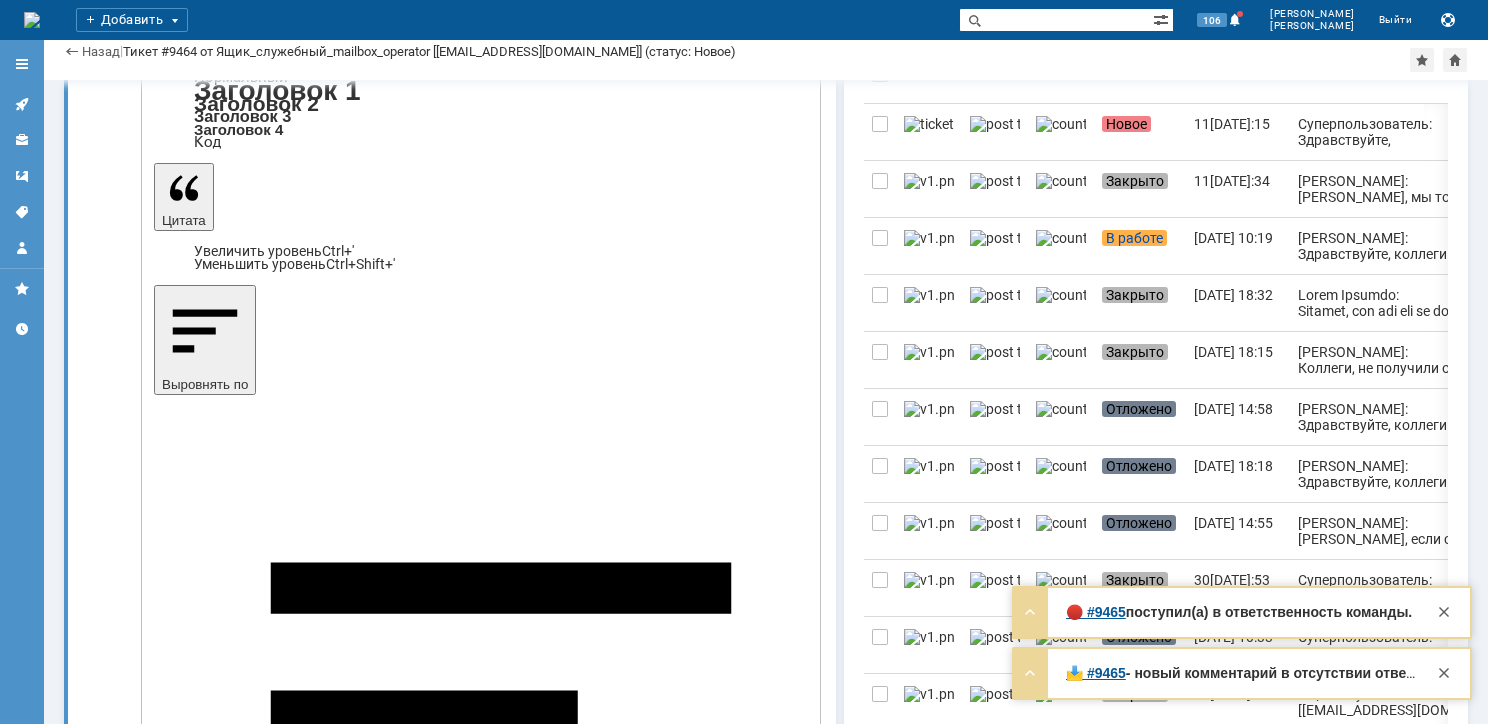 scroll, scrollTop: 0, scrollLeft: 0, axis: both 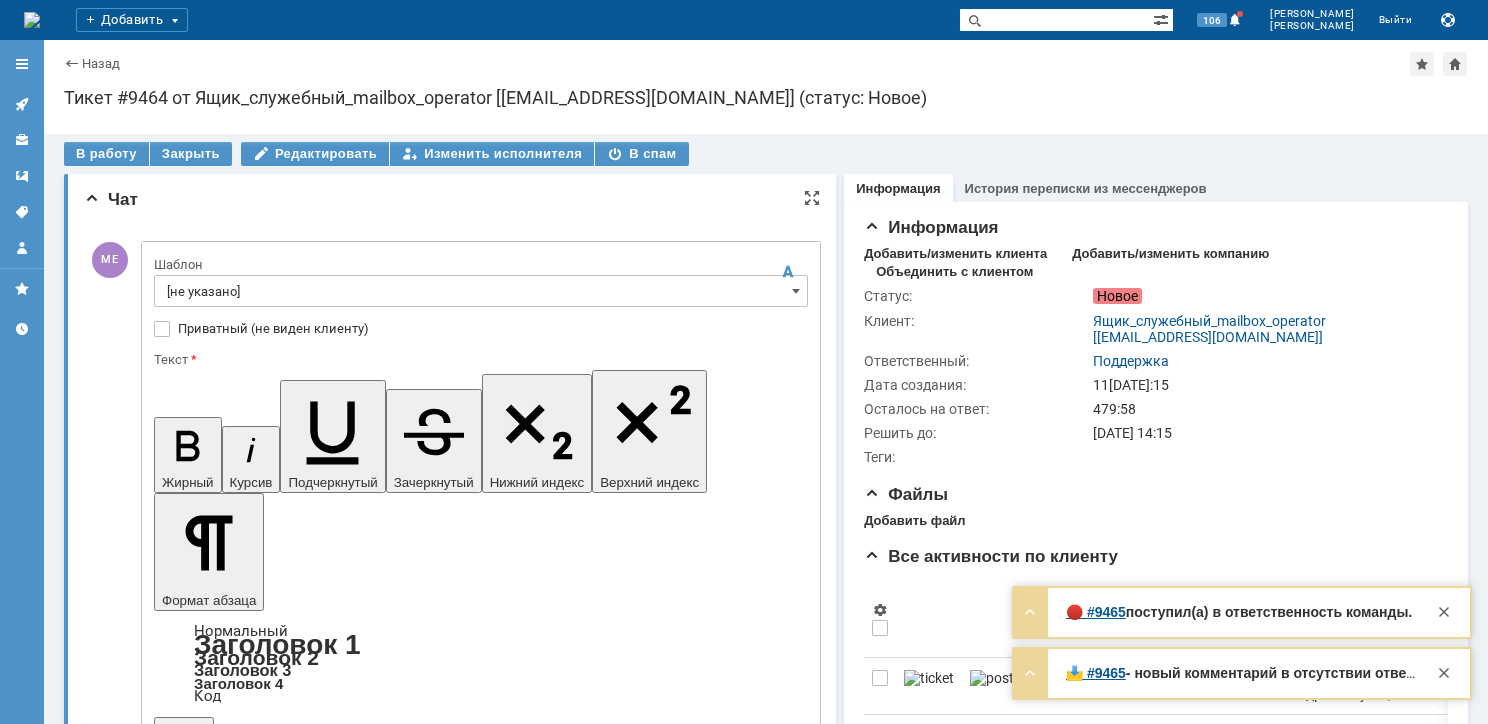 click on "Отправить" at bounding box center (206, 5233) 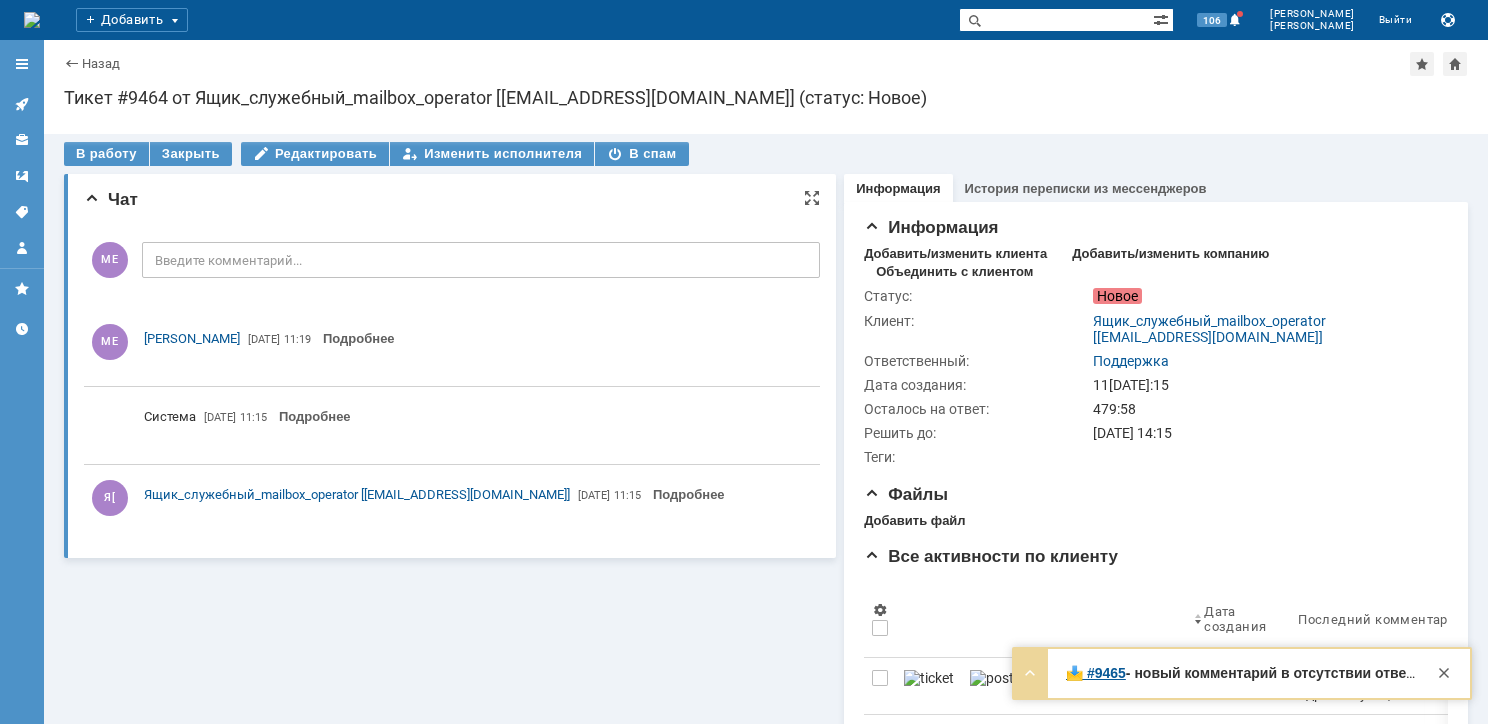 scroll, scrollTop: 0, scrollLeft: 0, axis: both 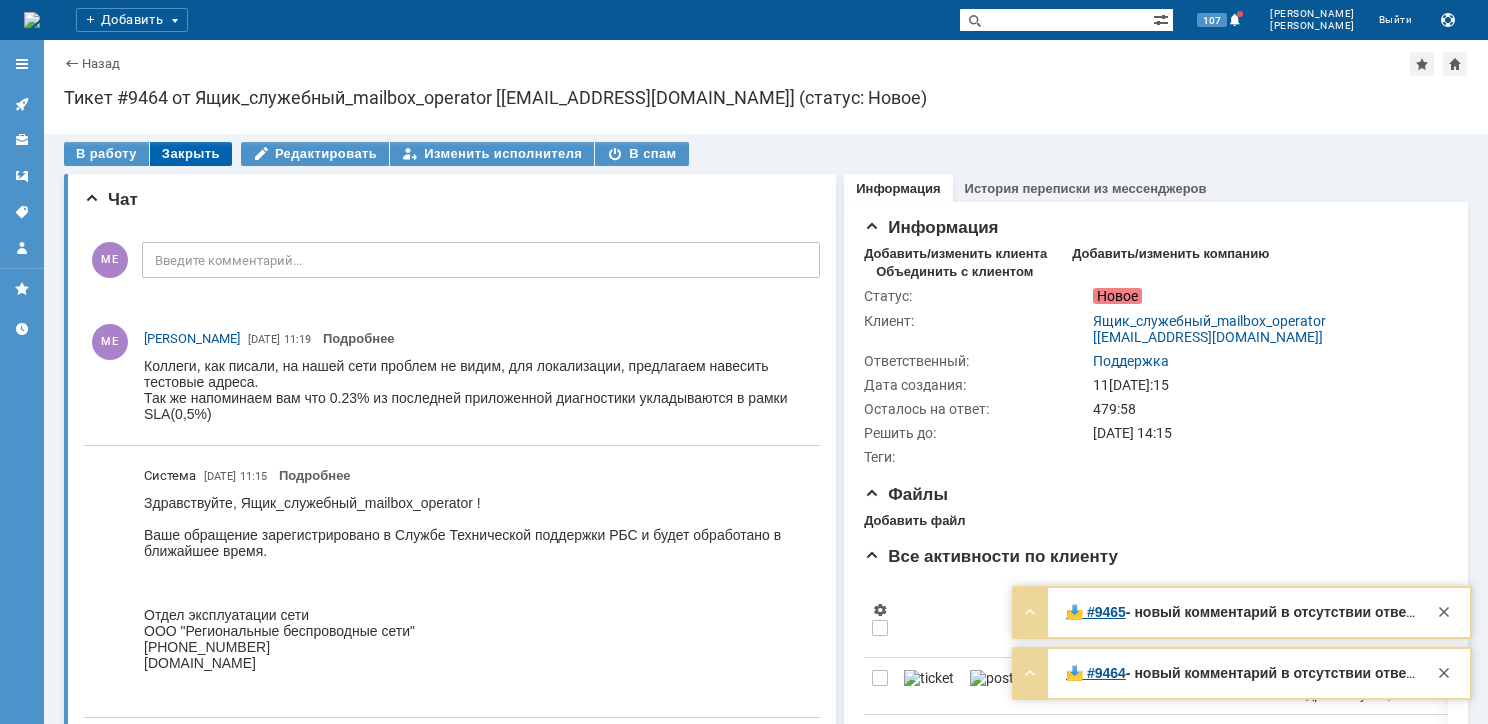 click on "Закрыть" at bounding box center [191, 154] 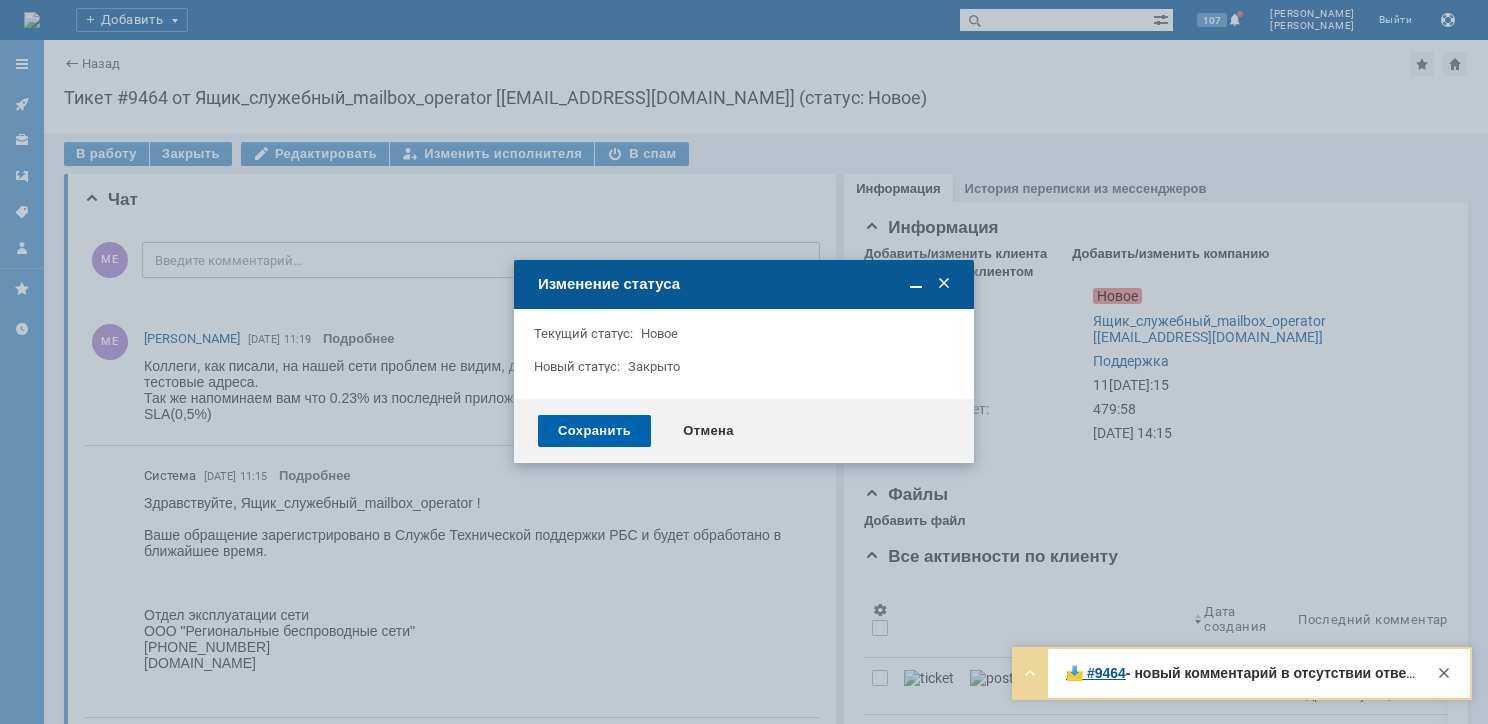 click on "Сохранить" at bounding box center (594, 431) 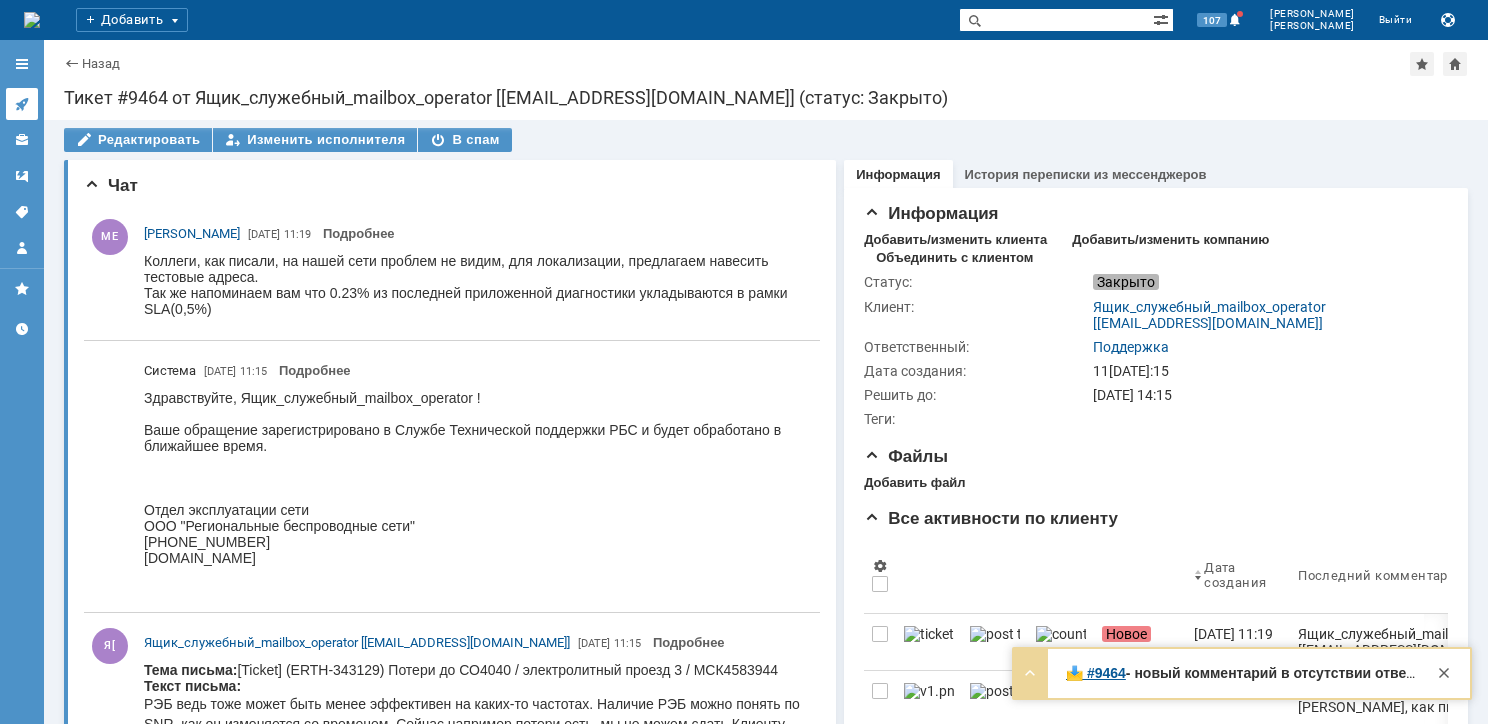 scroll, scrollTop: 0, scrollLeft: 0, axis: both 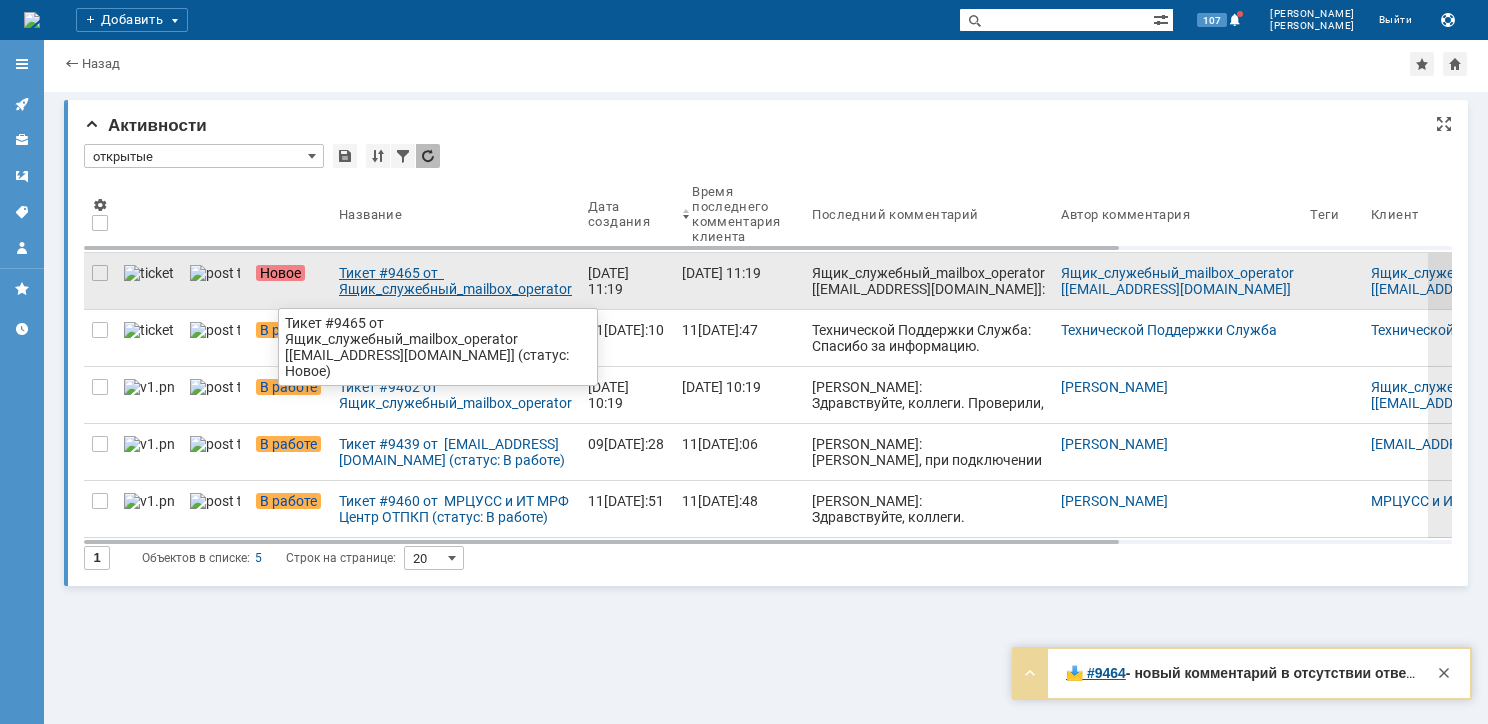 click on "Тикет #9465 от  Ящик_служебный_mailbox_operator [operator@ertelecom.ru] (статус: Новое)" at bounding box center [455, 281] 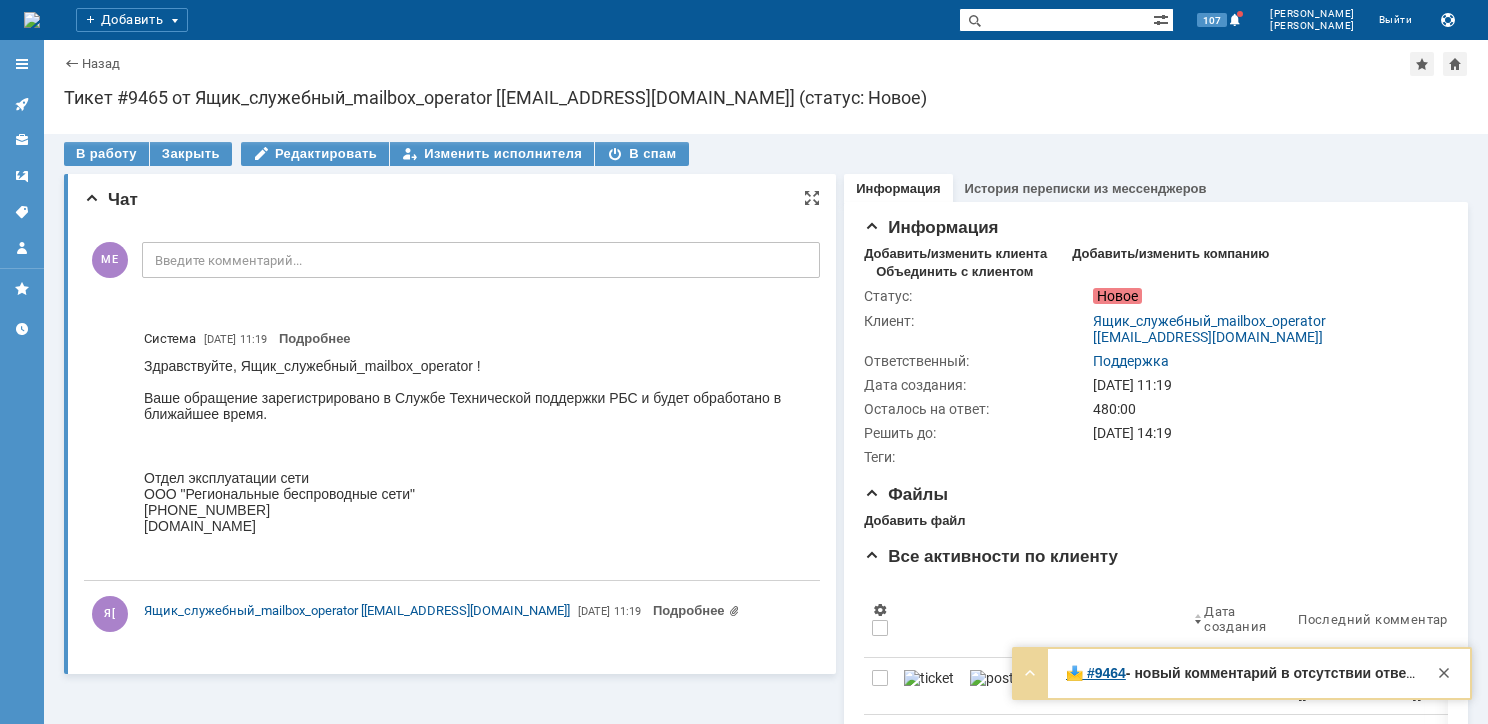 scroll, scrollTop: 0, scrollLeft: 0, axis: both 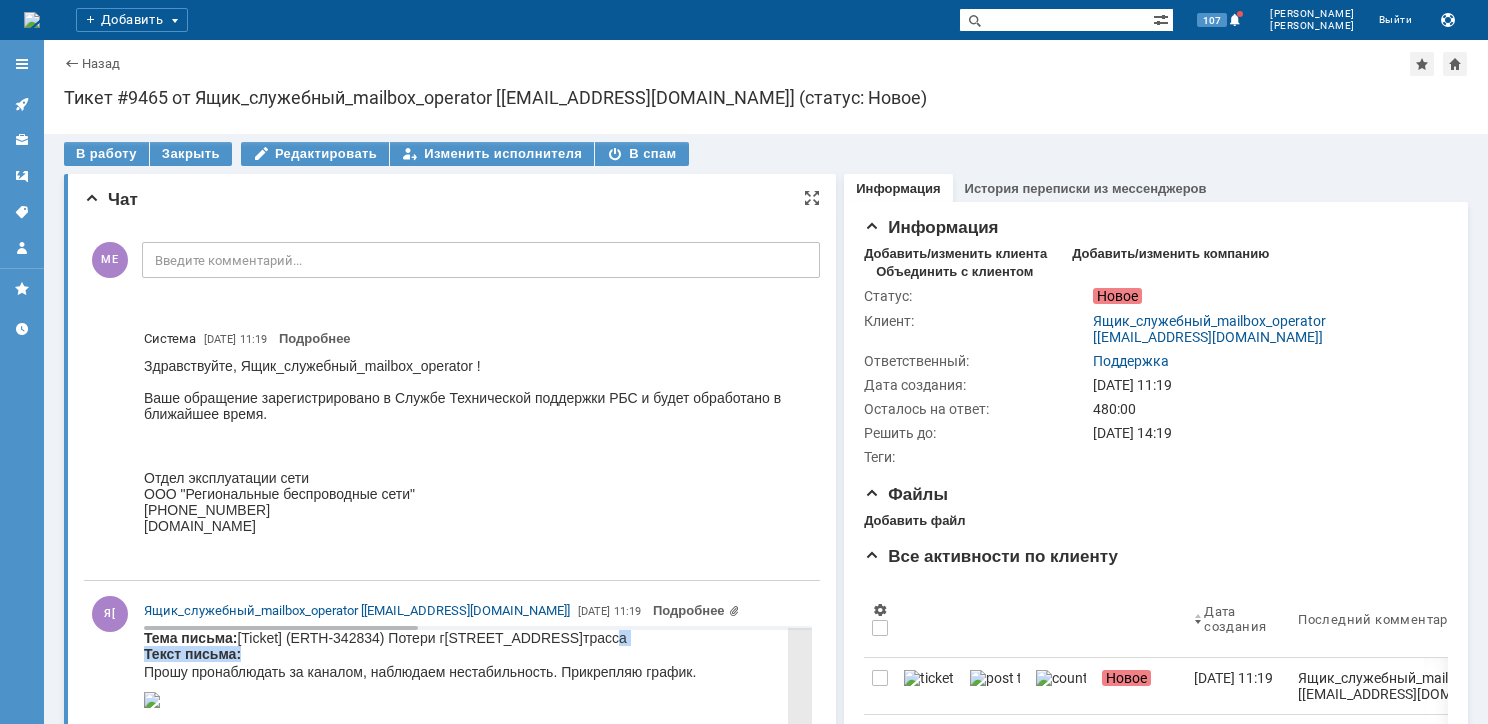 drag, startPoint x: 595, startPoint y: 634, endPoint x: 548, endPoint y: 647, distance: 48.76474 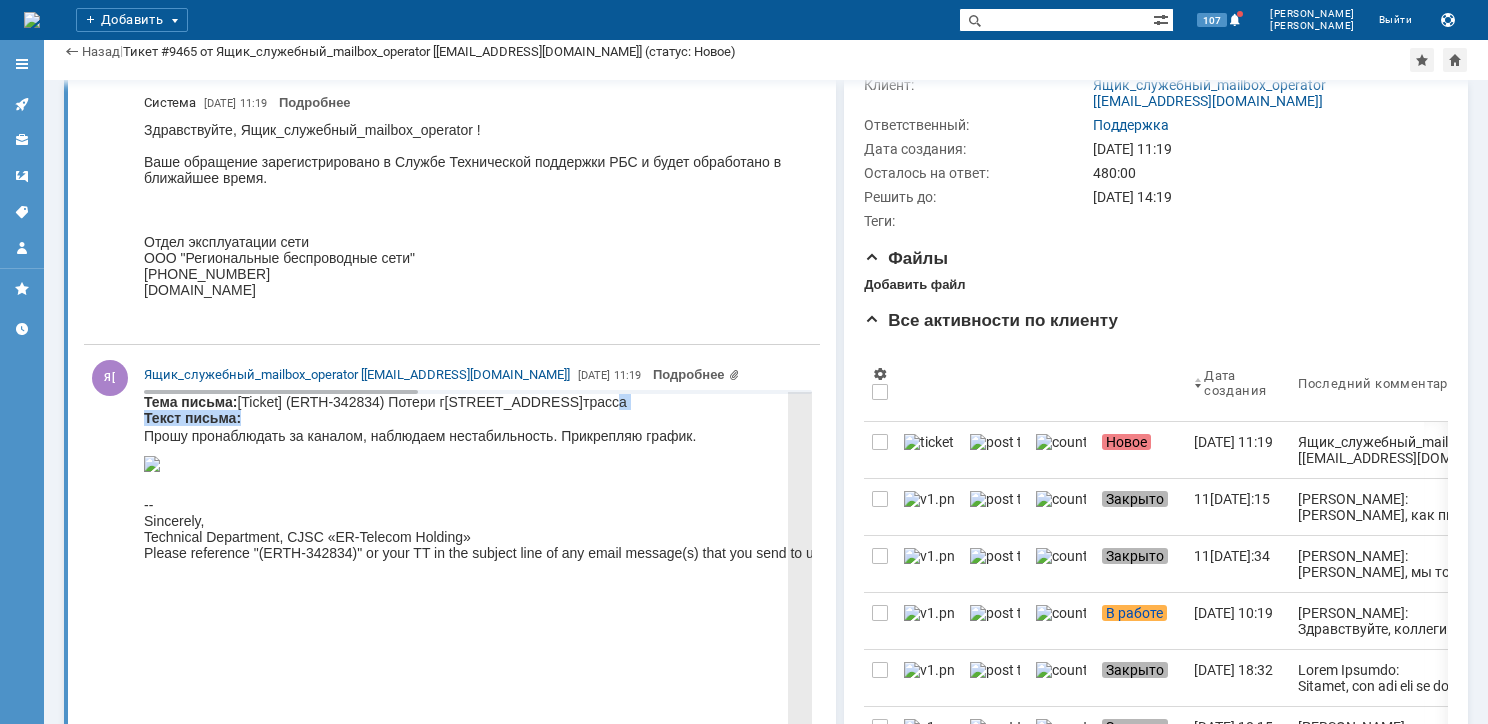 scroll, scrollTop: 200, scrollLeft: 0, axis: vertical 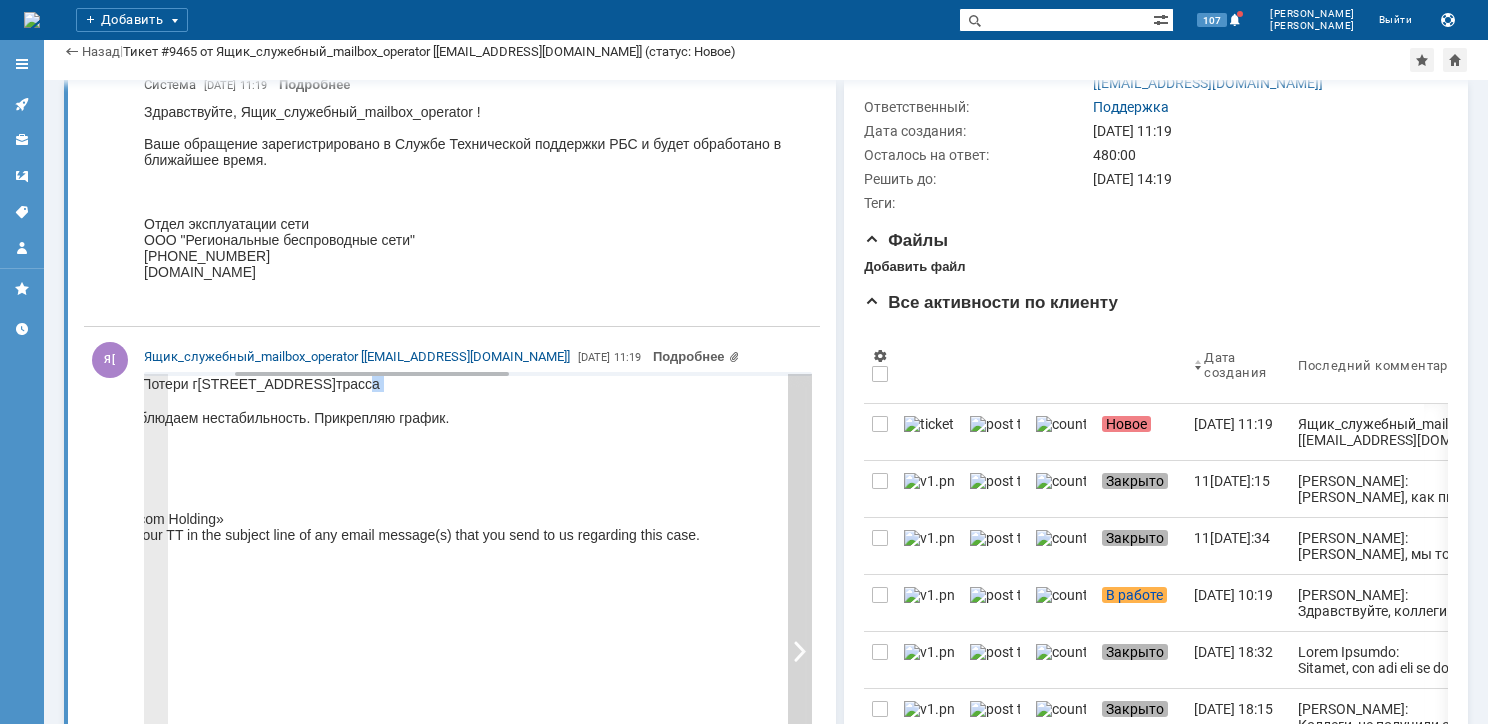 click at bounding box center [800, 651] 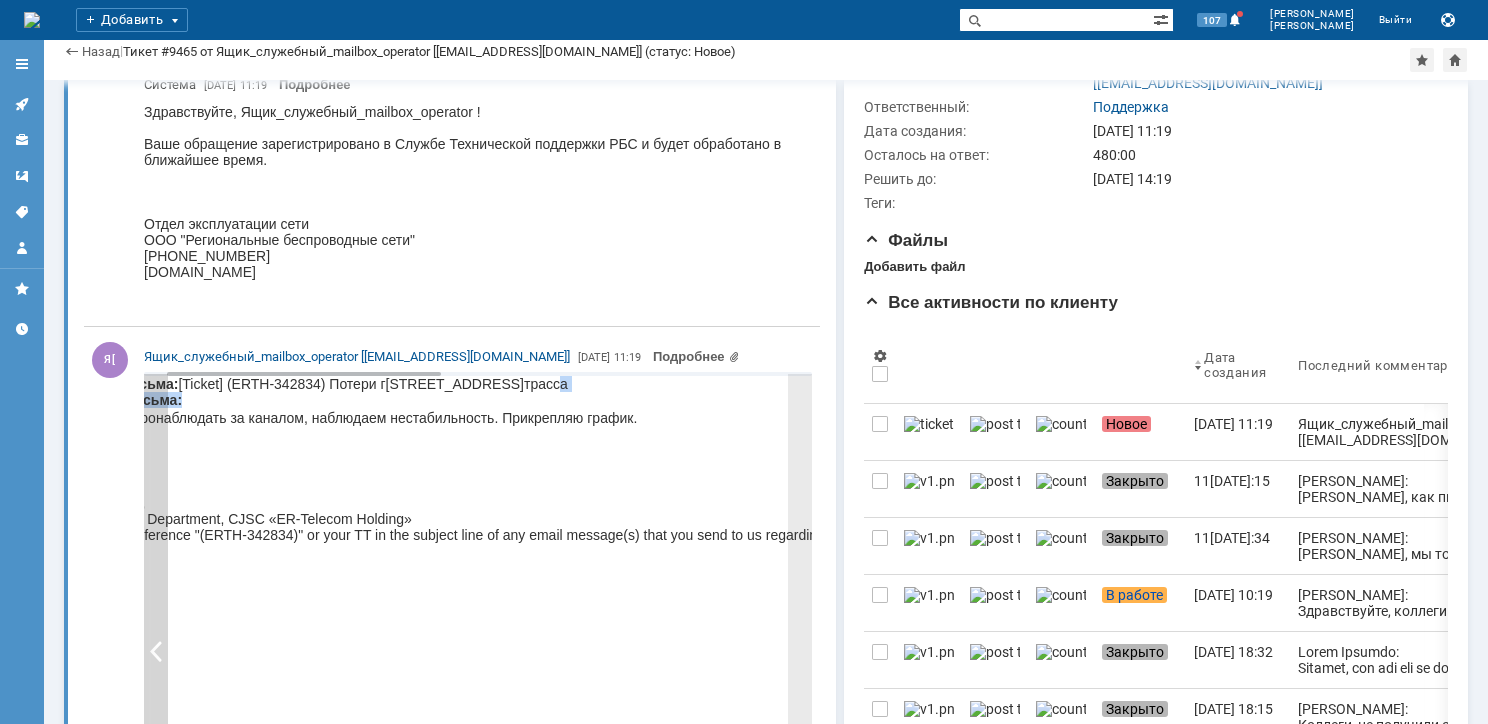 scroll, scrollTop: 0, scrollLeft: 0, axis: both 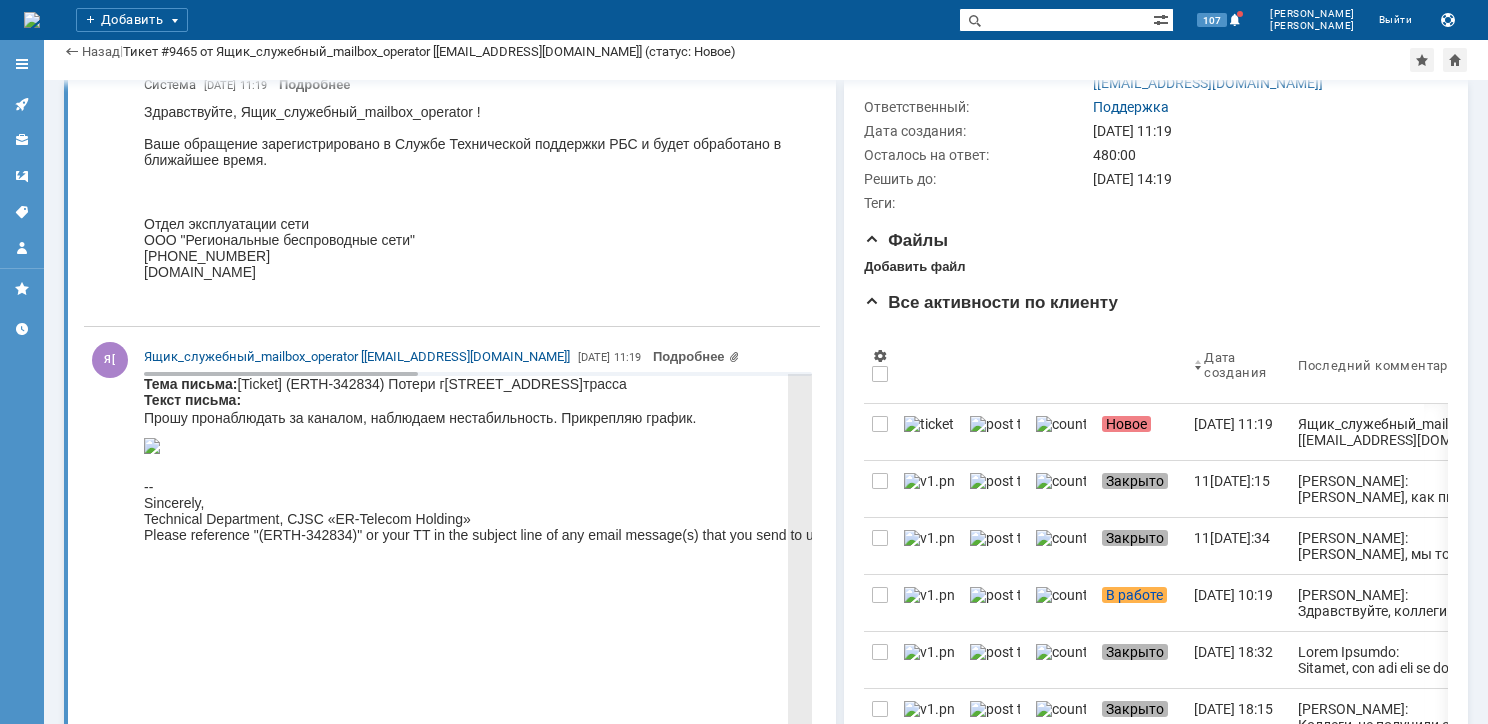 click on "Тема письма:  [Ticket] (ERTH-342834) Потери г Москва, п Первомайское, п Первомайское, печерского, д. 1, трасса Текст письма:
Прошу пронаблюдать за каналом, наблюдаем нестабильность. Прикрепляю график.
--  Sincerely,  Technical Department, CJSC «ER-Telecom Holding»  Please reference "(ERTH-342834)" or your TT in the subject line of any email message(s) that you send to us regarding this case." at bounding box center [545, 459] 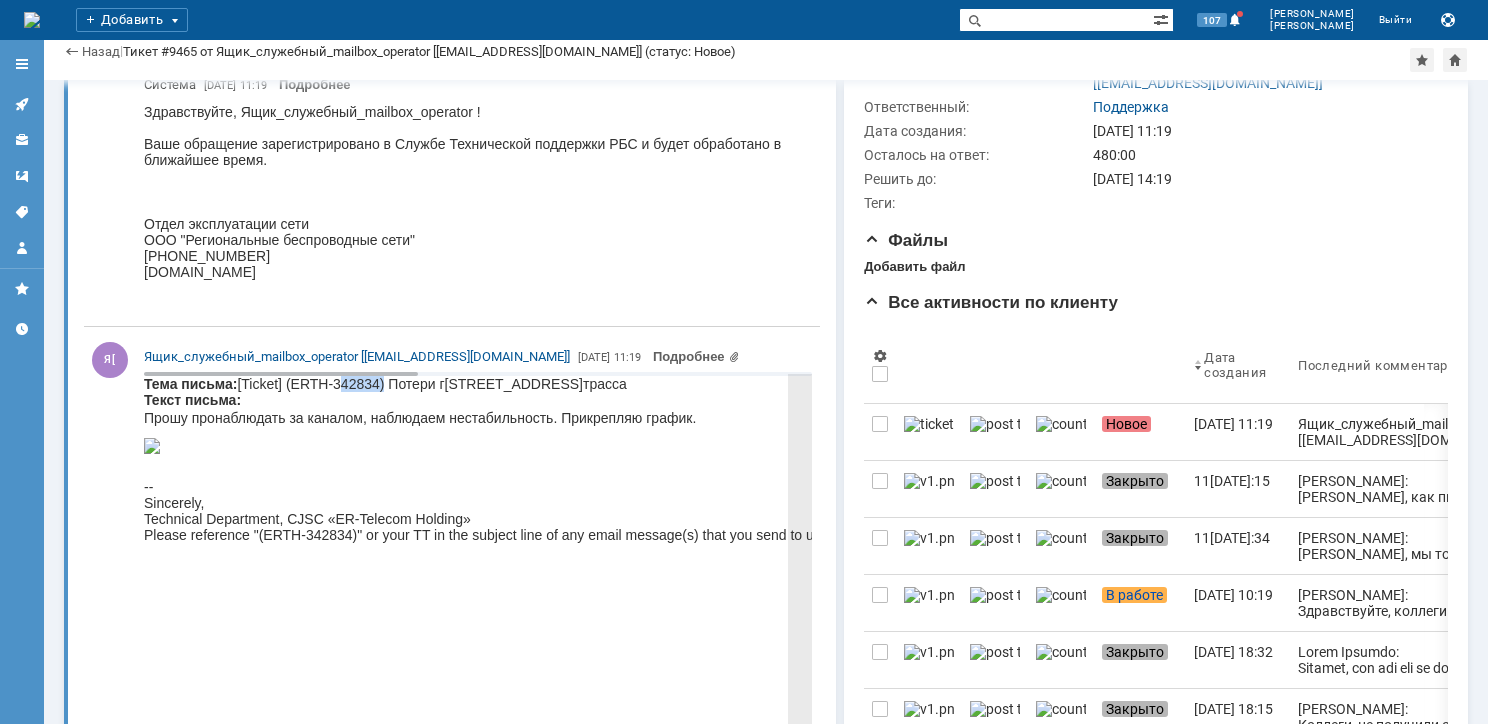 click on "Тема письма:  [Ticket] (ERTH-342834) Потери г Москва, п Первомайское, п Первомайское, печерского, д. 1, трасса Текст письма:
Прошу пронаблюдать за каналом, наблюдаем нестабильность. Прикрепляю график.
--  Sincerely,  Technical Department, CJSC «ER-Telecom Holding»  Please reference "(ERTH-342834)" or your TT in the subject line of any email message(s) that you send to us regarding this case." at bounding box center (545, 459) 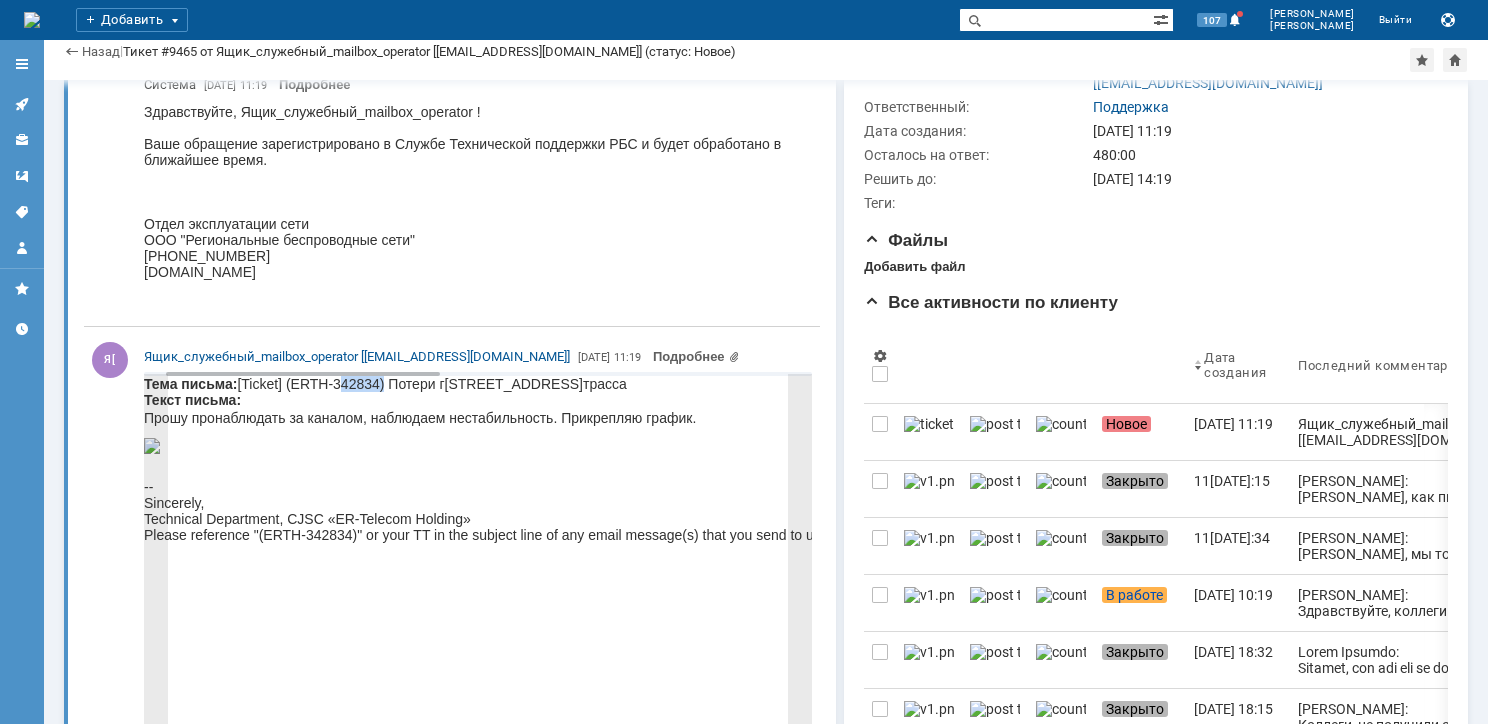 scroll, scrollTop: 0, scrollLeft: 124, axis: horizontal 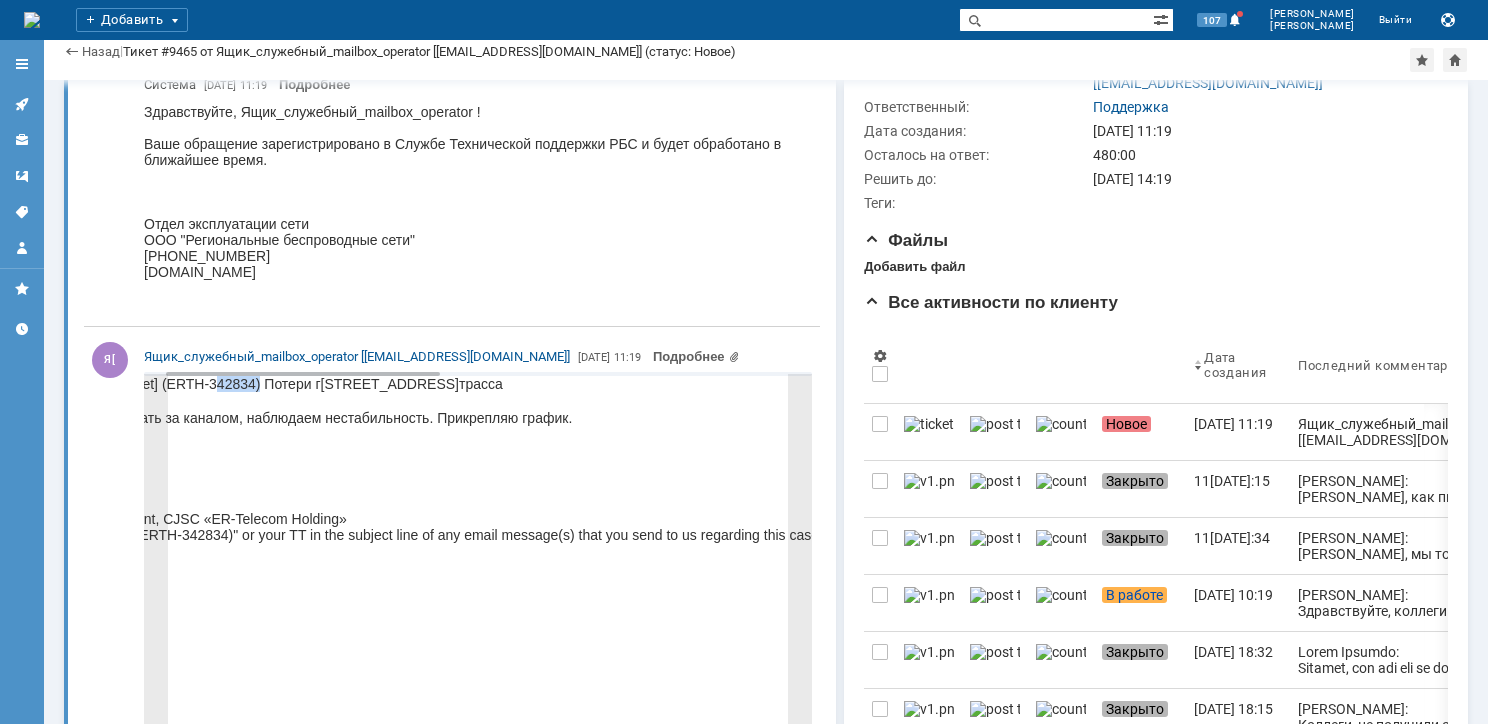 click at bounding box center (478, 376) 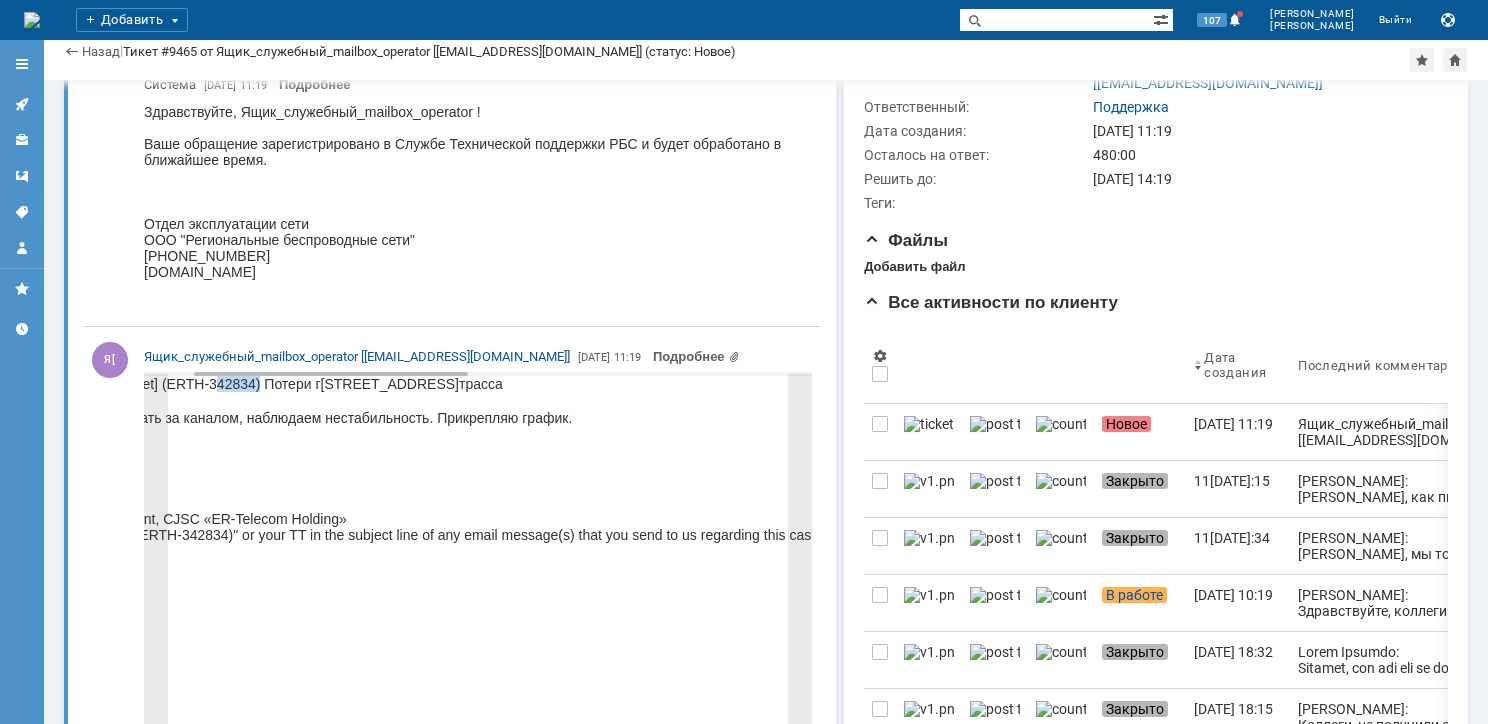 copy on "342834" 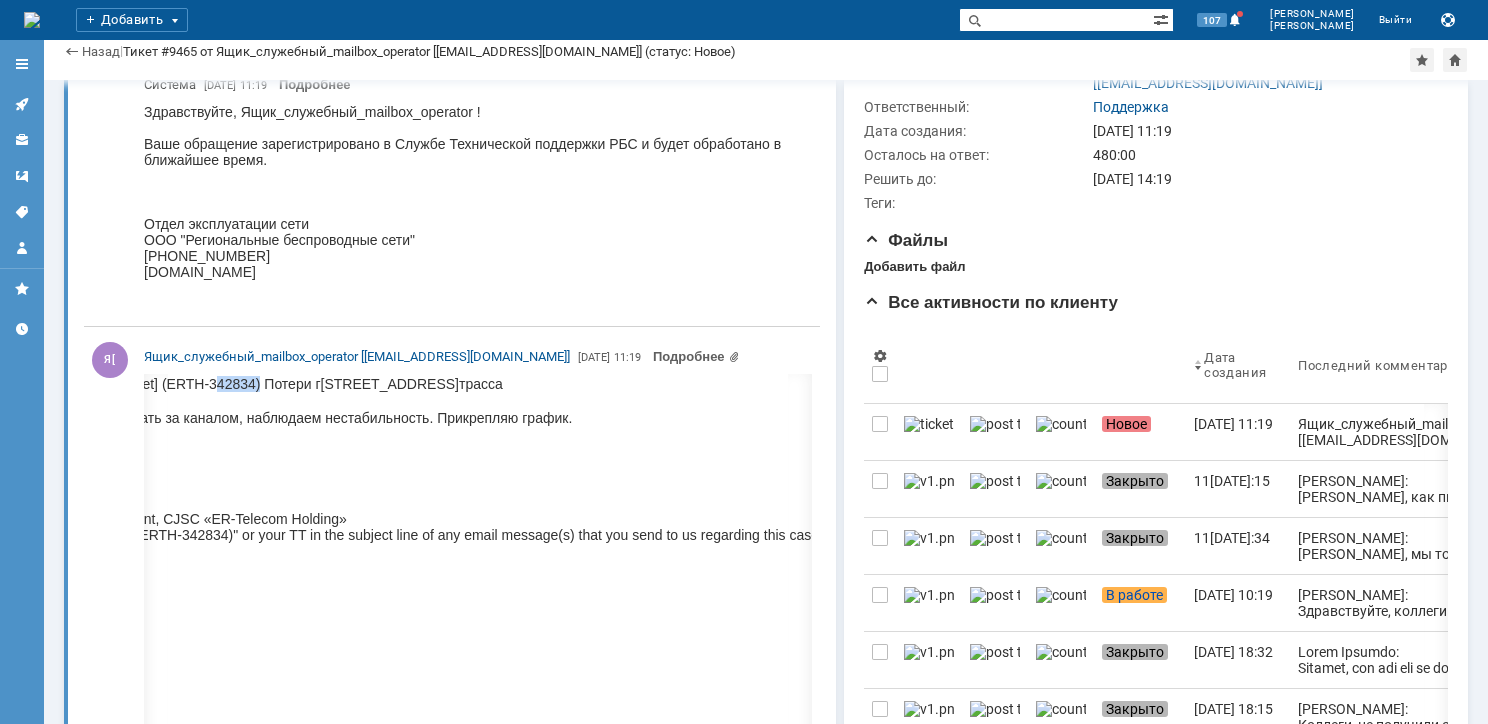 click at bounding box center [1056, 20] 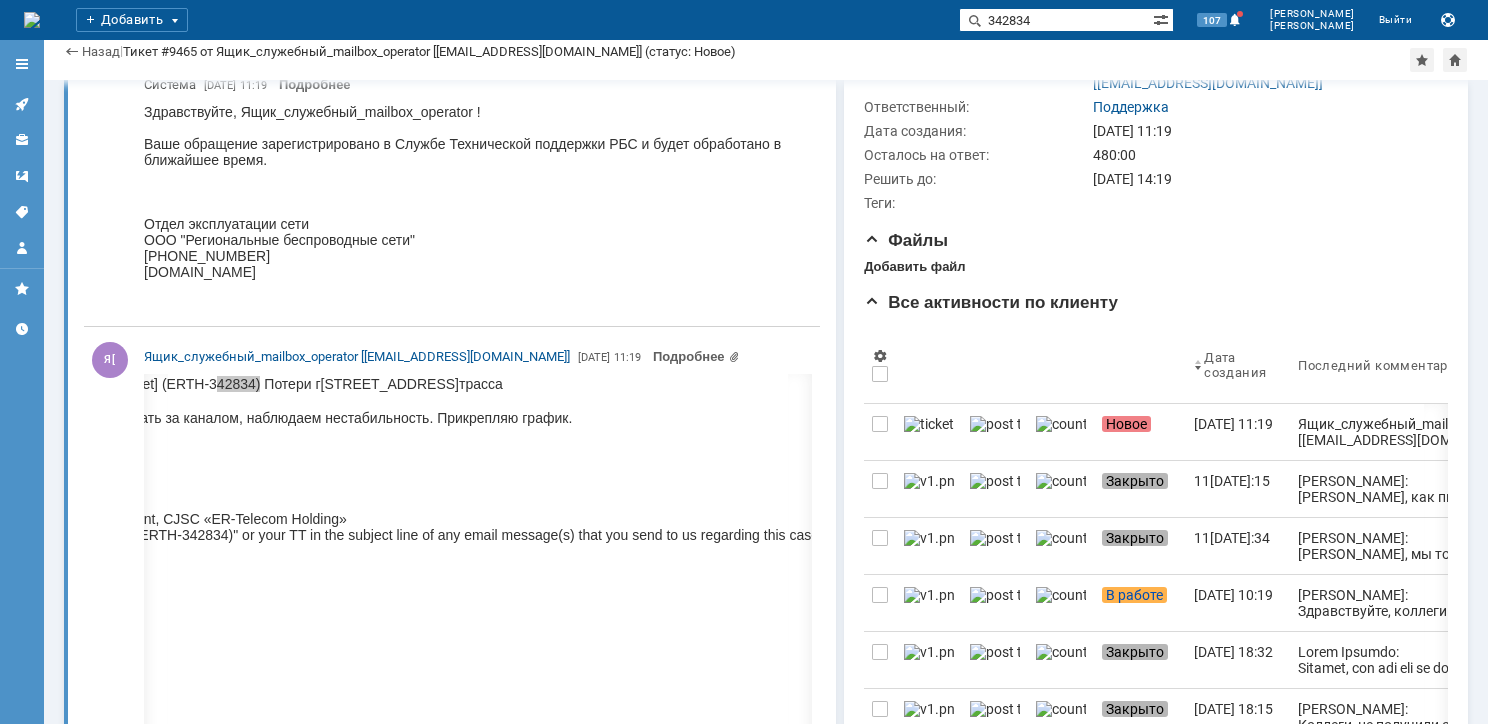 type on "342834" 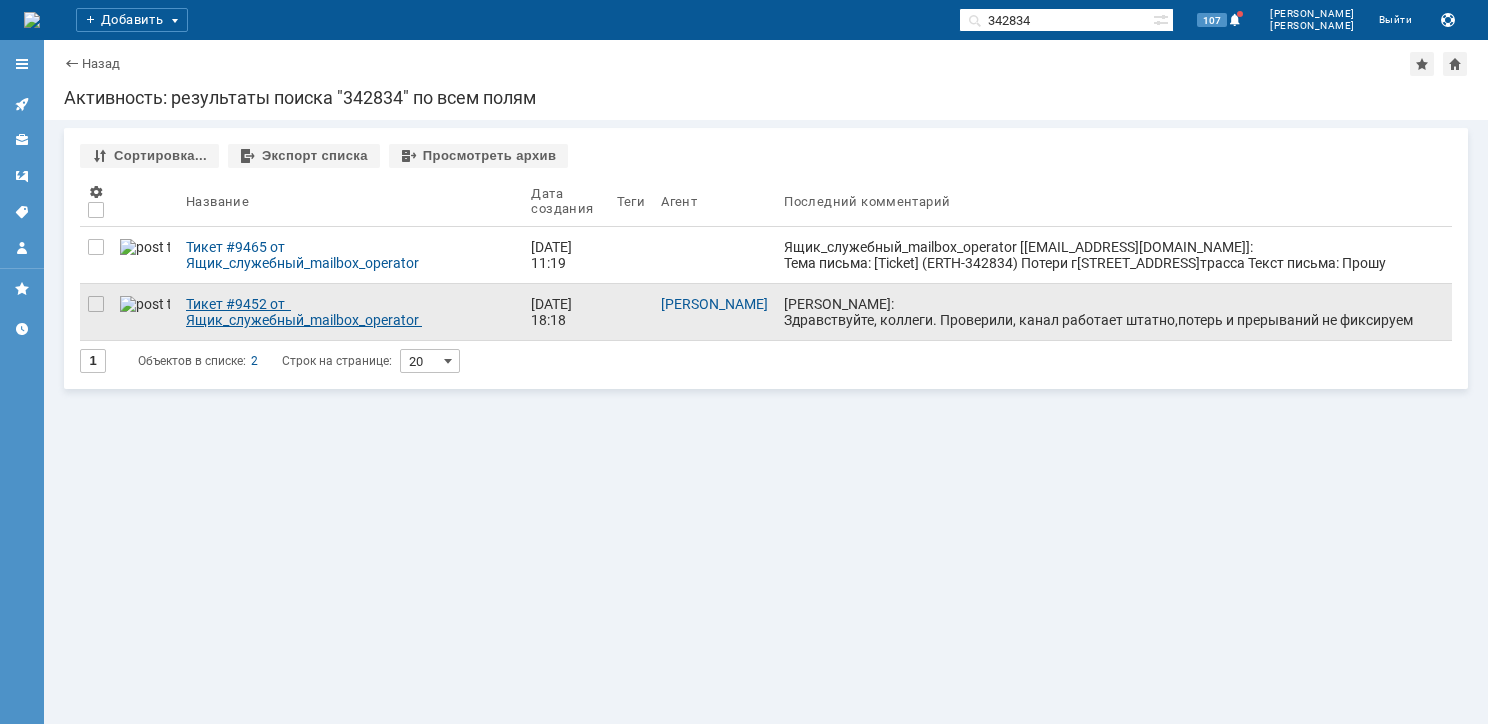 click on "Тикет #9452 от  Ящик_служебный_mailbox_operator [operator@ertelecom.ru] (статус: Отложено)" at bounding box center [350, 312] 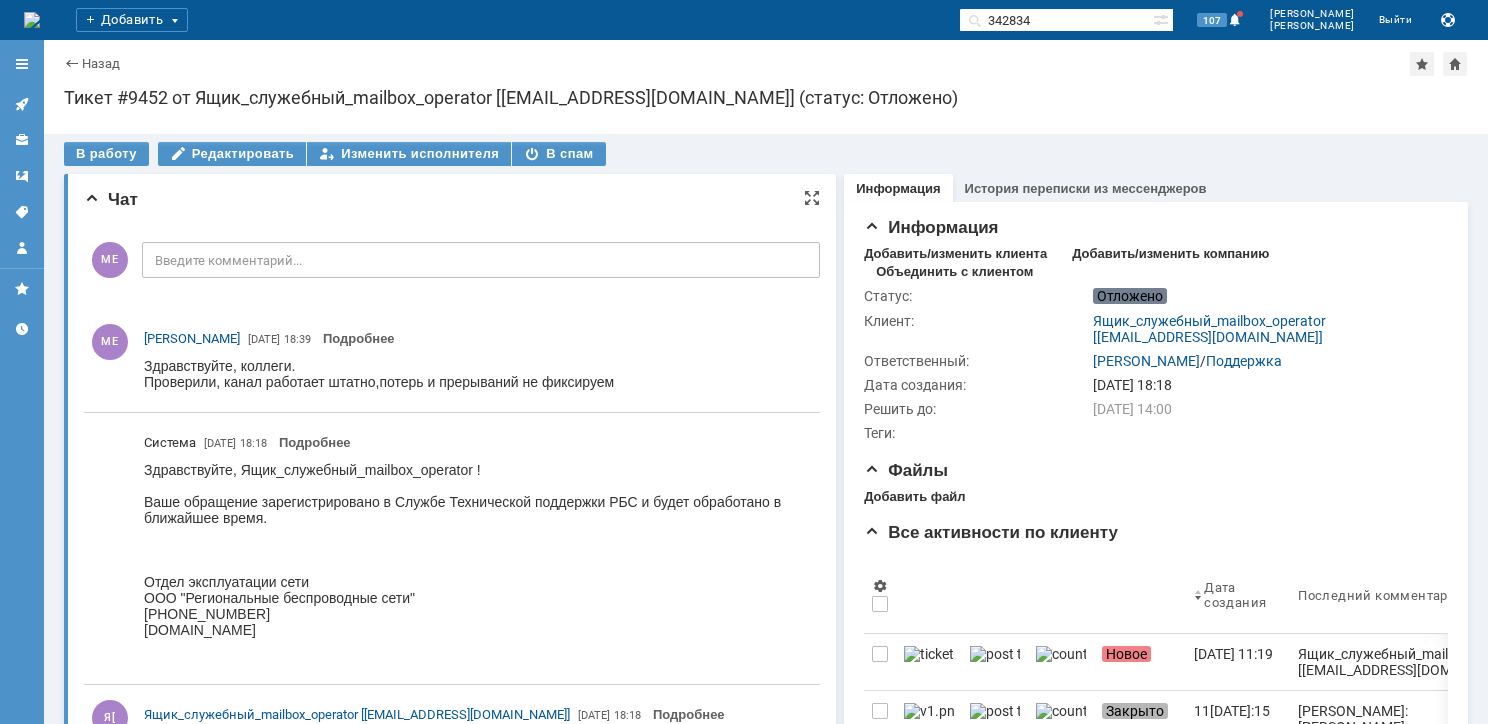 scroll, scrollTop: 0, scrollLeft: 0, axis: both 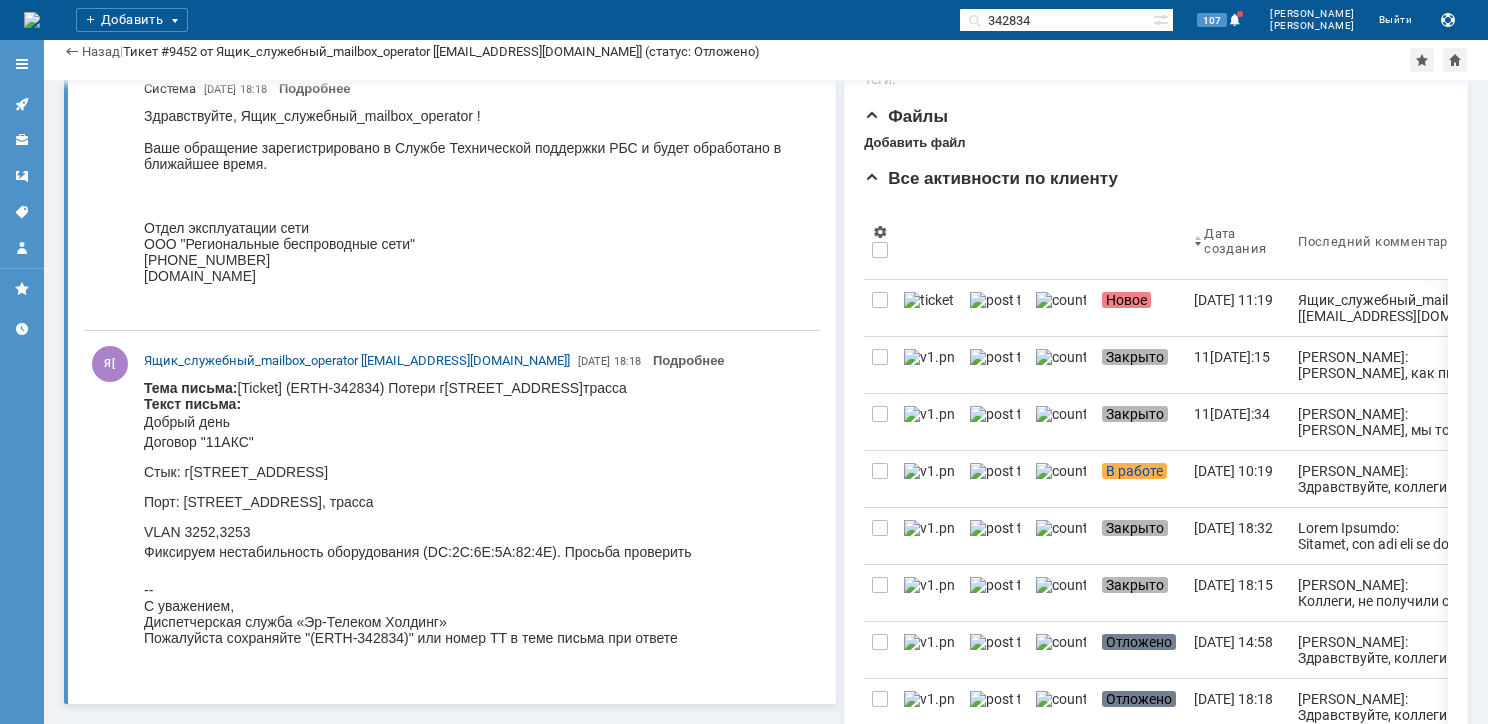 click on "Тема письма:  [Ticket] (ERTH-342834) Потери г Москва, п Первомайское, п Первомайское, печерского, д. 1, трасса Текст письма:
Добрый день  Договор "11АКС"   Стык: г Москва, ул Бутлерова, д. 7   Порт: г Москва, п Первомайское, п Первомайское, печерского, д. 1, трасса   VLAN 3252,3253  Фиксируем нестабильность оборудования (DC:2C:6E:5A:82:4E). Просьба проверить
--  С уважением,  Диспетчерская служба «Эр-Телеком Холдинг»  Пожалуйста сохраняйте "(ERTH-342834)" или номер TT в теме письма при ответе" at bounding box center [418, 513] 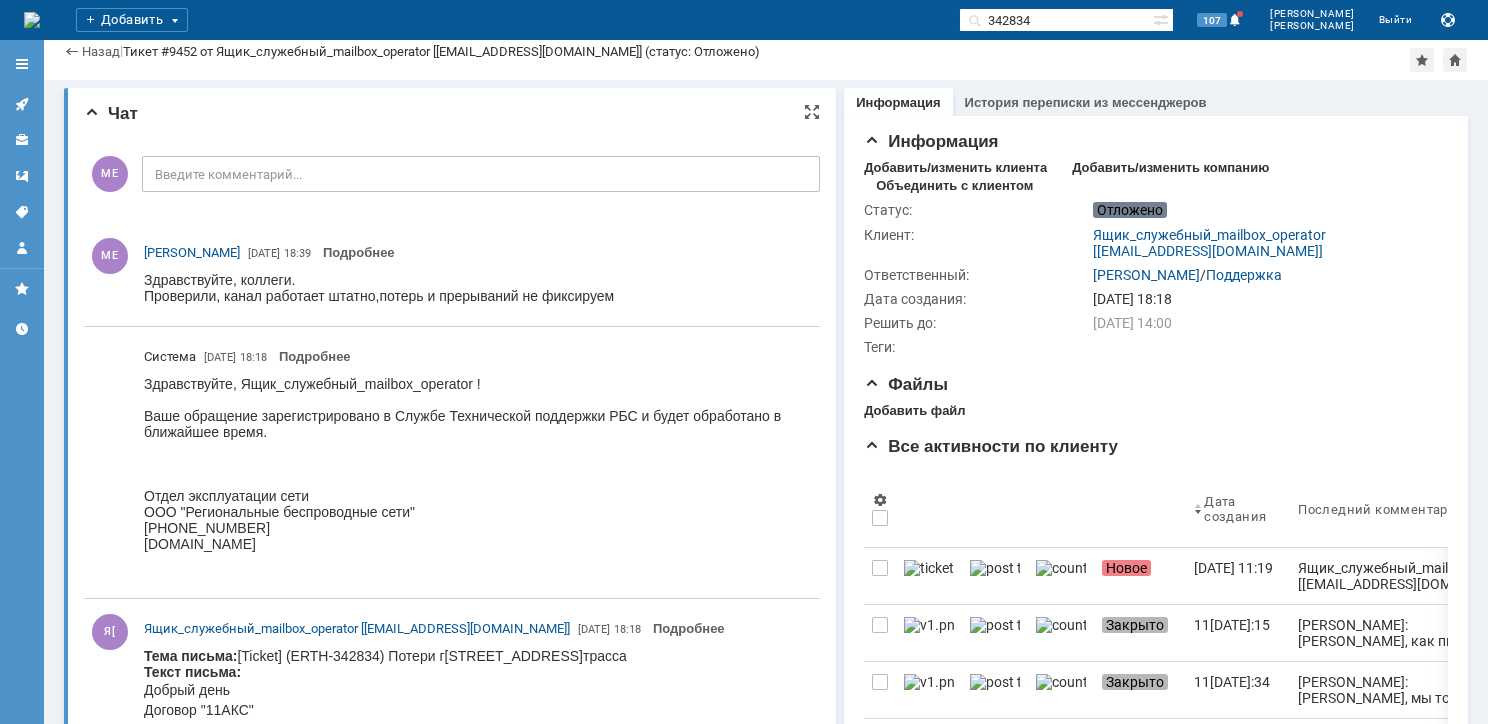 scroll, scrollTop: 0, scrollLeft: 0, axis: both 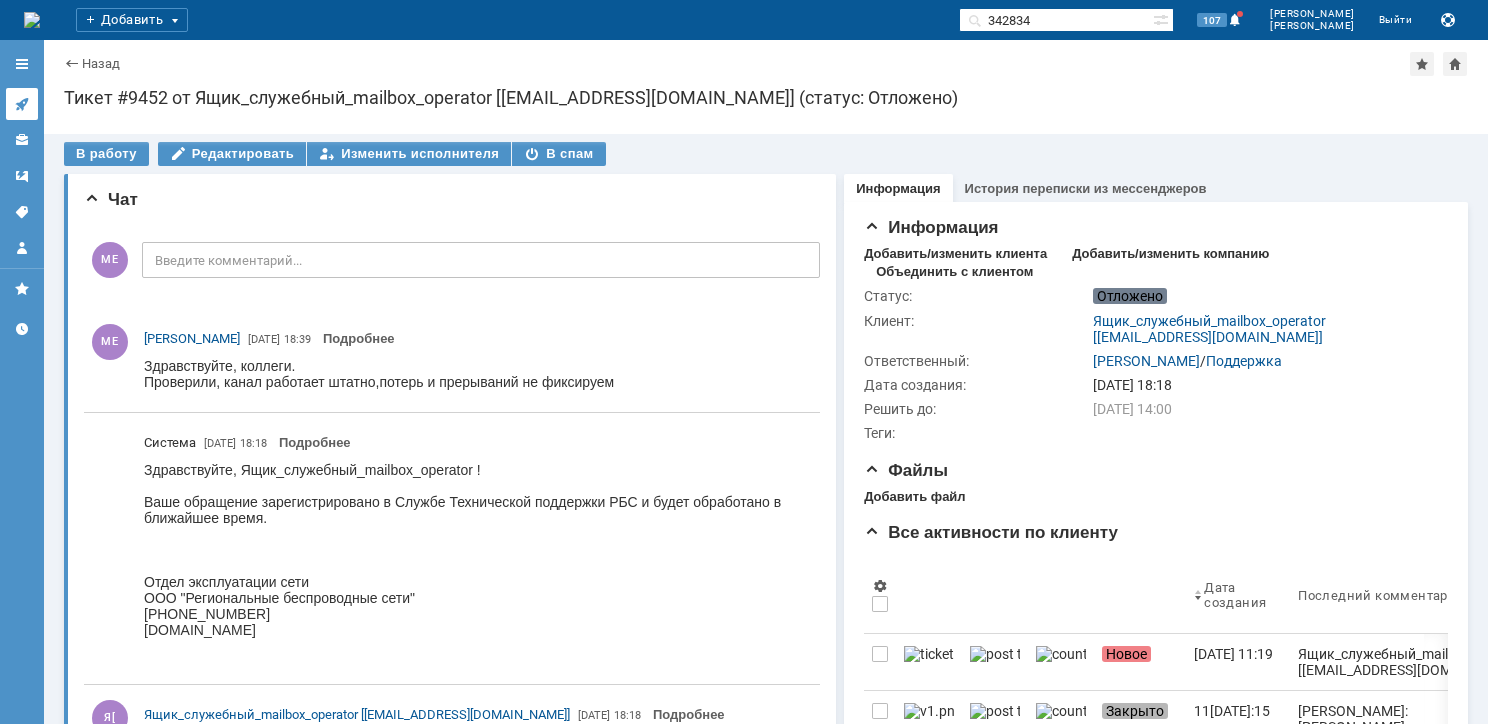 click 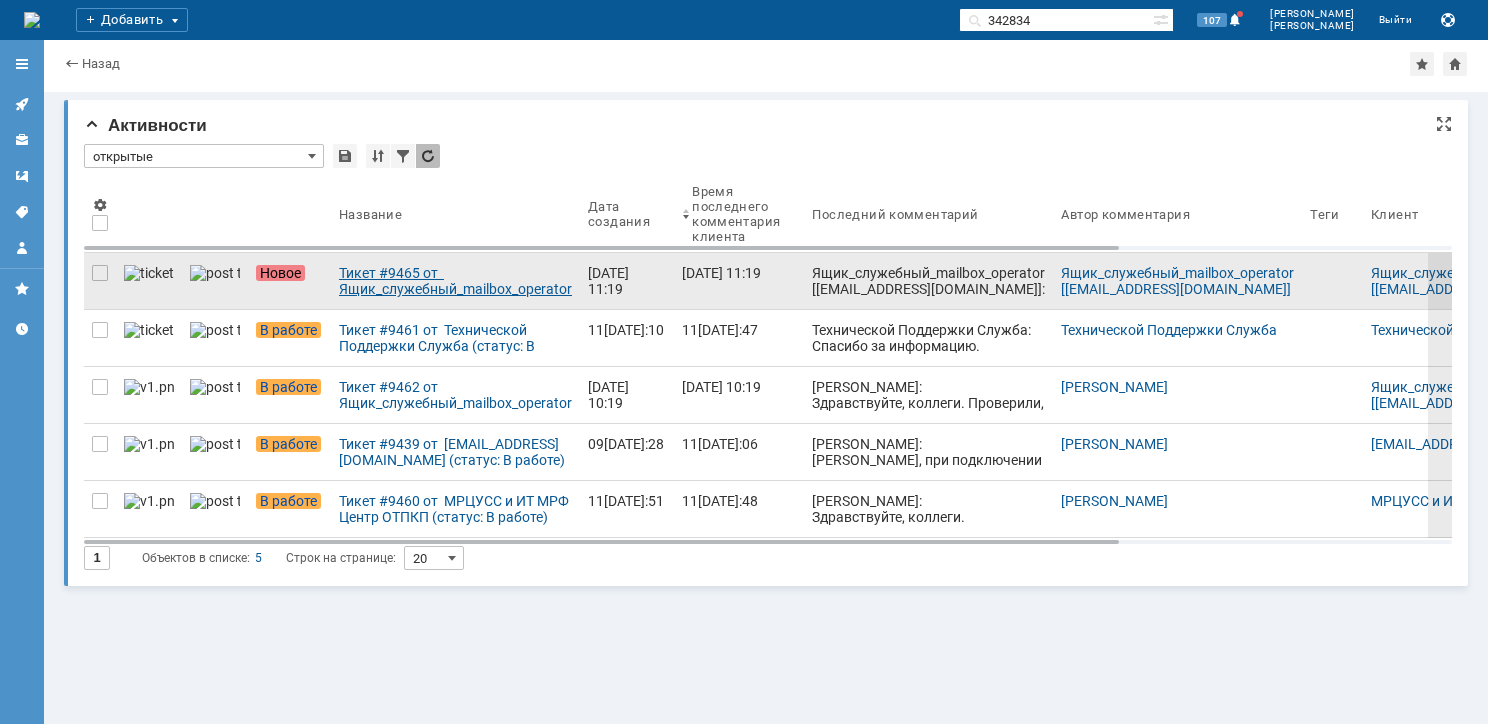 click on "Тикет #9465 от  Ящик_служебный_mailbox_operator [operator@ertelecom.ru] (статус: Новое)" at bounding box center [455, 281] 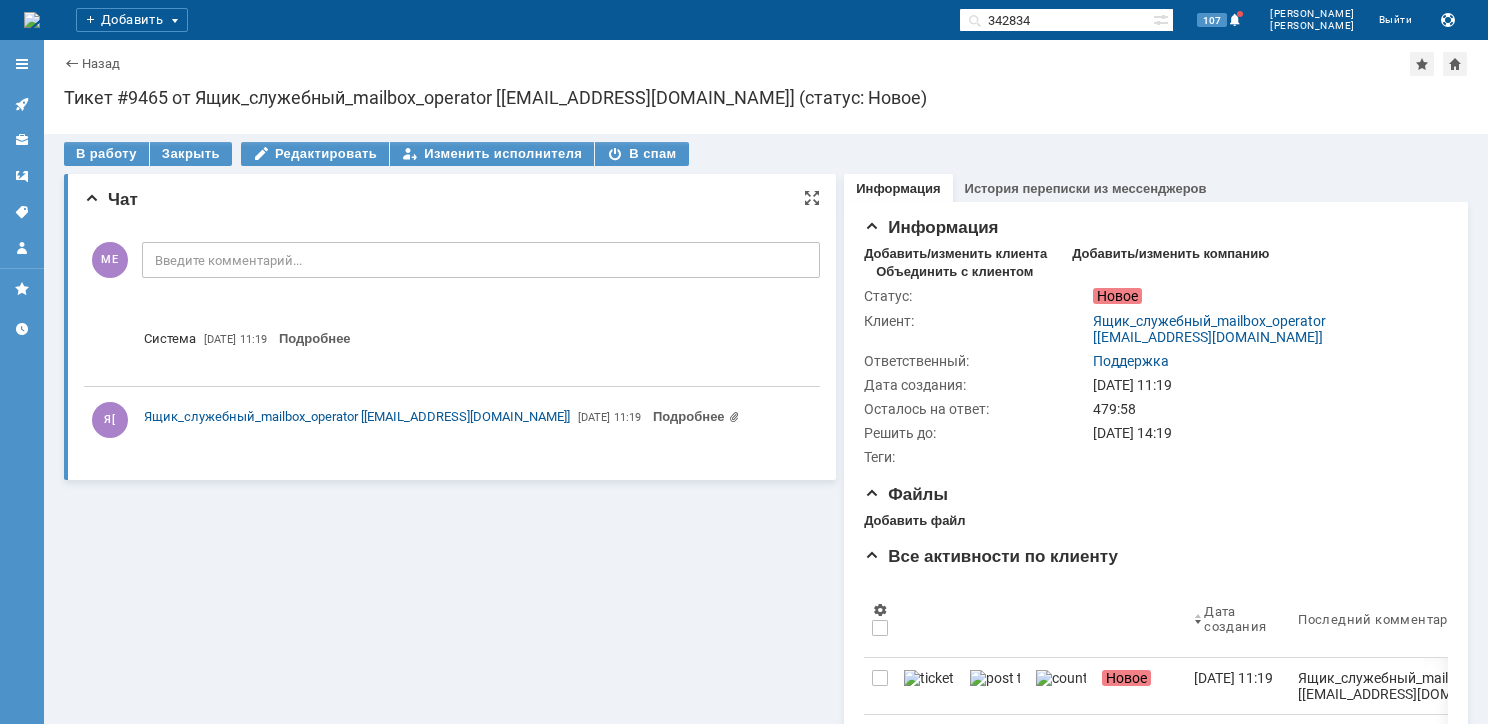 scroll, scrollTop: 0, scrollLeft: 0, axis: both 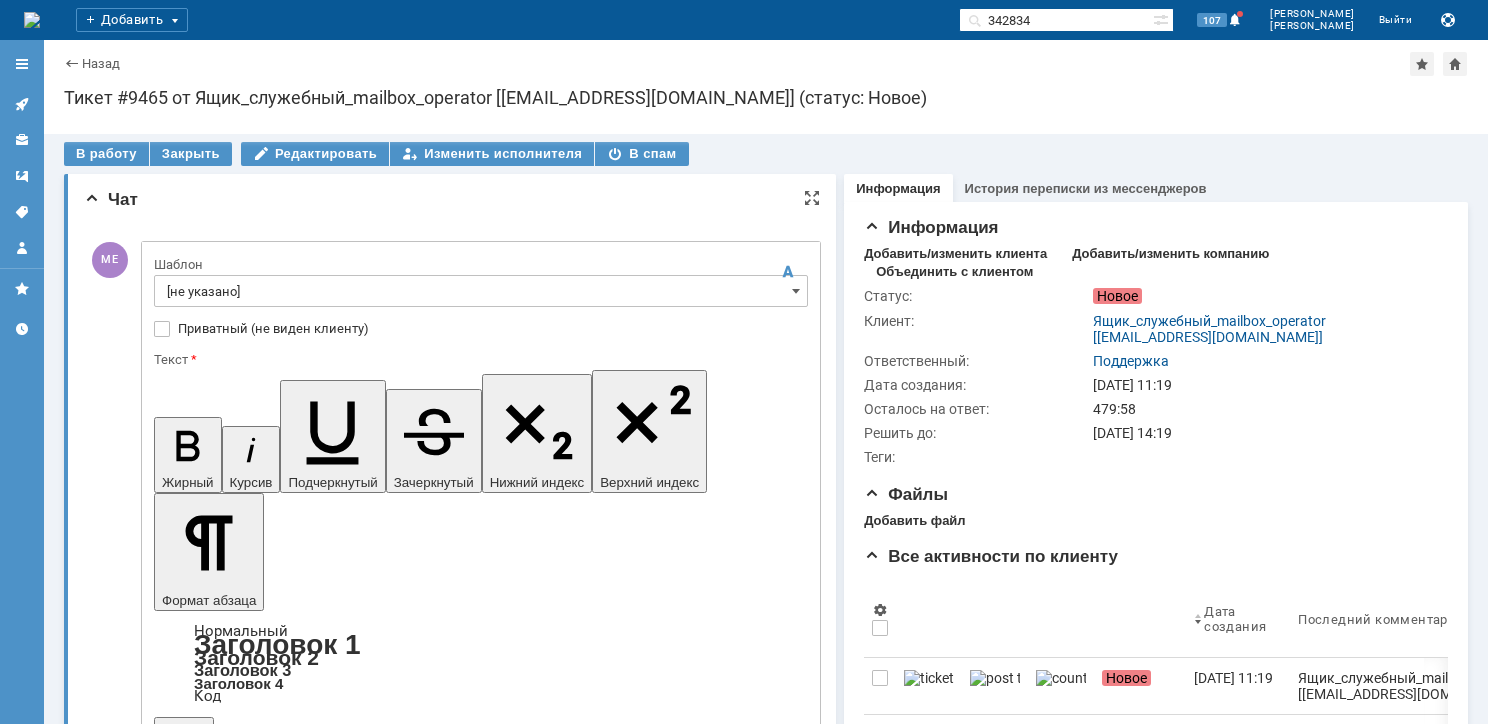 click on "[не указано]" at bounding box center (481, 291) 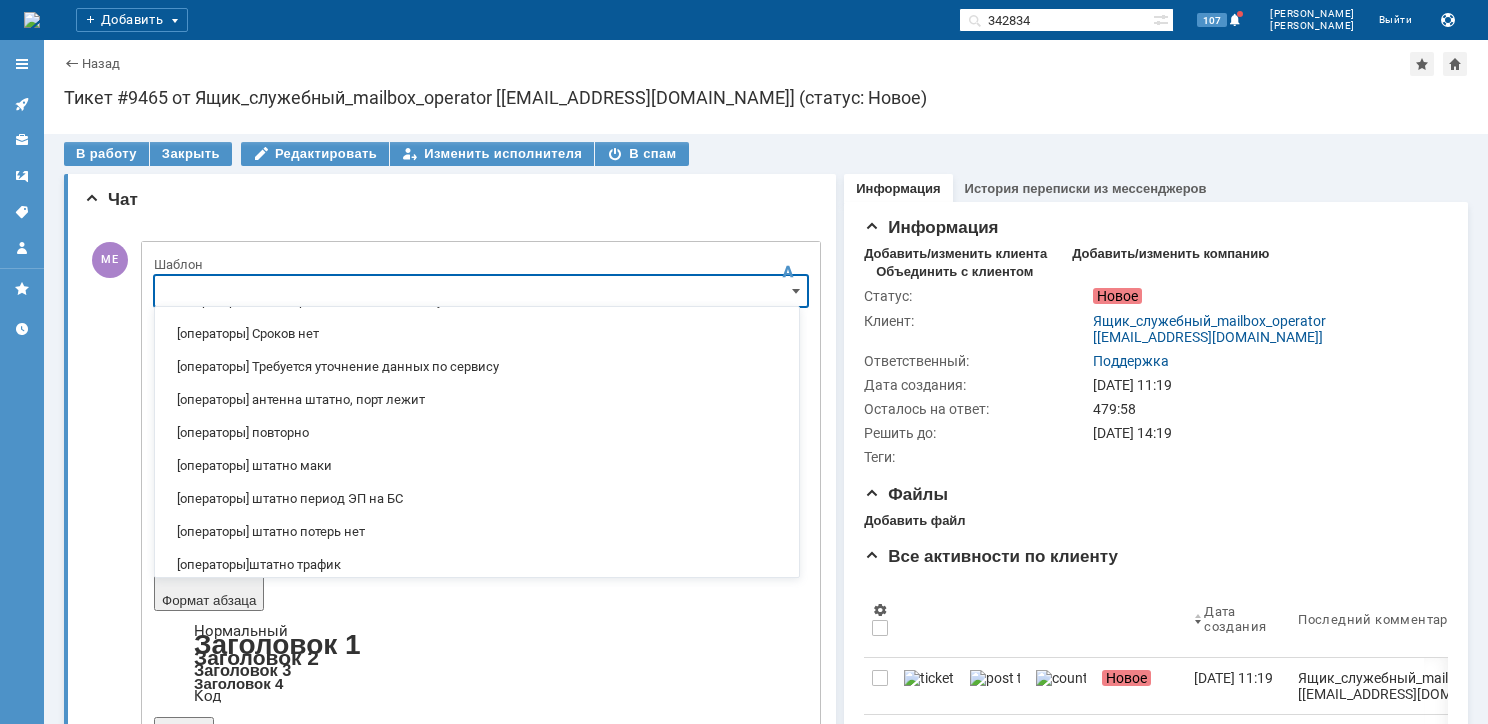 scroll, scrollTop: 200, scrollLeft: 0, axis: vertical 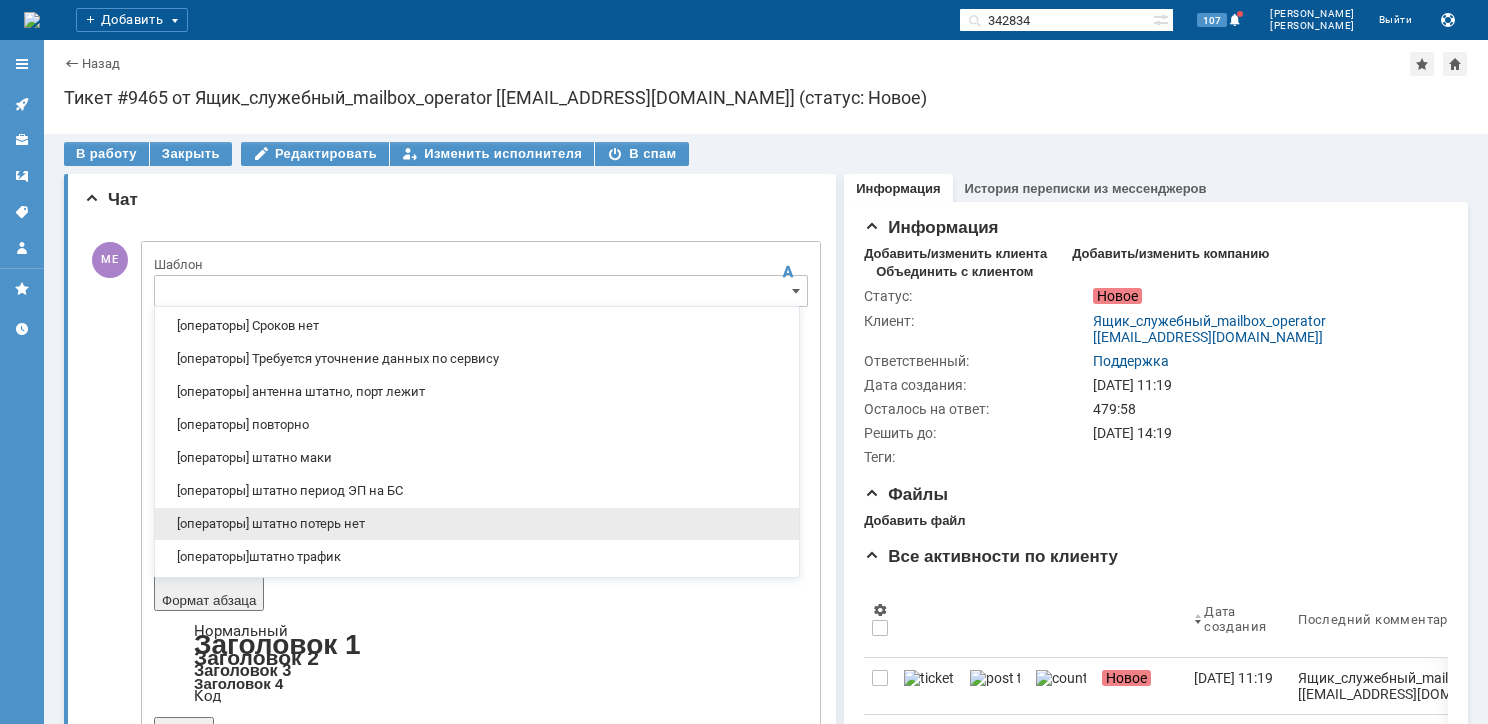 click on "[операторы] штатно потерь нет" at bounding box center (477, 524) 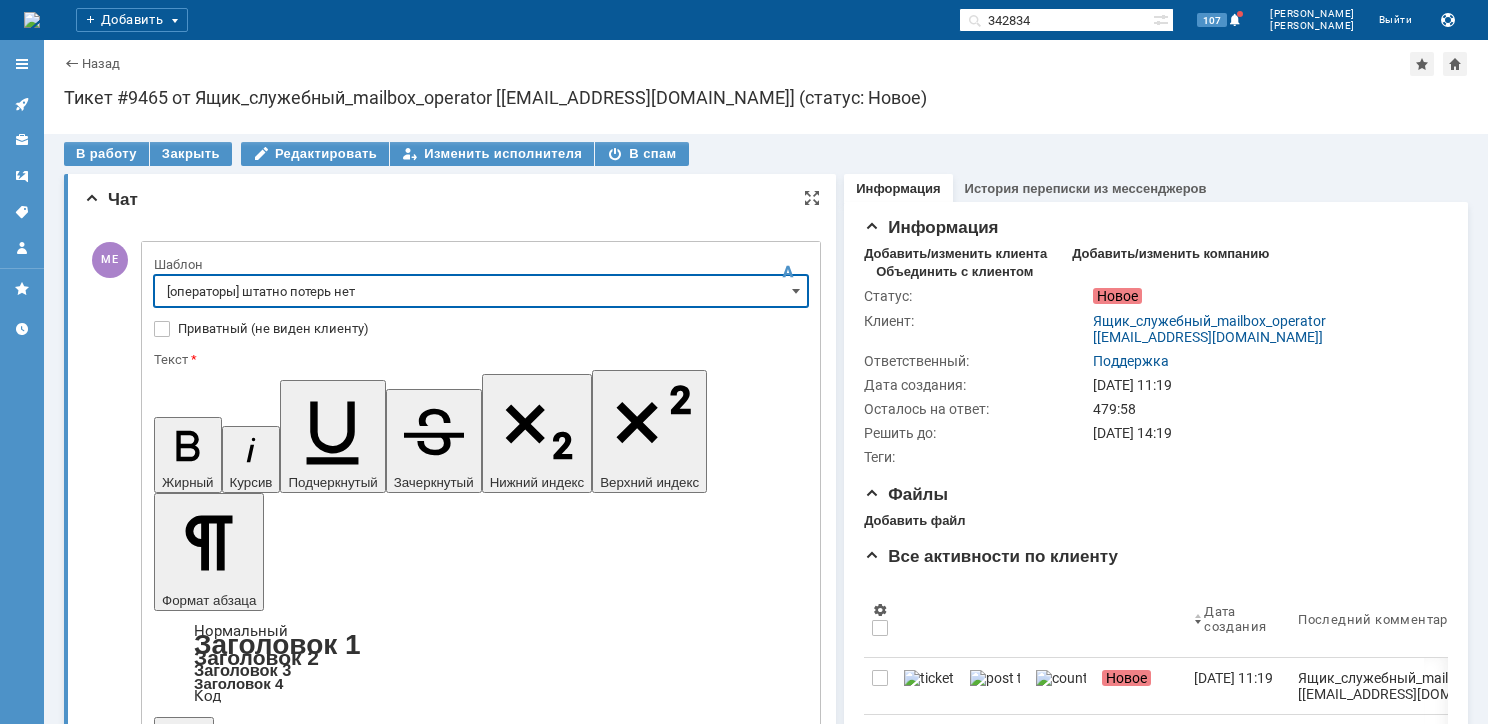 type on "[операторы] штатно потерь нет" 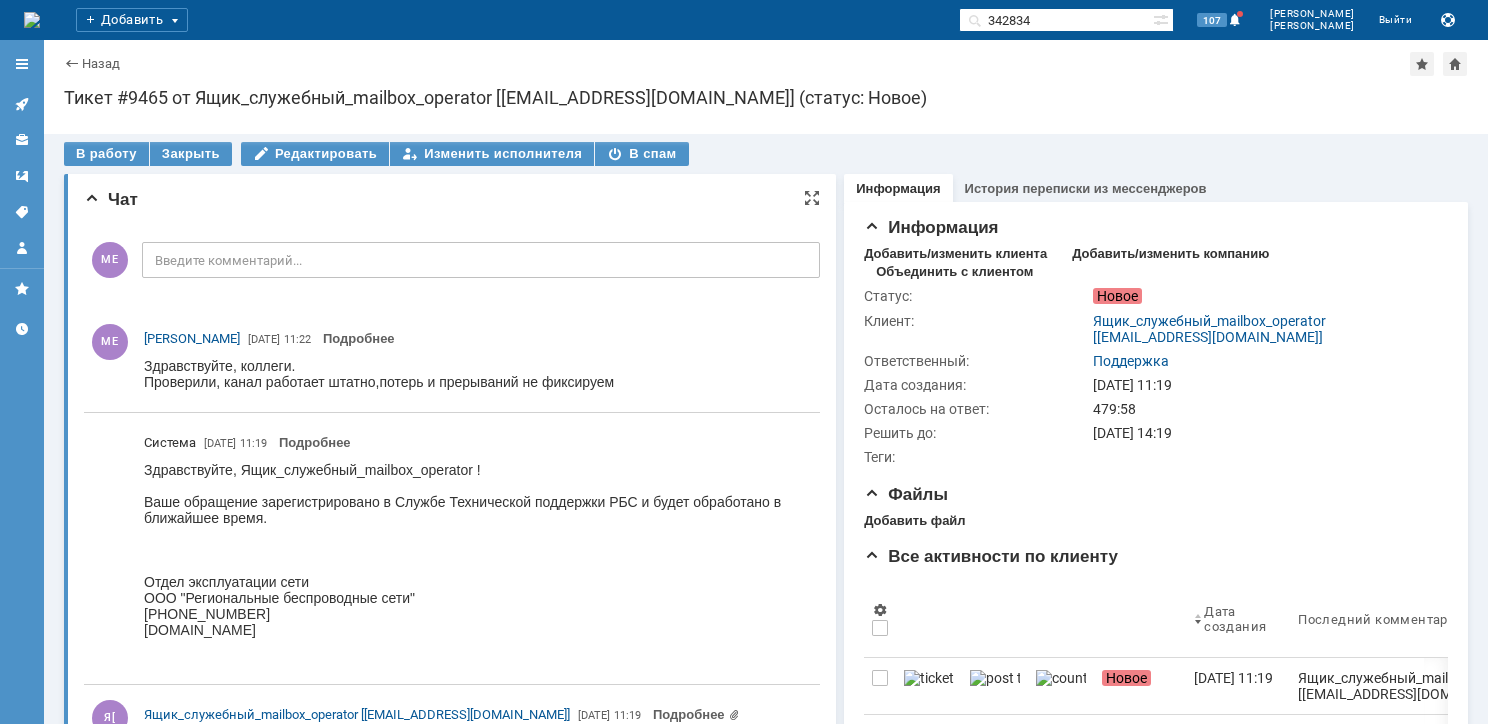 scroll, scrollTop: 0, scrollLeft: 0, axis: both 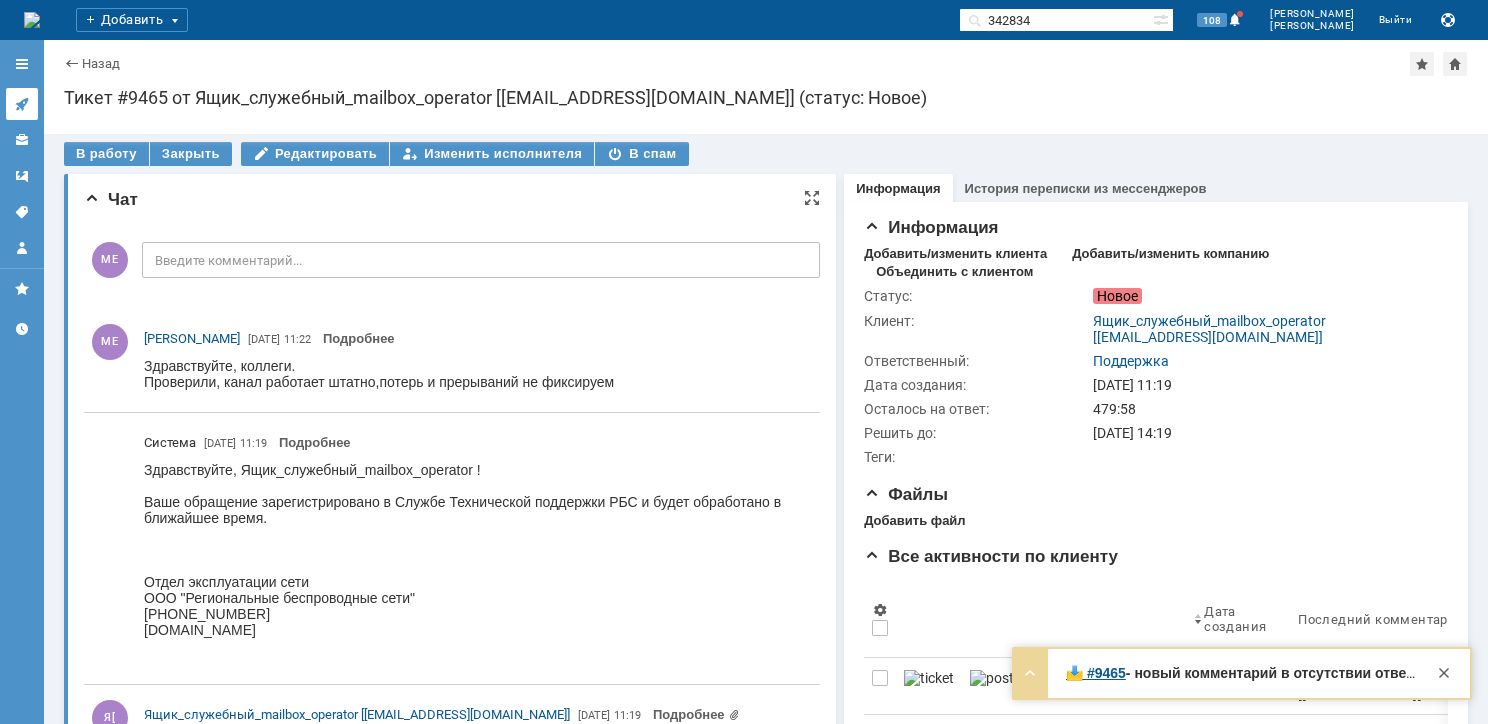 click 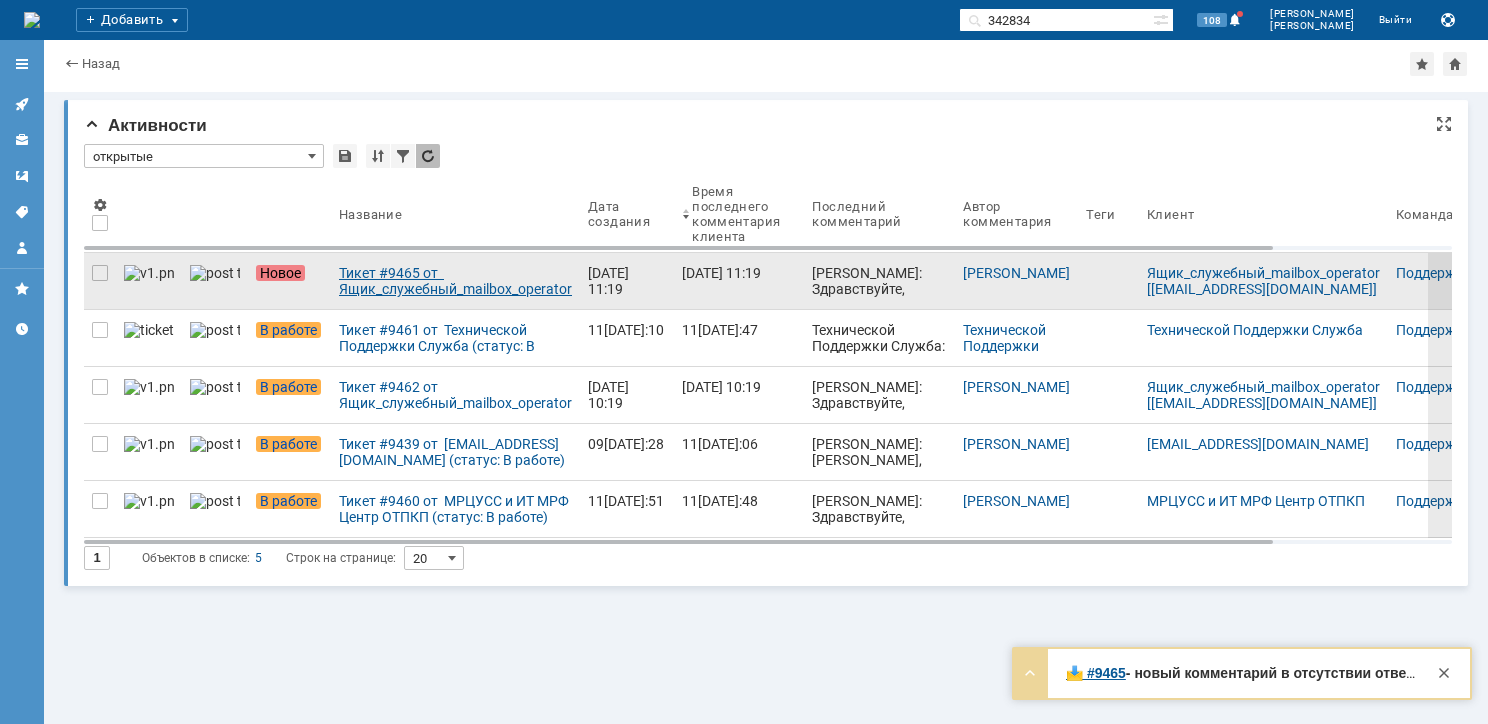 click on "Тикет #9465 от  Ящик_служебный_mailbox_operator [operator@ertelecom.ru] (статус: Новое)" at bounding box center [455, 281] 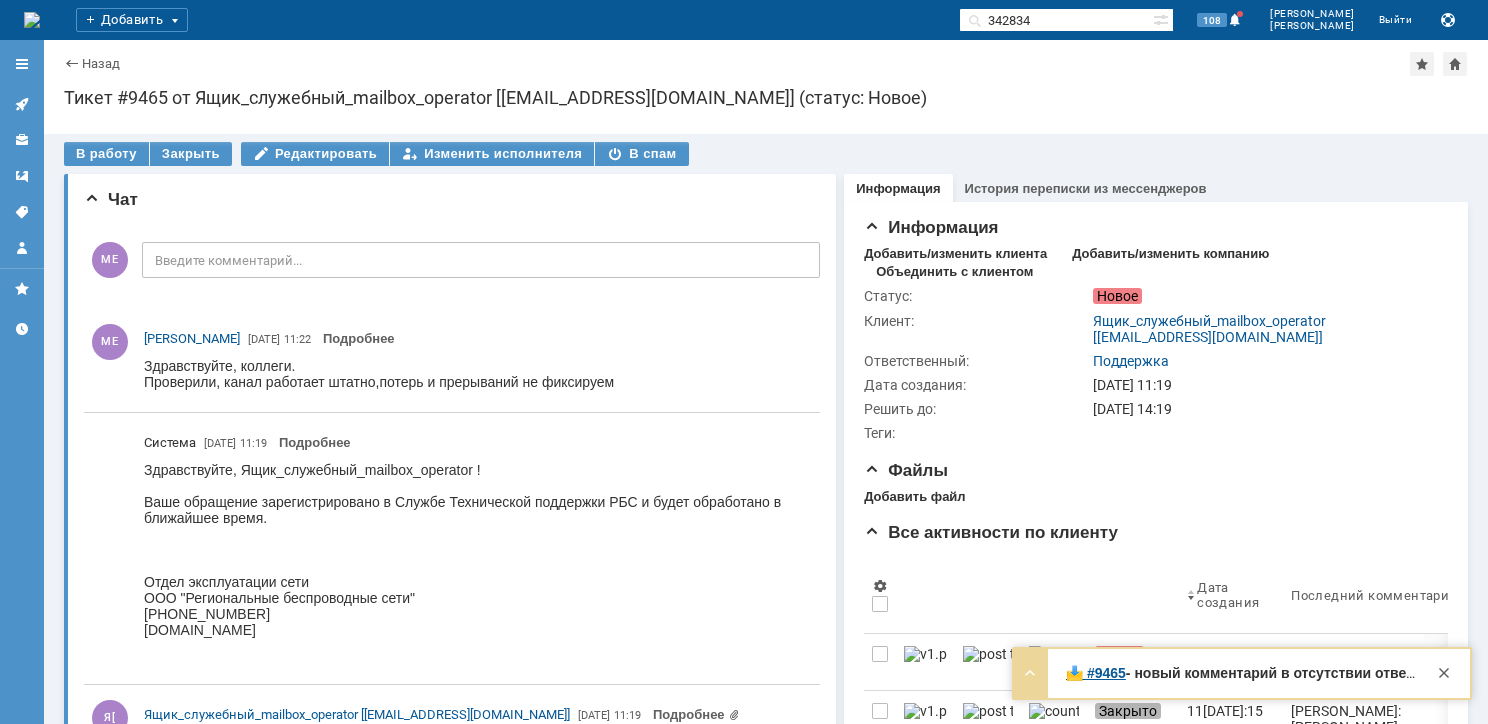 scroll, scrollTop: 0, scrollLeft: 0, axis: both 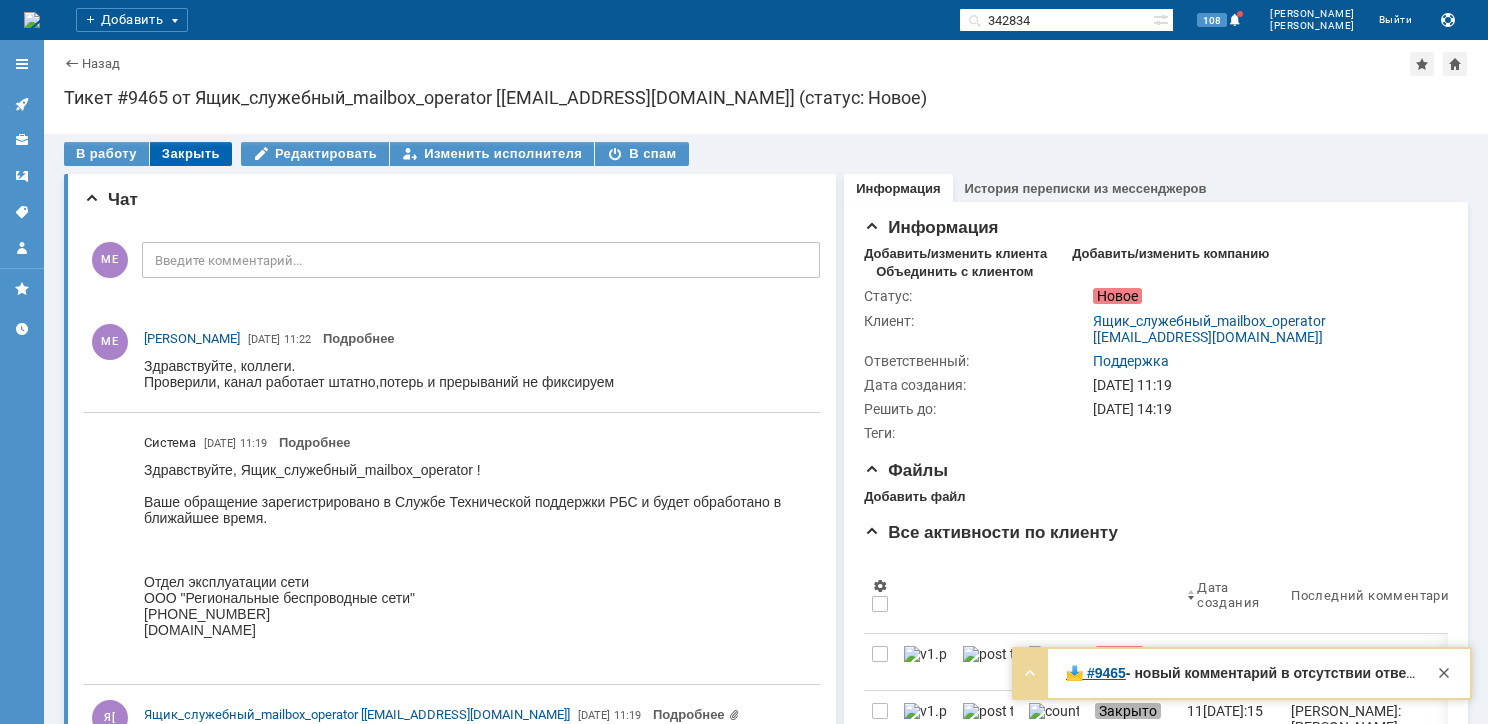 click on "Закрыть" at bounding box center [191, 154] 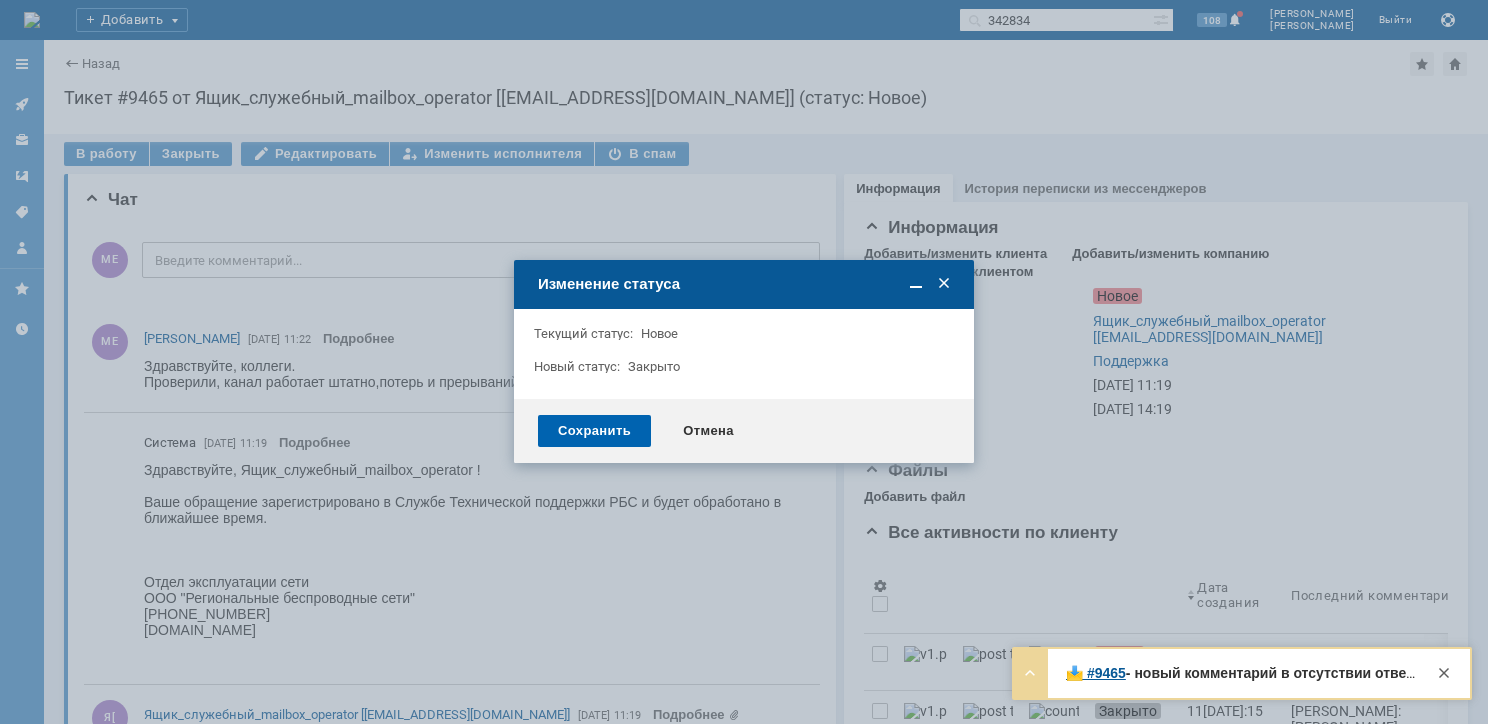 click on "Сохранить" at bounding box center (594, 431) 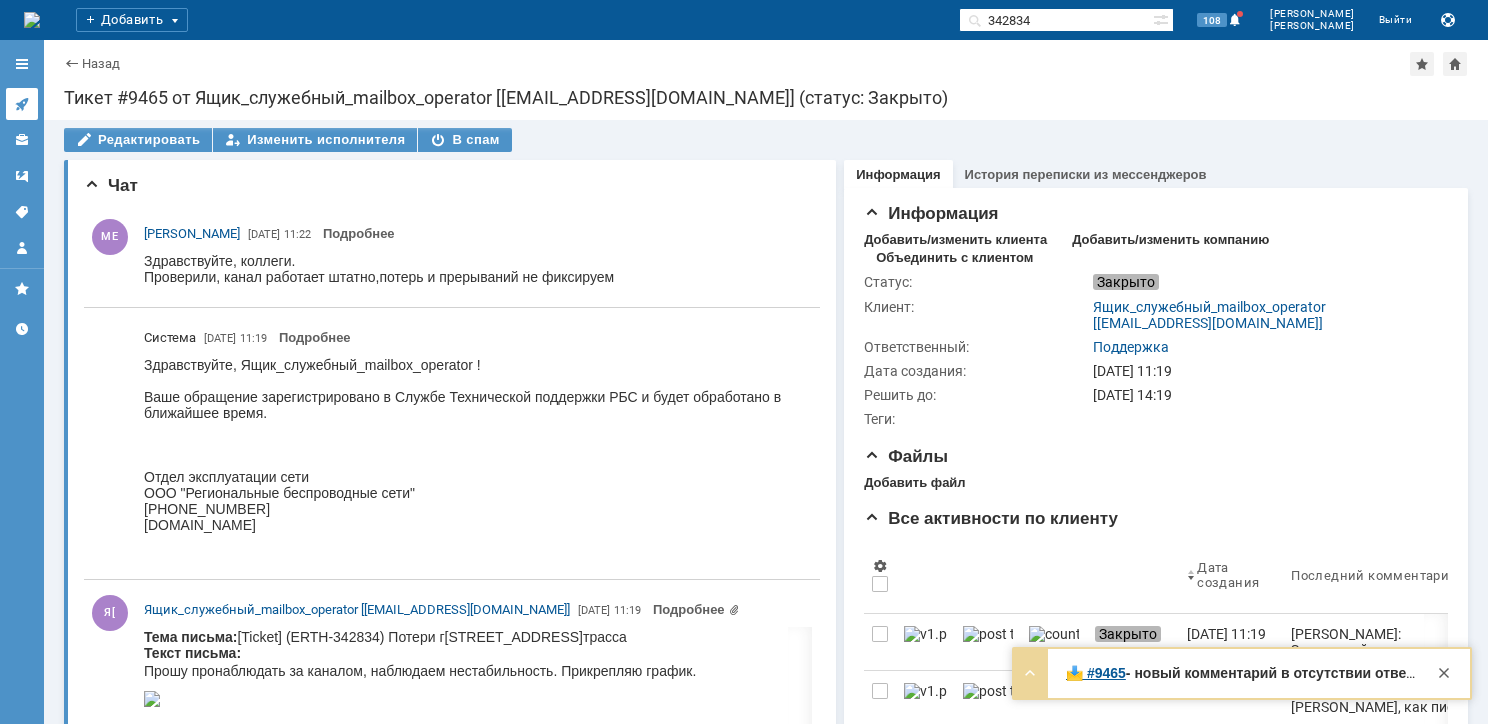 scroll, scrollTop: 0, scrollLeft: 0, axis: both 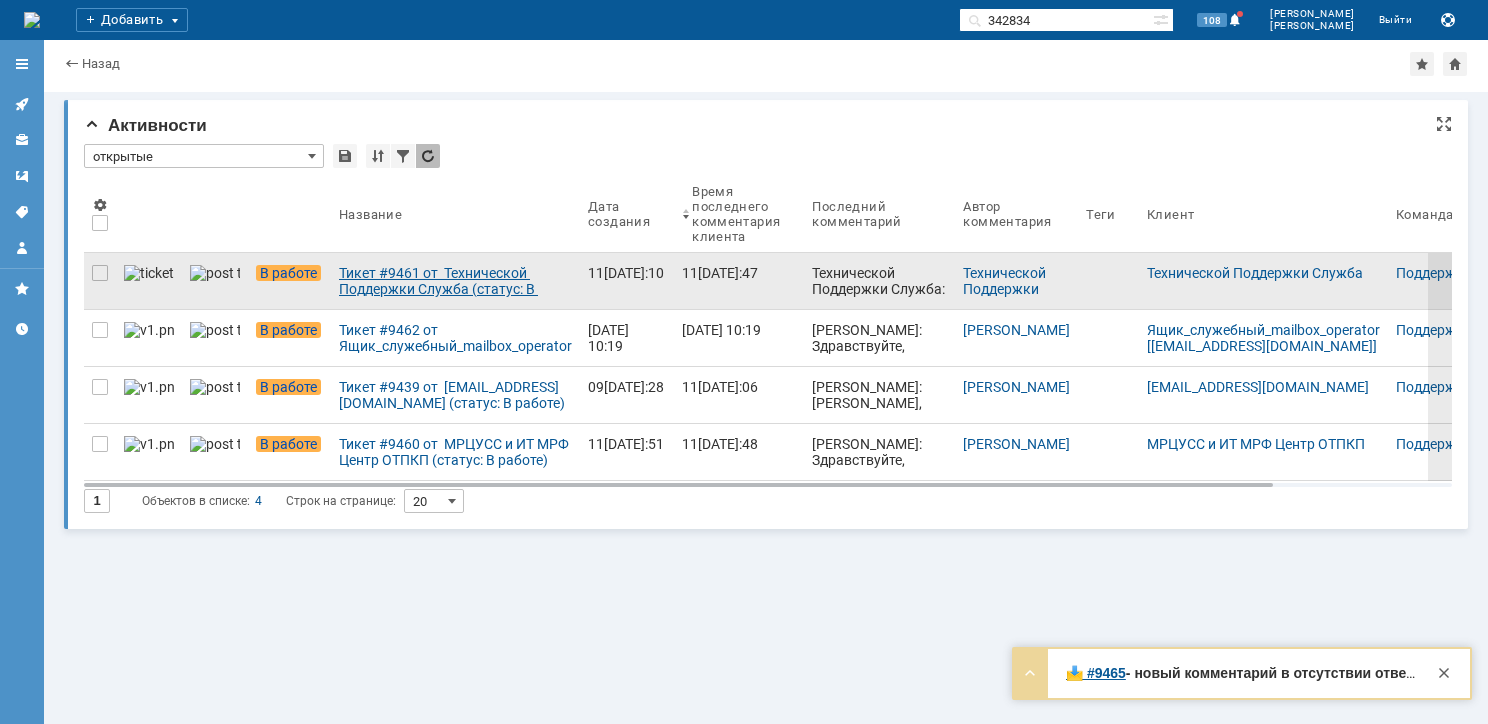 click on "Тикет #9461 от  Технической Поддержки Служба (статус: В работе)" at bounding box center [455, 281] 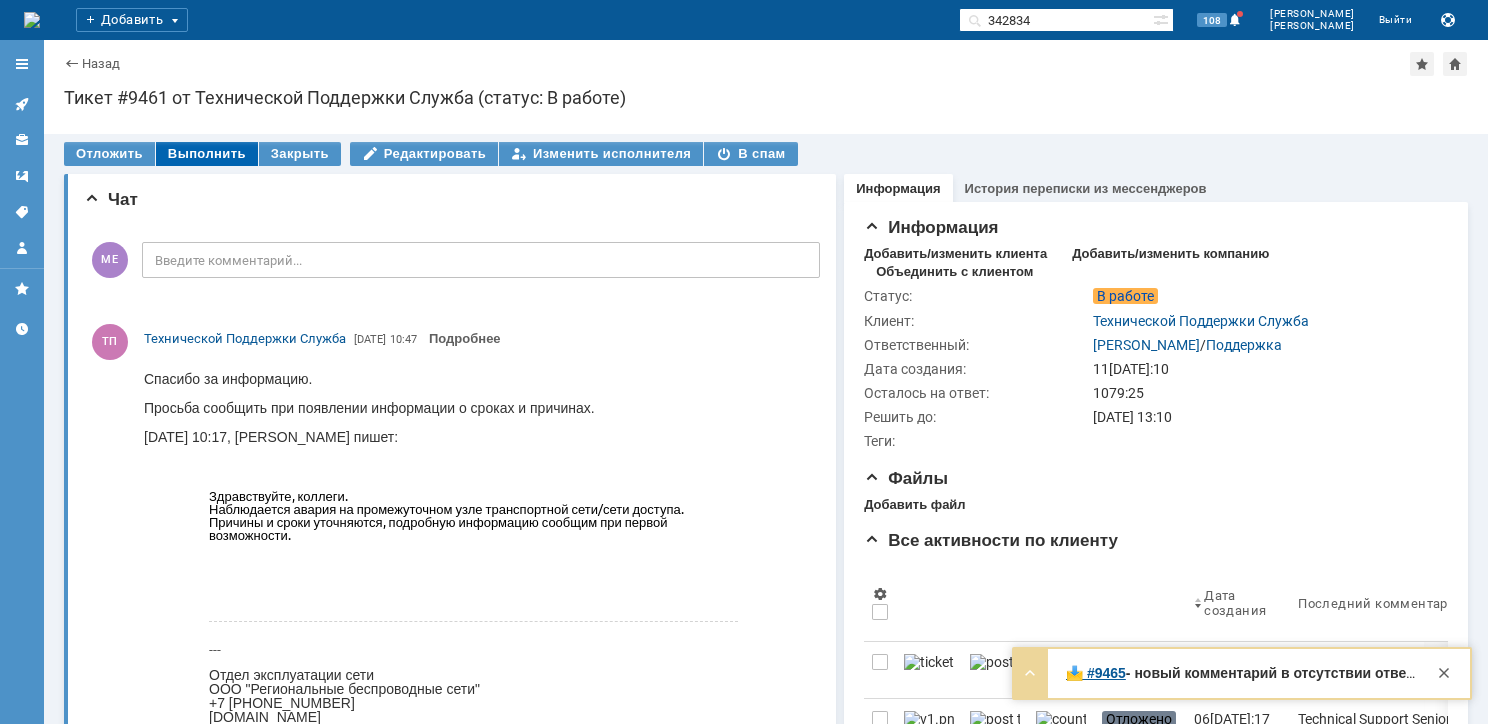 scroll, scrollTop: 0, scrollLeft: 0, axis: both 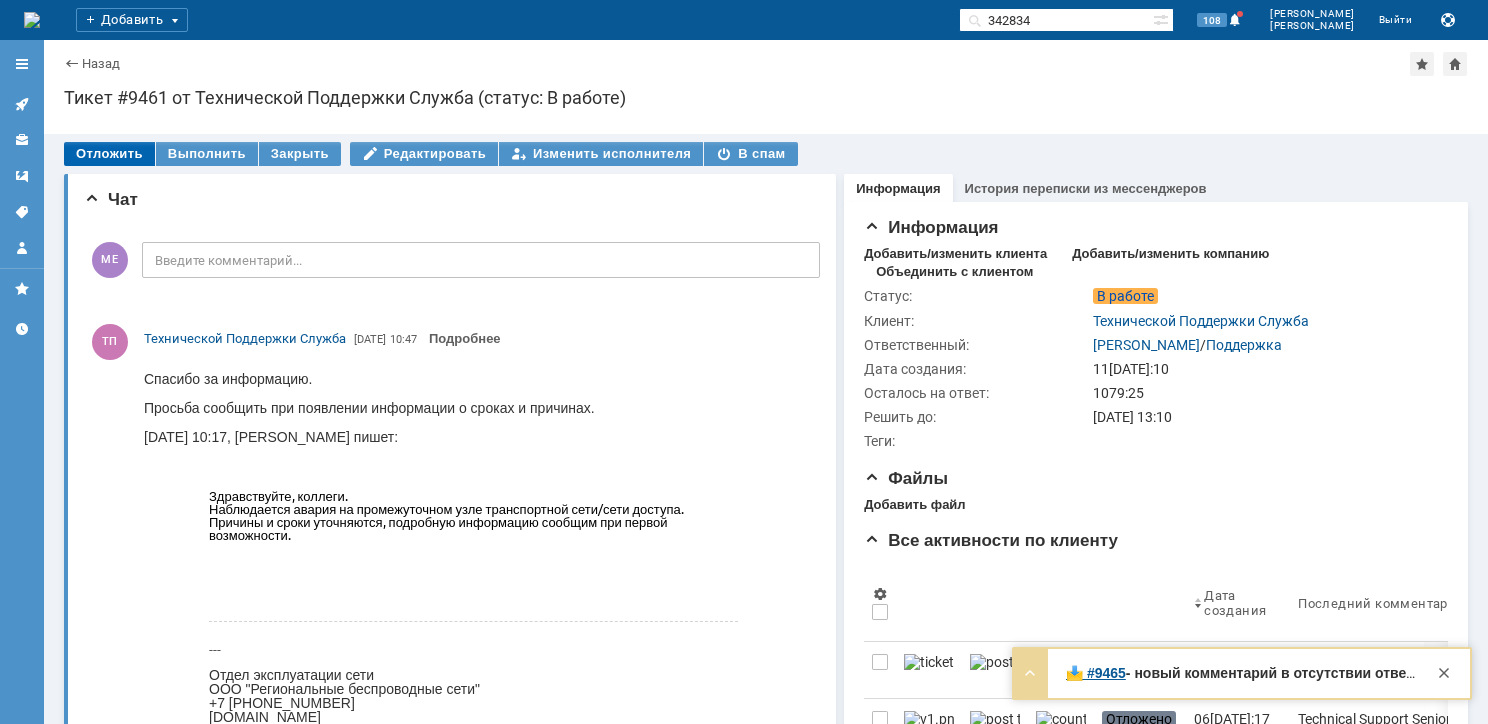 click on "Отложить" at bounding box center (109, 154) 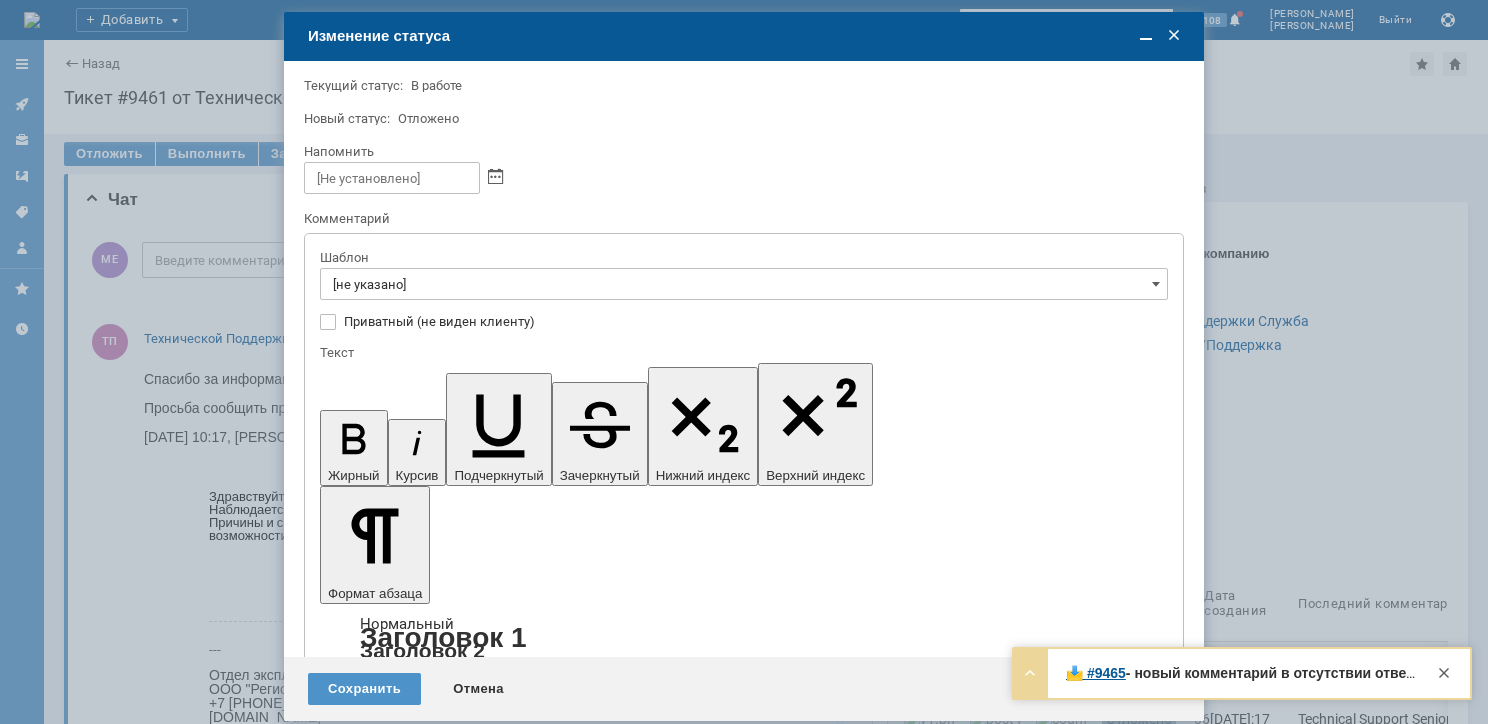 scroll, scrollTop: 0, scrollLeft: 0, axis: both 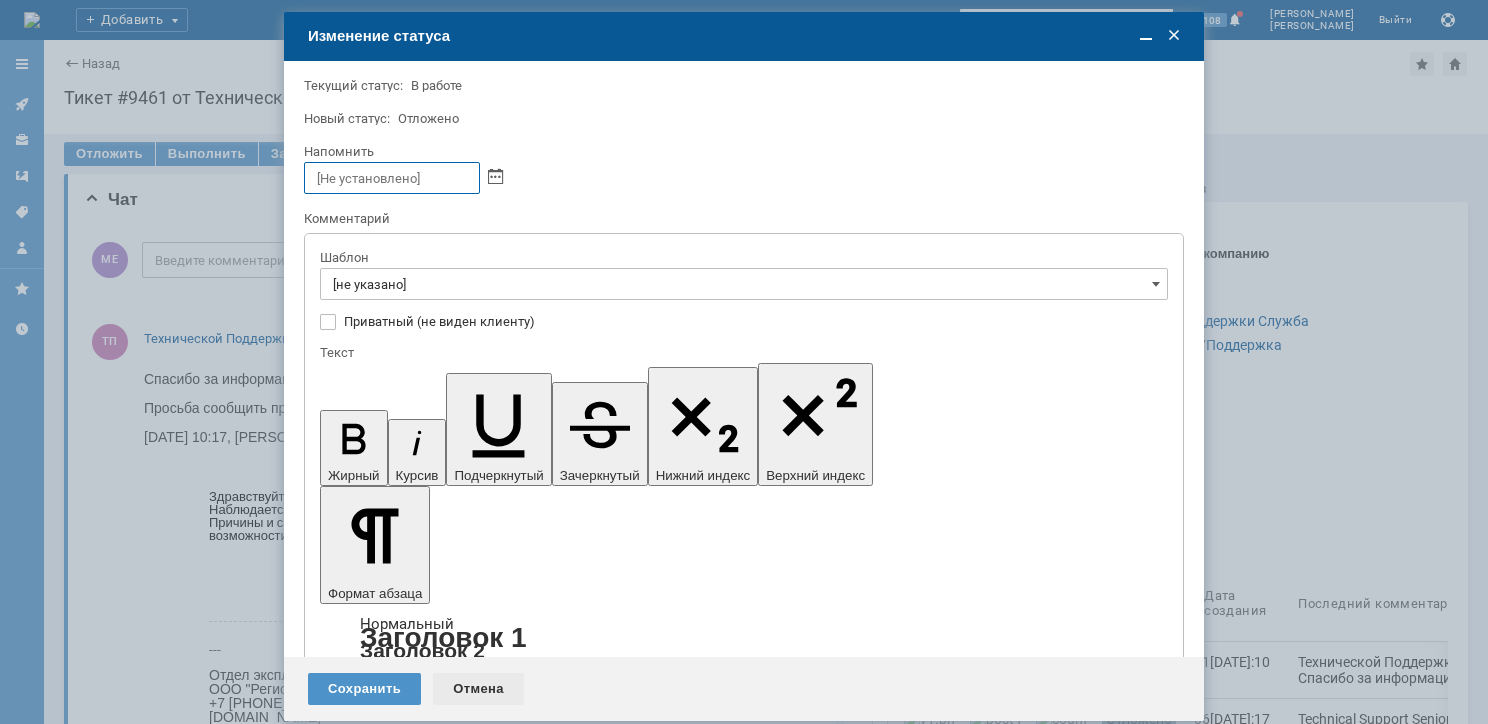 click on "Отмена" at bounding box center [478, 689] 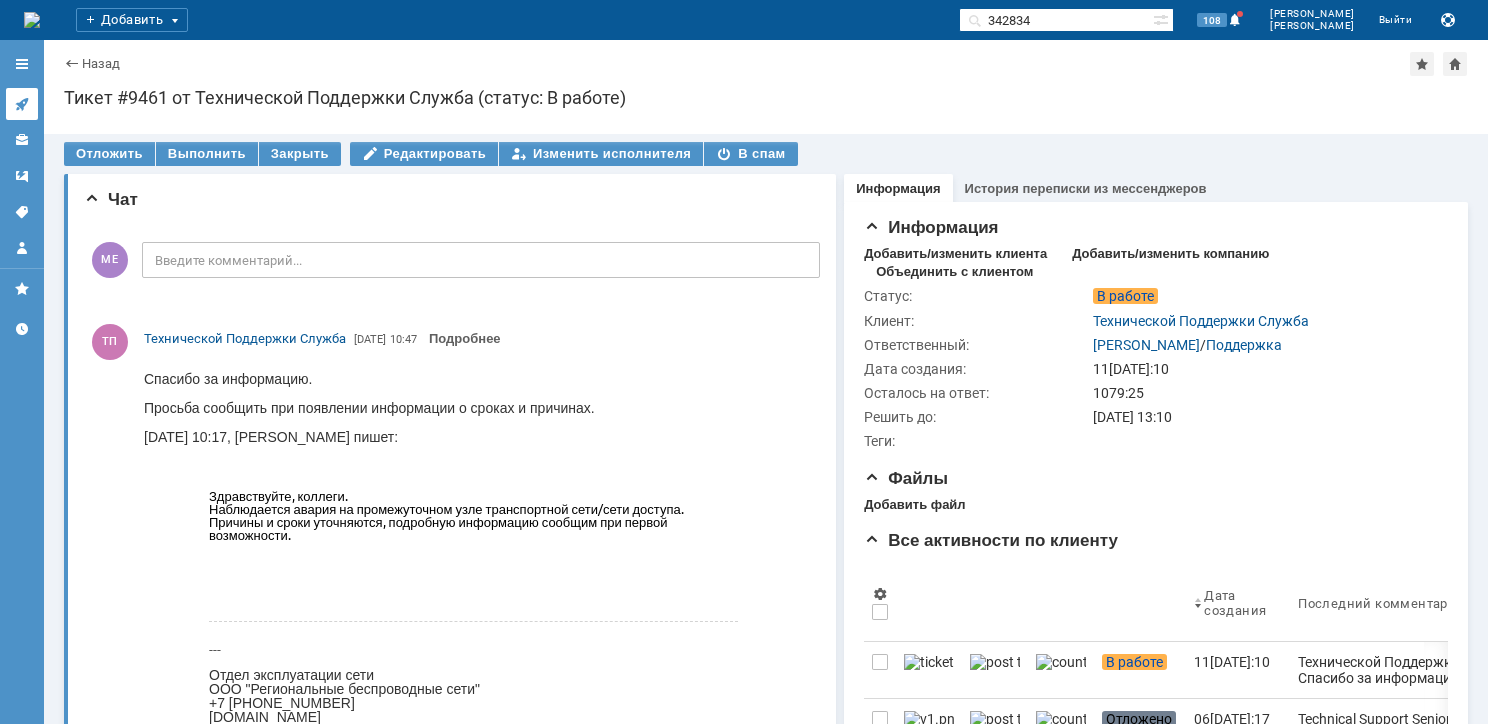 click 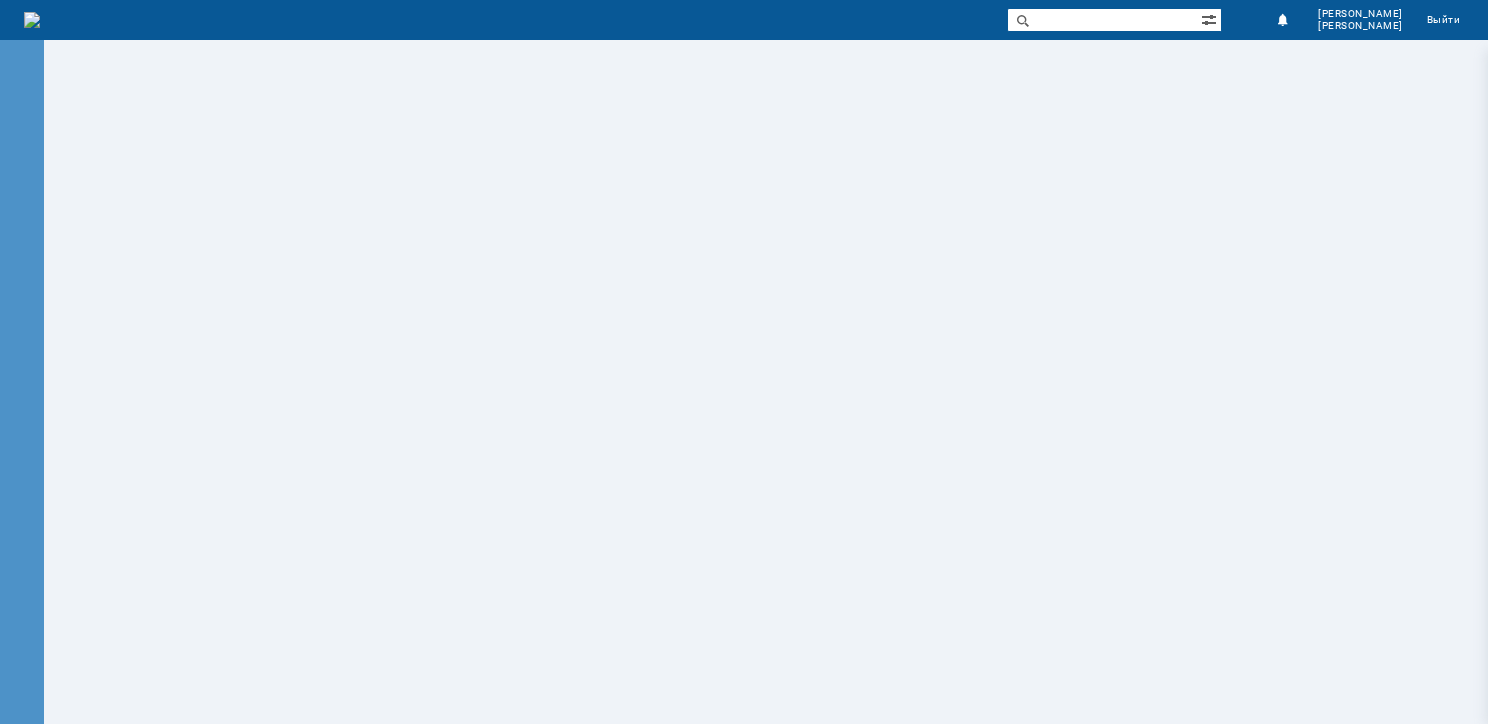 scroll, scrollTop: 0, scrollLeft: 0, axis: both 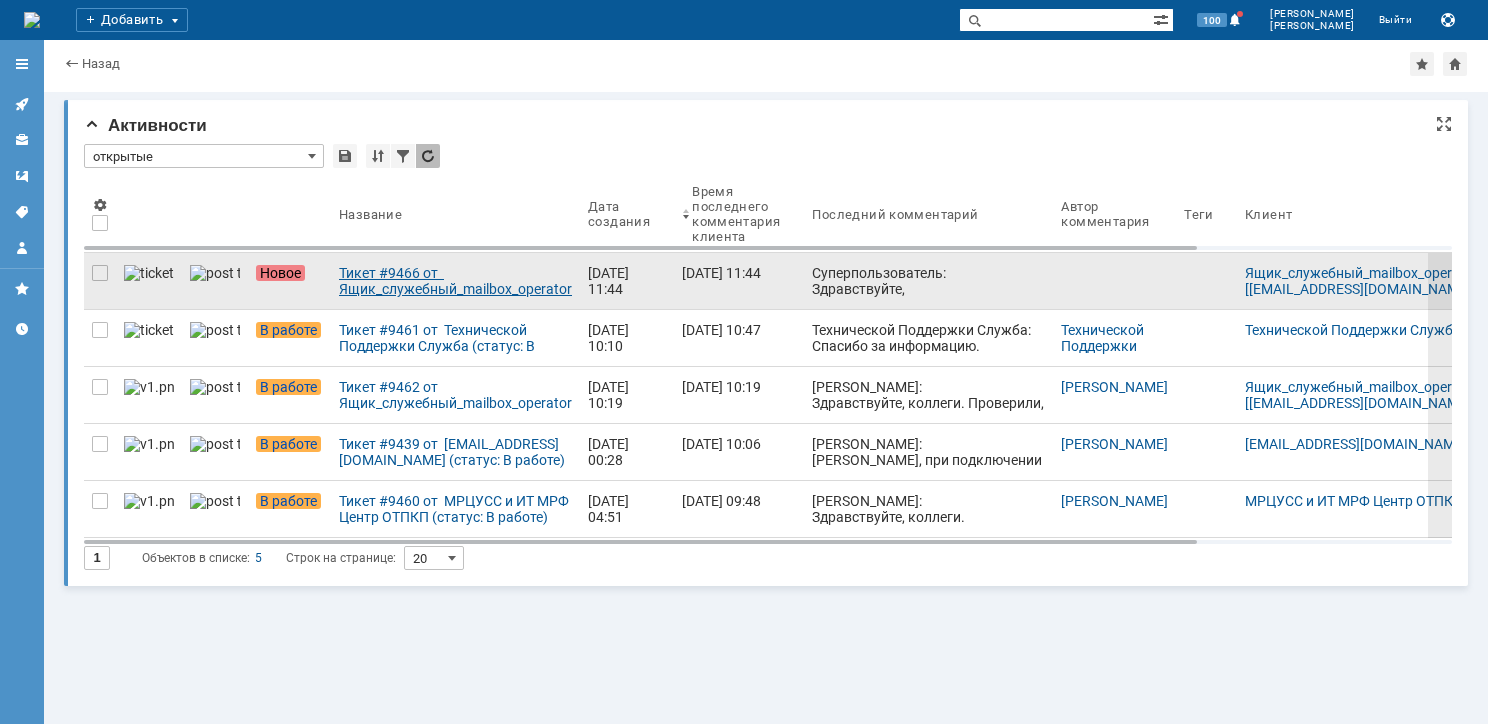 click on "Тикет #9466 от  Ящик_служебный_mailbox_operator [operator@ertelecom.ru] (статус: Новое)" at bounding box center [455, 281] 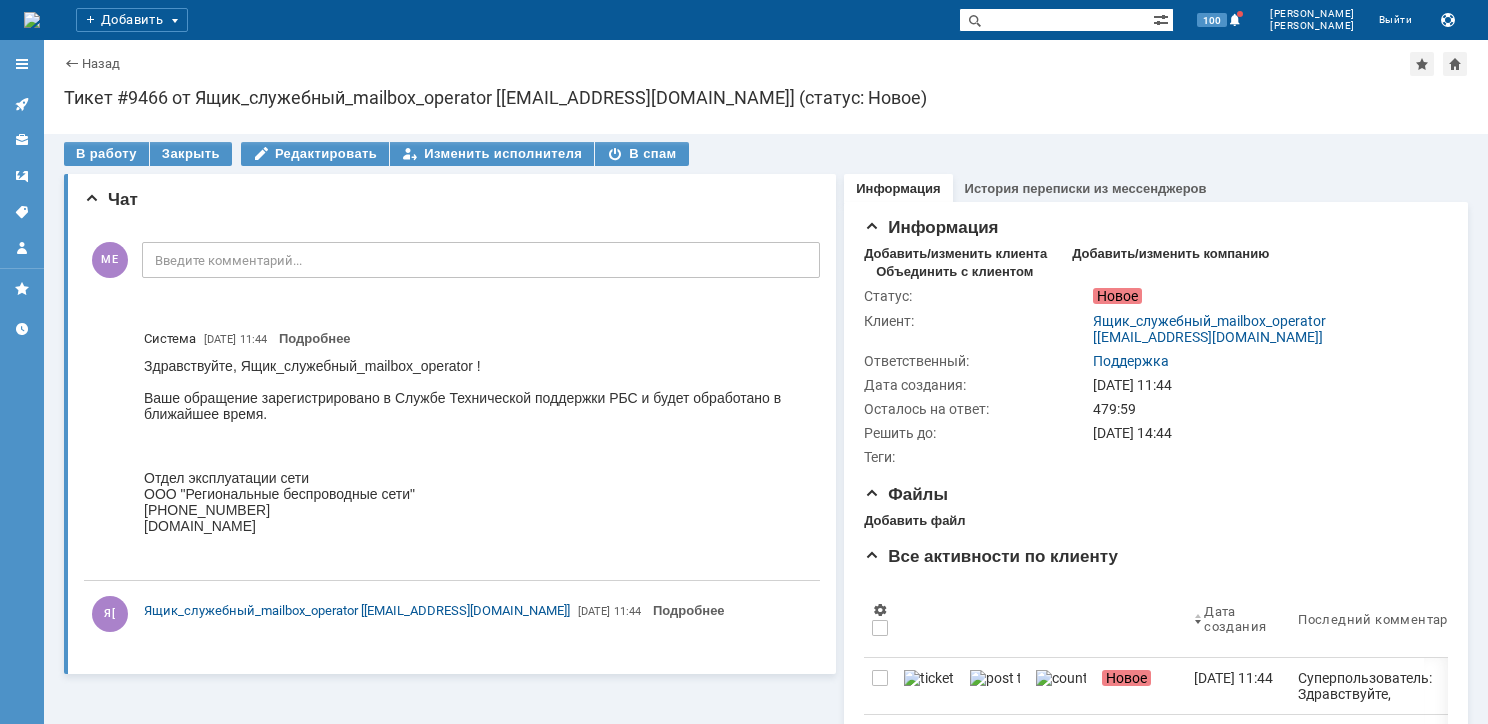 scroll, scrollTop: 0, scrollLeft: 0, axis: both 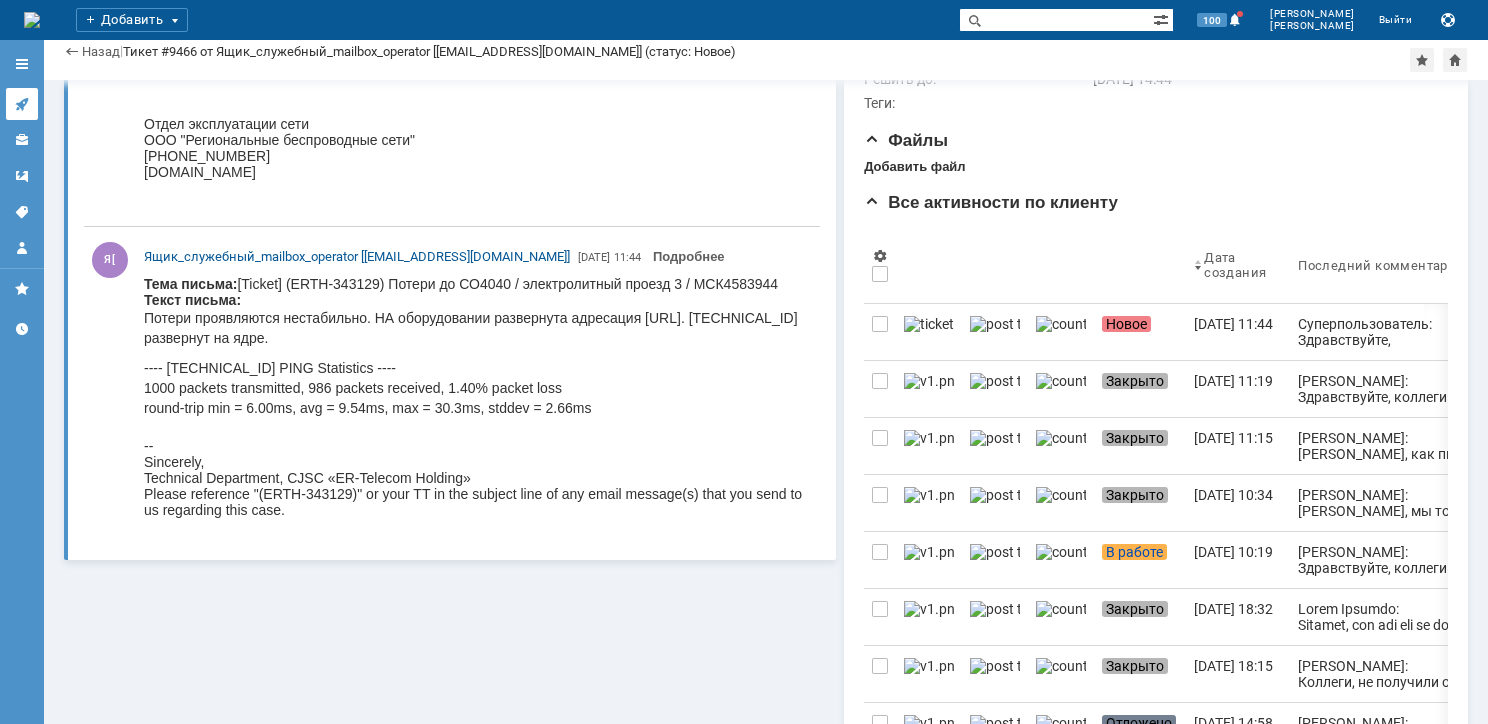 click 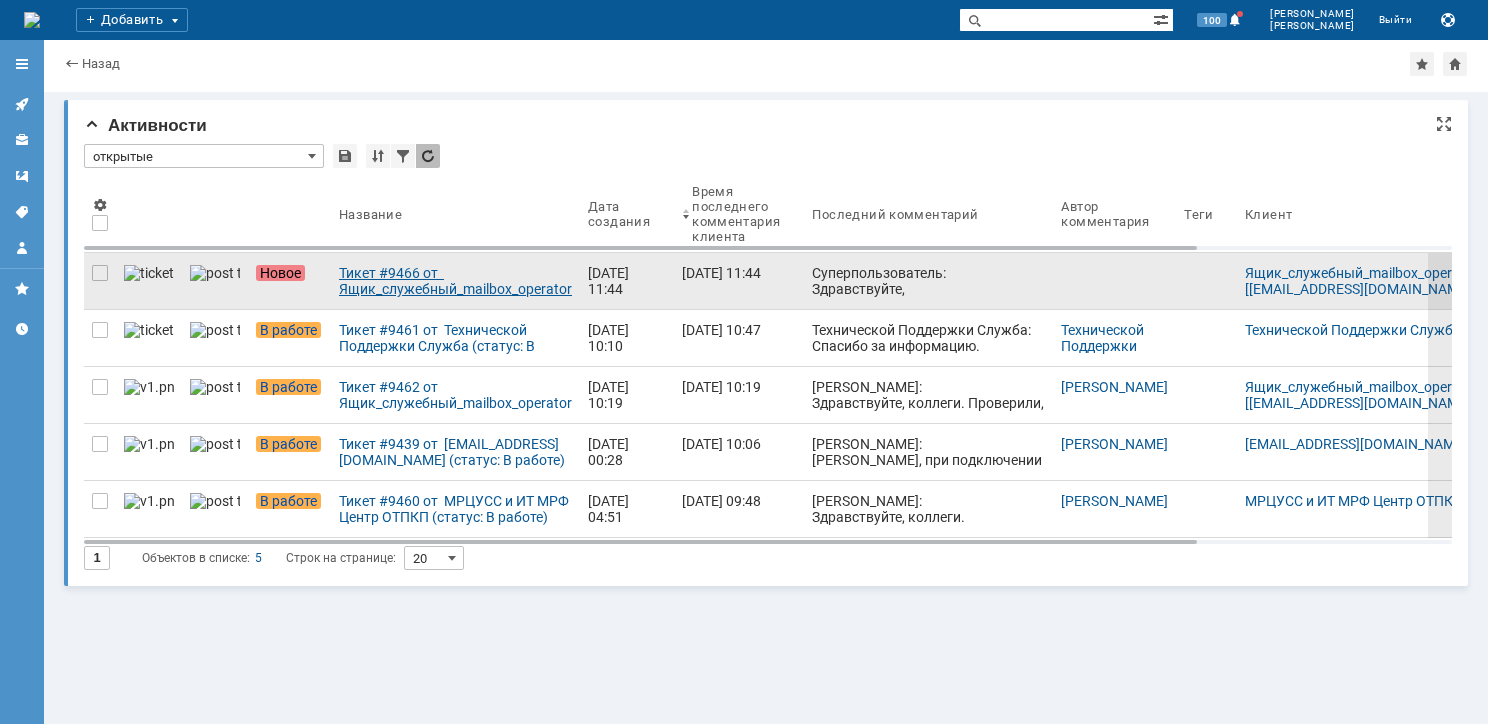 click on "Тикет #9466 от  Ящик_служебный_mailbox_operator [operator@ertelecom.ru] (статус: Новое)" at bounding box center [455, 281] 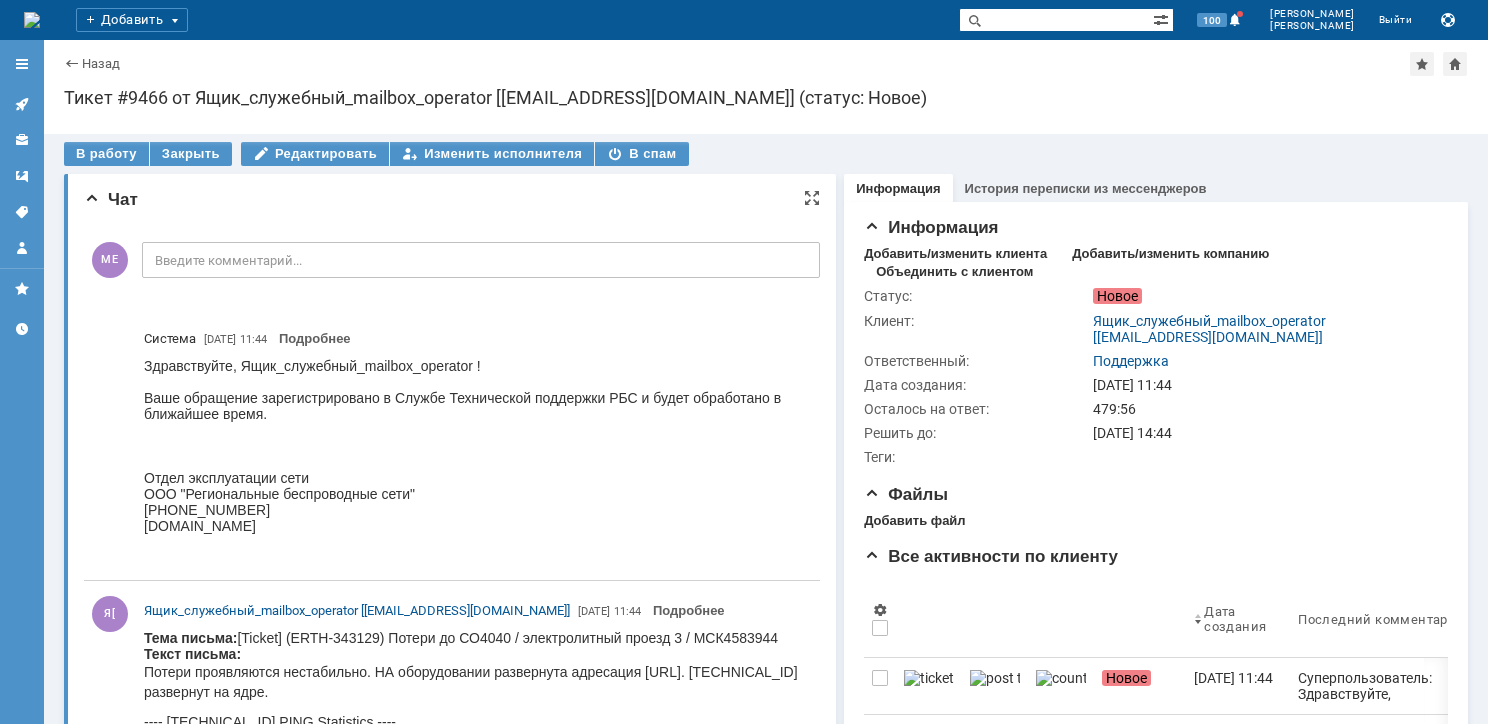 scroll, scrollTop: 0, scrollLeft: 0, axis: both 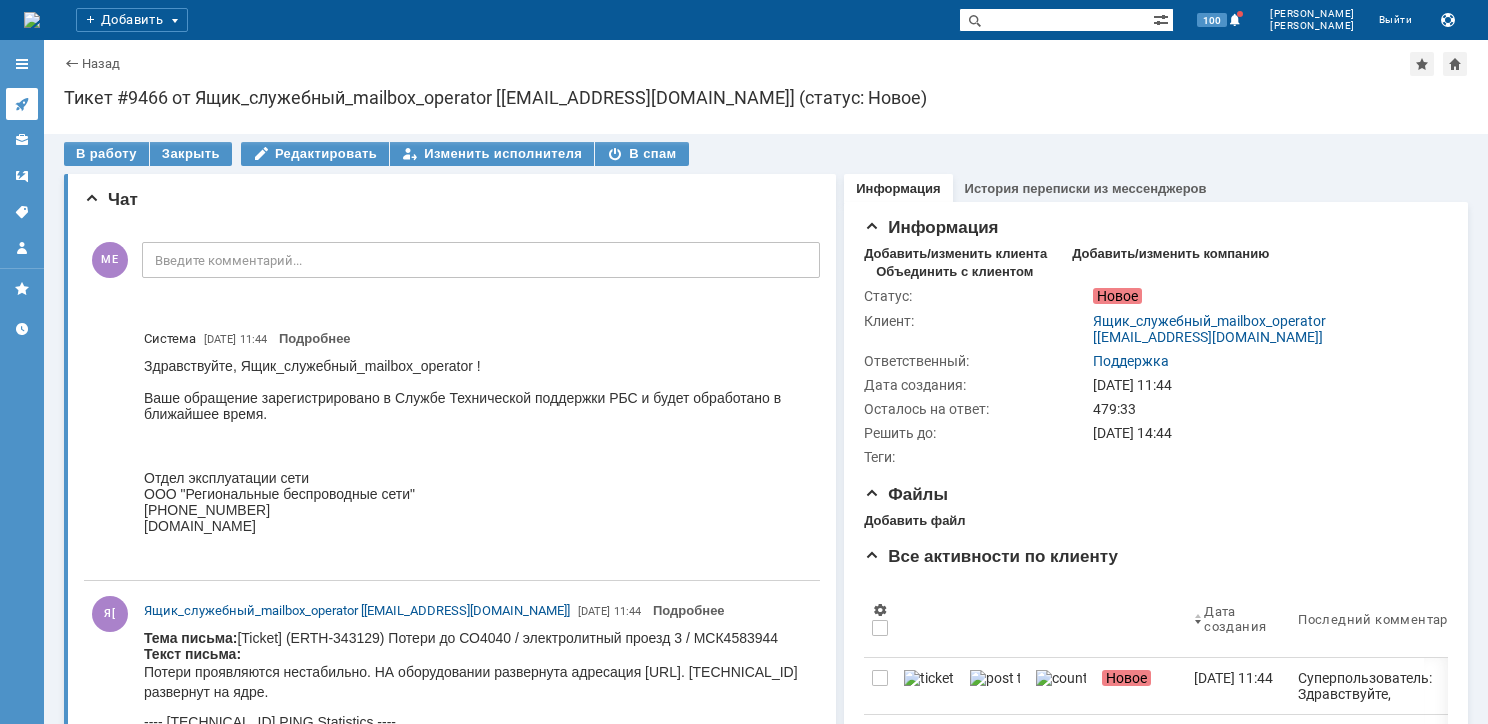 click at bounding box center [22, 104] 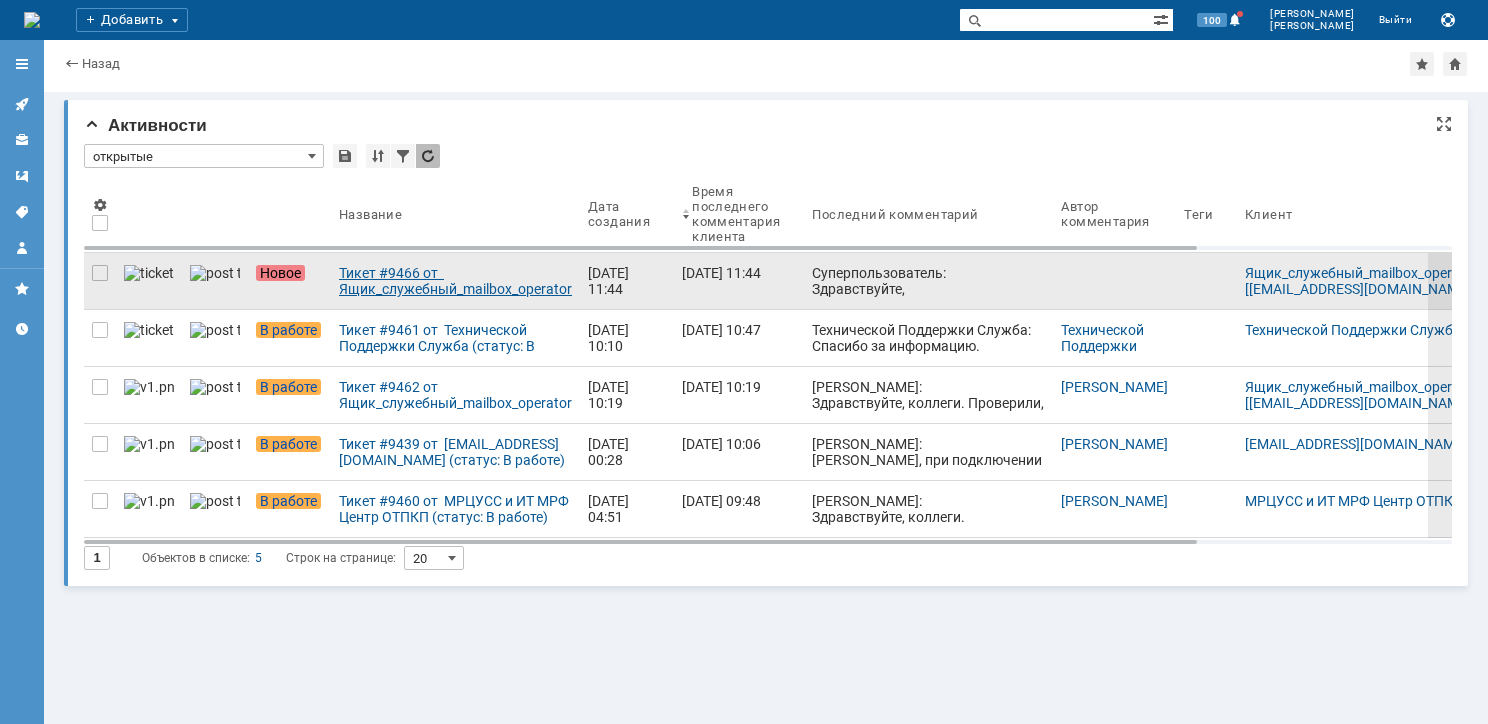 click on "Тикет #9466 от  Ящик_служебный_mailbox_operator [[EMAIL_ADDRESS][DOMAIN_NAME]] (статус: Новое)" at bounding box center [455, 281] 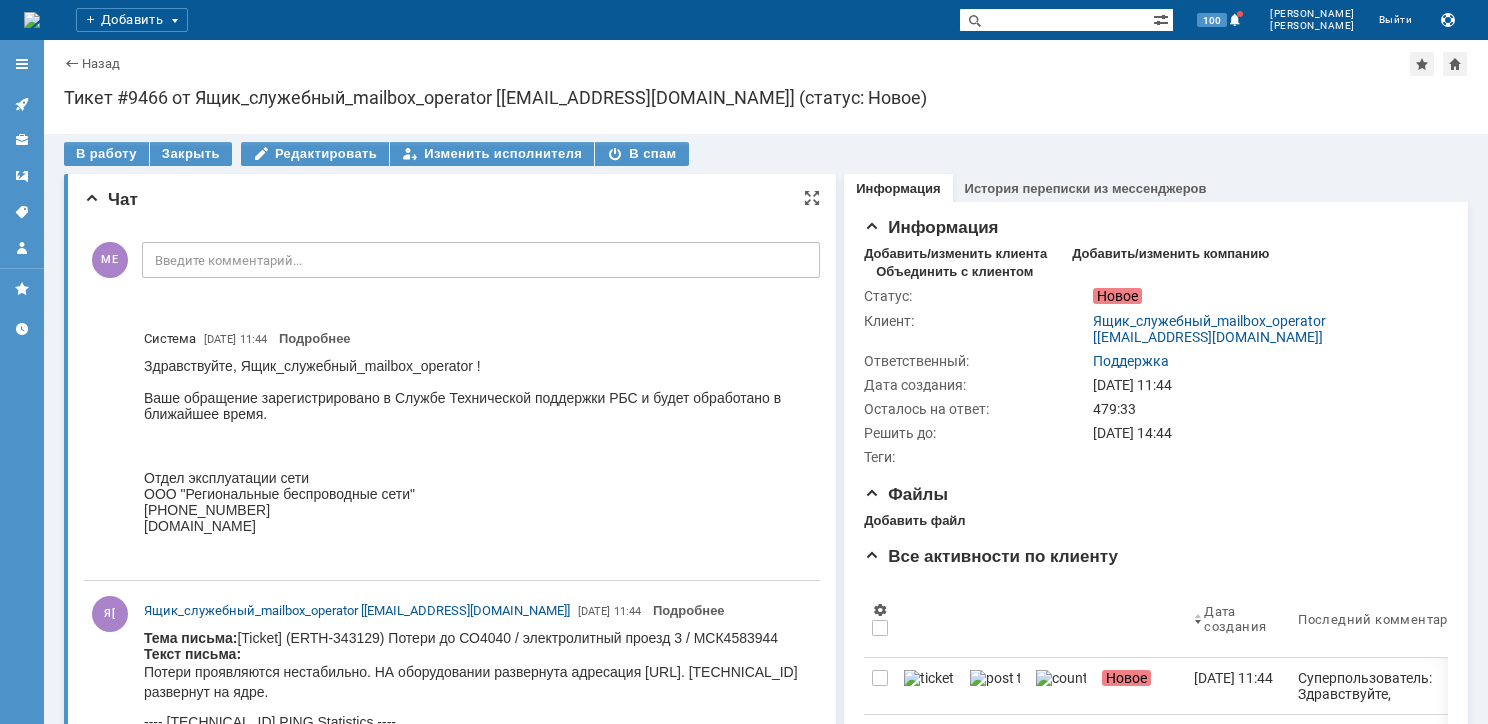 scroll, scrollTop: 0, scrollLeft: 0, axis: both 